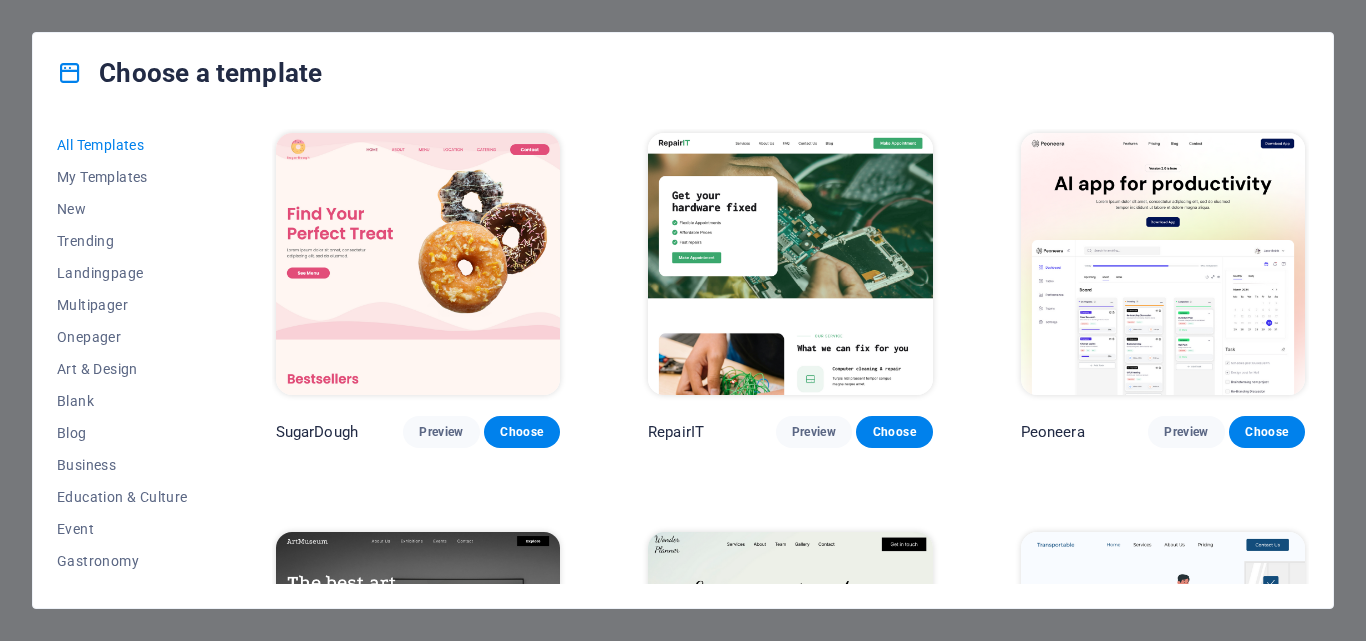 scroll, scrollTop: 0, scrollLeft: 0, axis: both 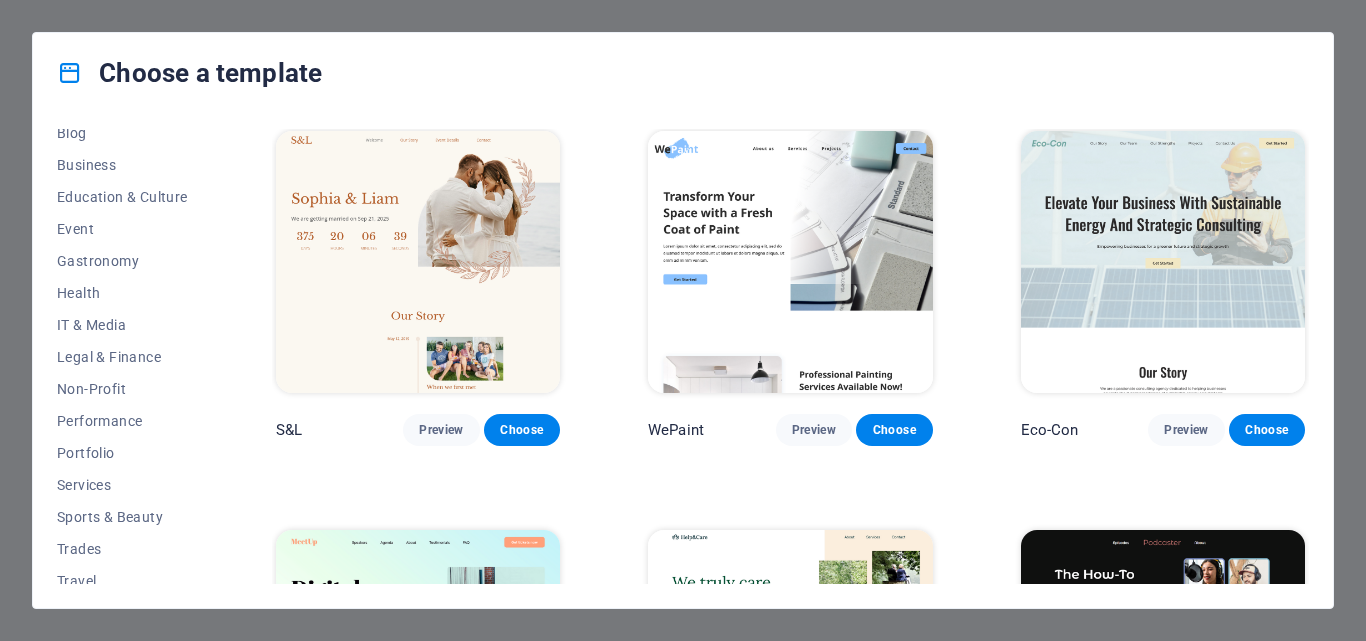 click on "Business" at bounding box center [122, 165] 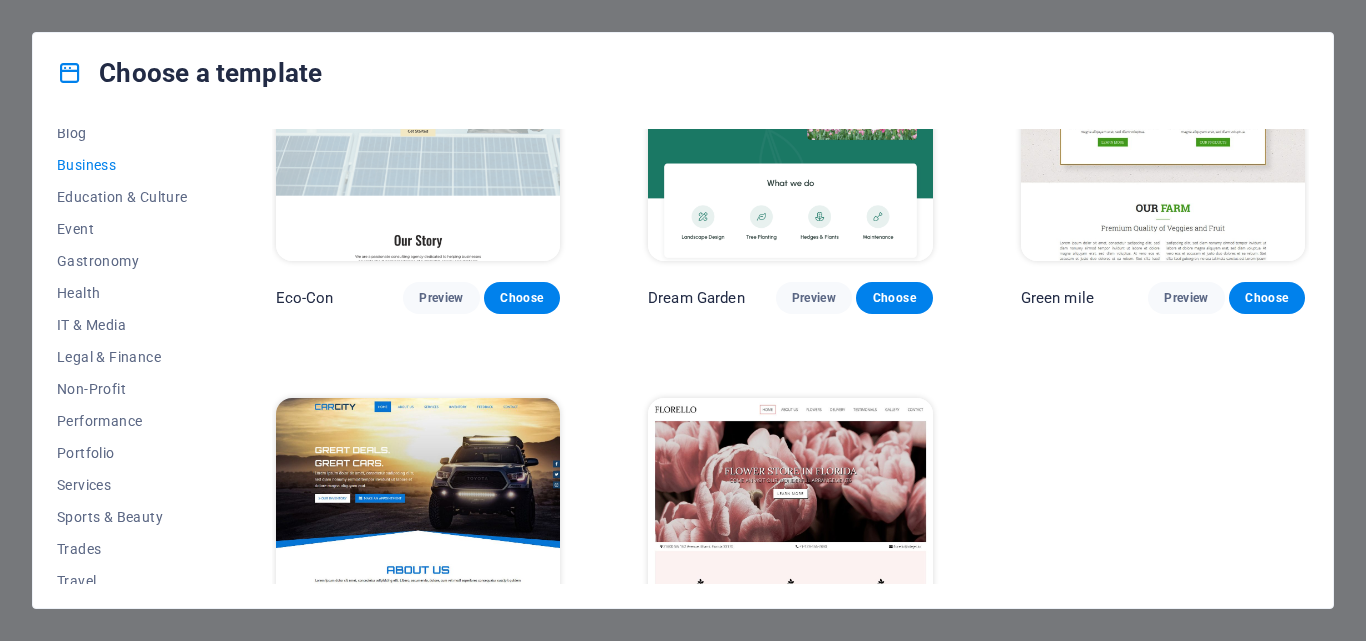 scroll, scrollTop: 0, scrollLeft: 0, axis: both 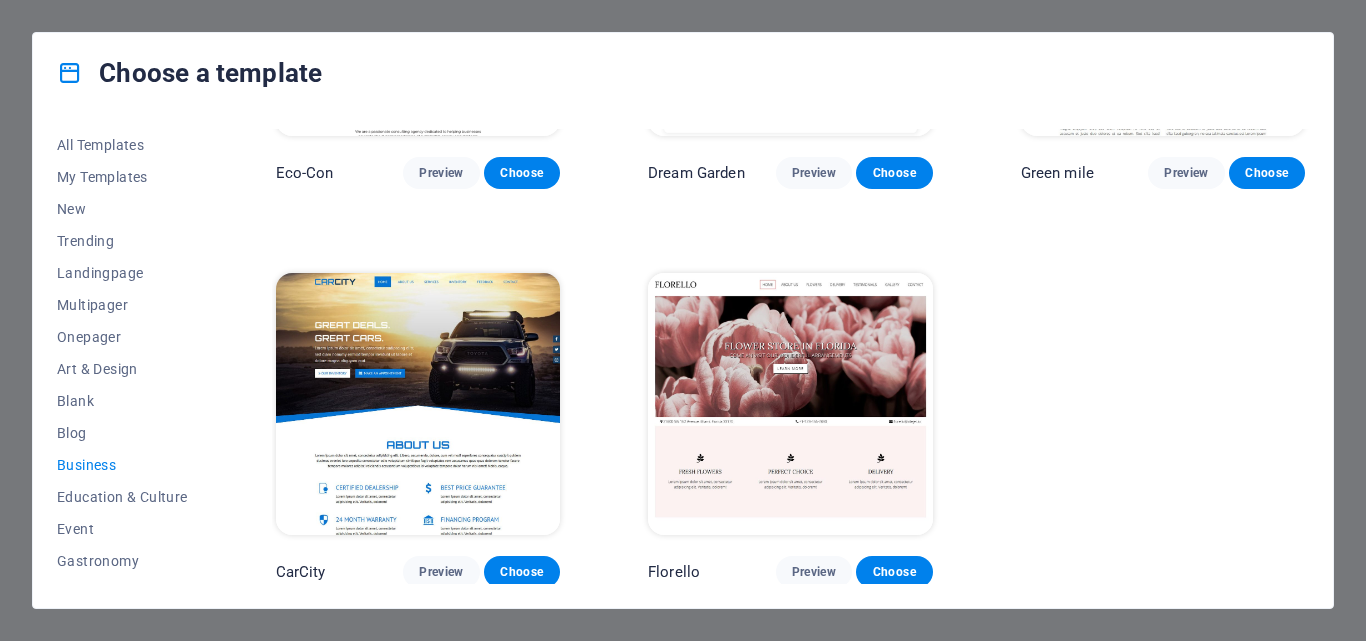 click on "All Templates" at bounding box center (122, 145) 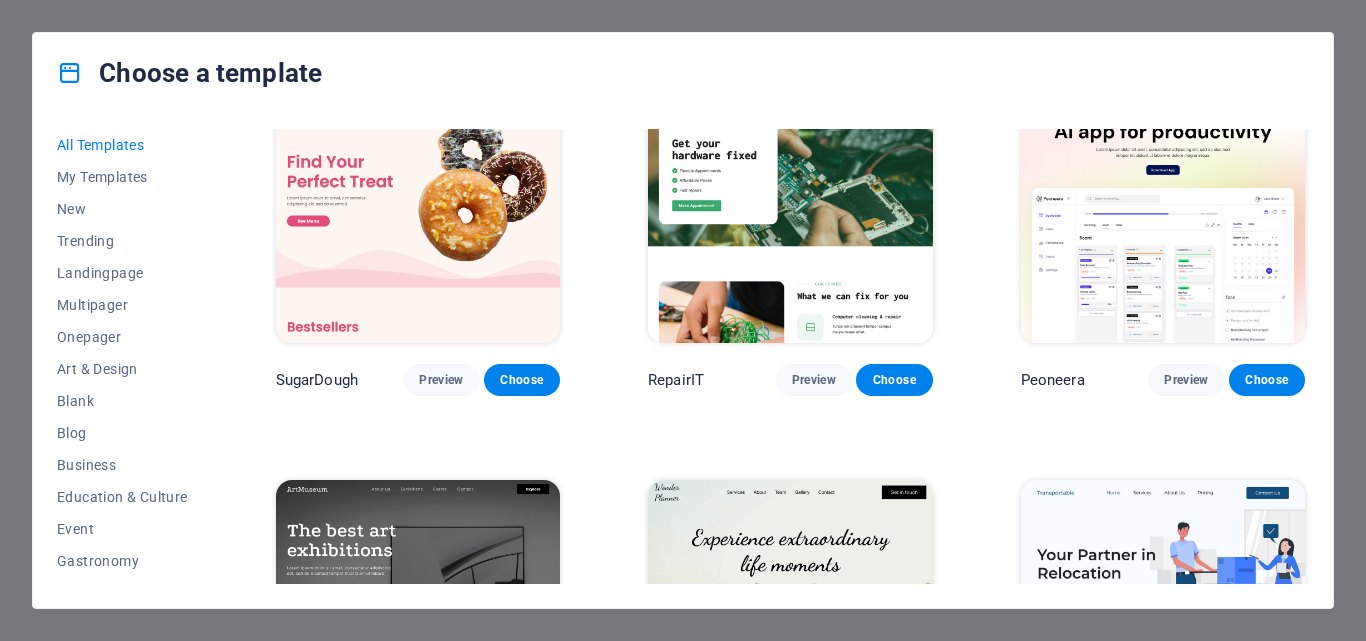 scroll, scrollTop: 0, scrollLeft: 0, axis: both 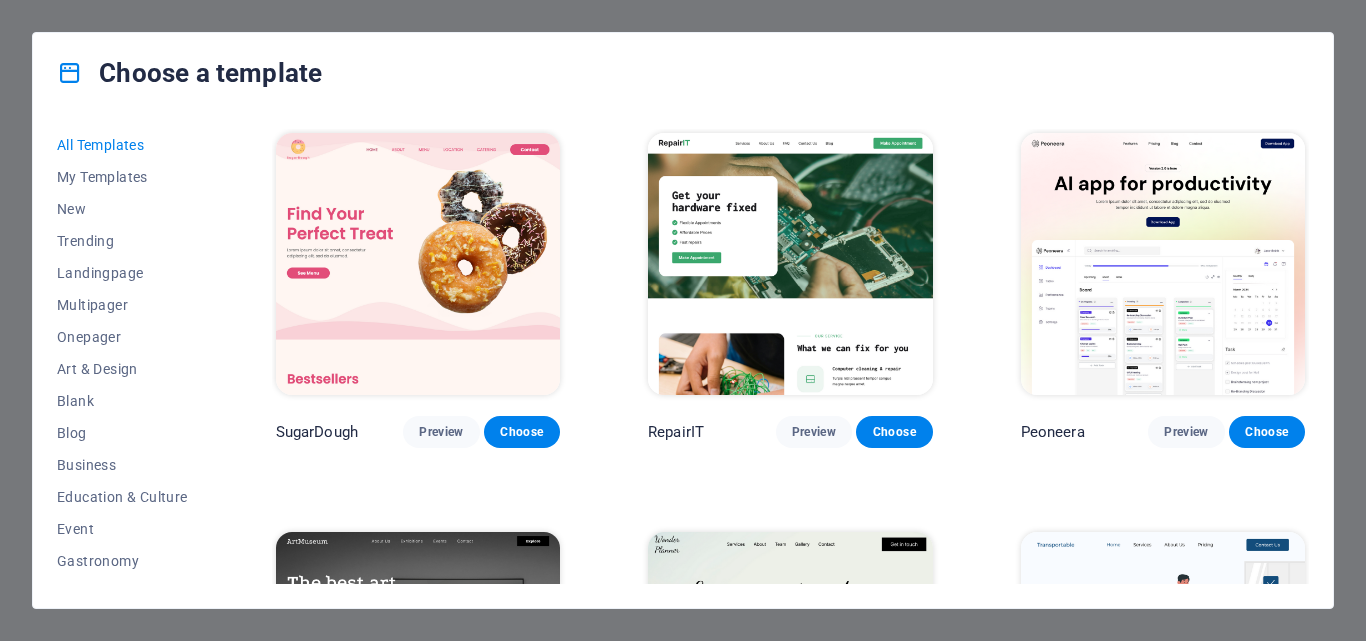 click on "Choose a template" at bounding box center (683, 73) 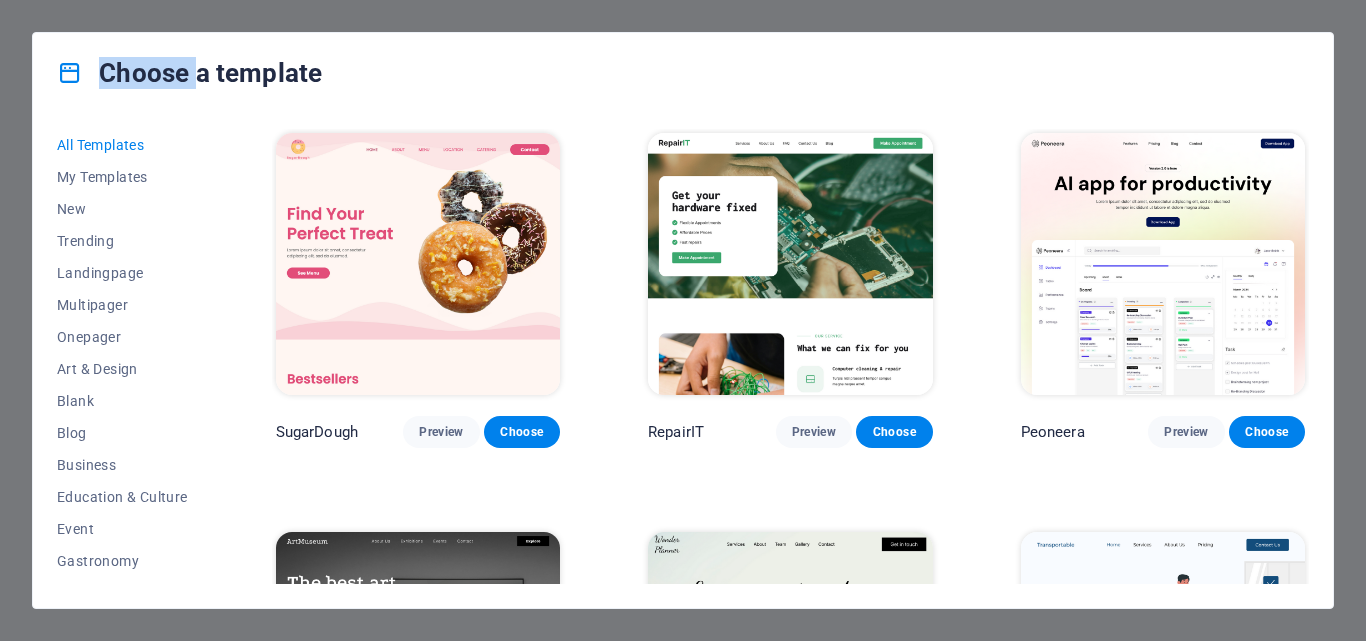 click on "Choose a template" at bounding box center (189, 73) 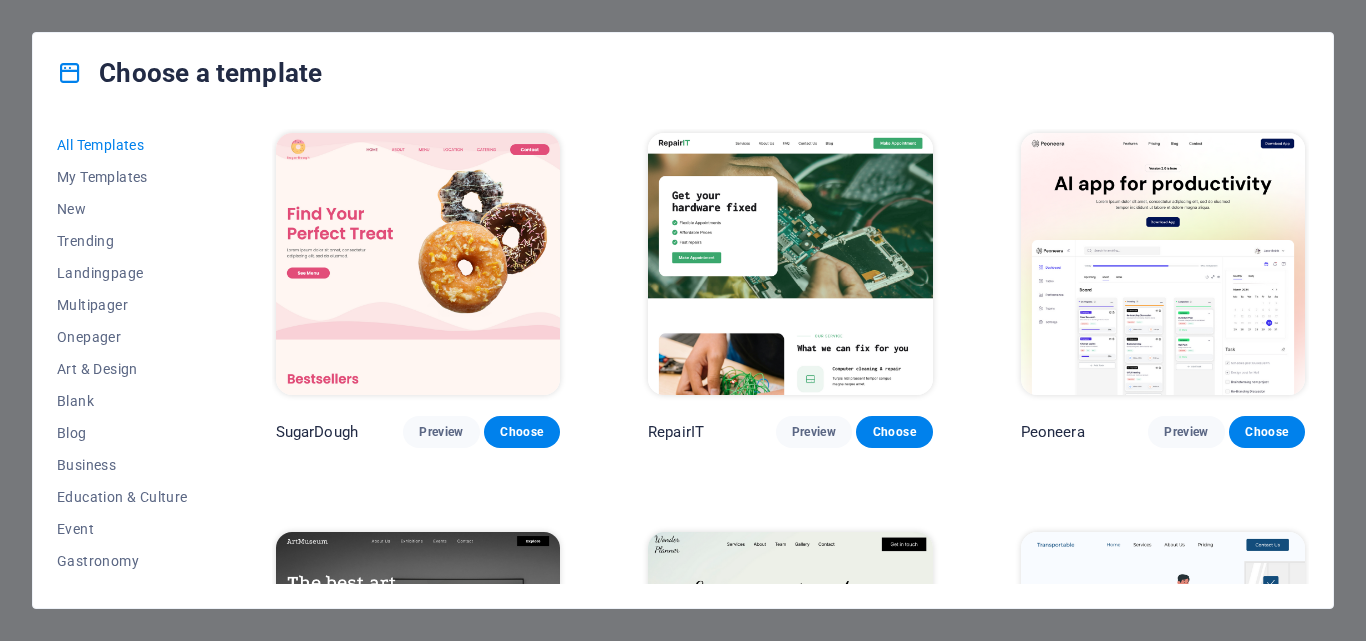 click on "Choose a template All Templates My Templates New Trending Landingpage Multipager Onepager Art & Design Blank Blog Business Education & Culture Event Gastronomy Health IT & Media Legal & Finance Non-Profit Performance Portfolio Services Sports & Beauty Trades Travel Wireframe SugarDough Preview Choose RepairIT Preview Choose Peoneera Preview Choose Art Museum Preview Choose Wonder Planner Preview Choose Transportable Preview Choose S&L Preview Choose WePaint Preview Choose Eco-Con Preview Choose MeetUp Preview Choose Help & Care Preview Choose Podcaster Preview Choose Academix Preview Choose BIG Barber Shop Preview Choose Health & Food Preview Choose UrbanNest Interiors Preview Choose Green Change Preview Choose The Beauty Temple Preview Choose WeTrain Preview Choose Cleaner Preview Choose Johanna James Preview Choose Delicioso Preview Choose Dream Garden Preview Choose LumeDeAqua Preview Choose Pets Care Preview Choose SafeSpace Preview Choose Midnight Rain Bar Preview Choose Drive Preview Choose Estator Yoga" at bounding box center [683, 320] 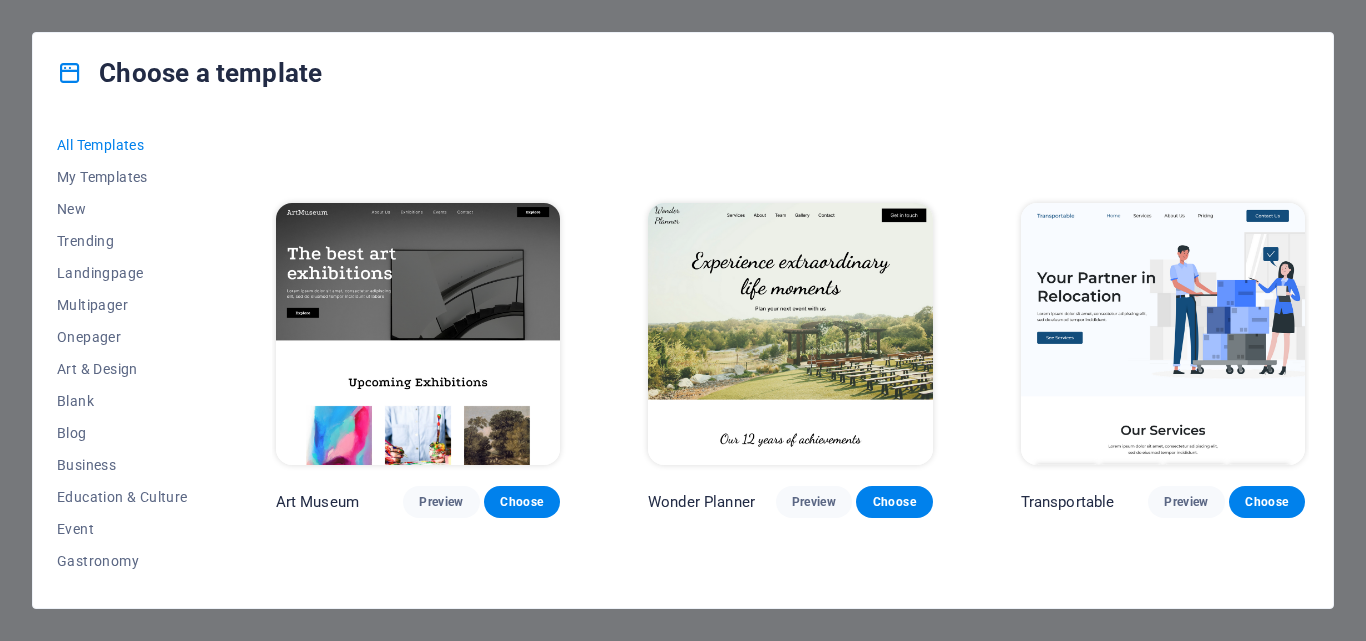 scroll, scrollTop: 700, scrollLeft: 0, axis: vertical 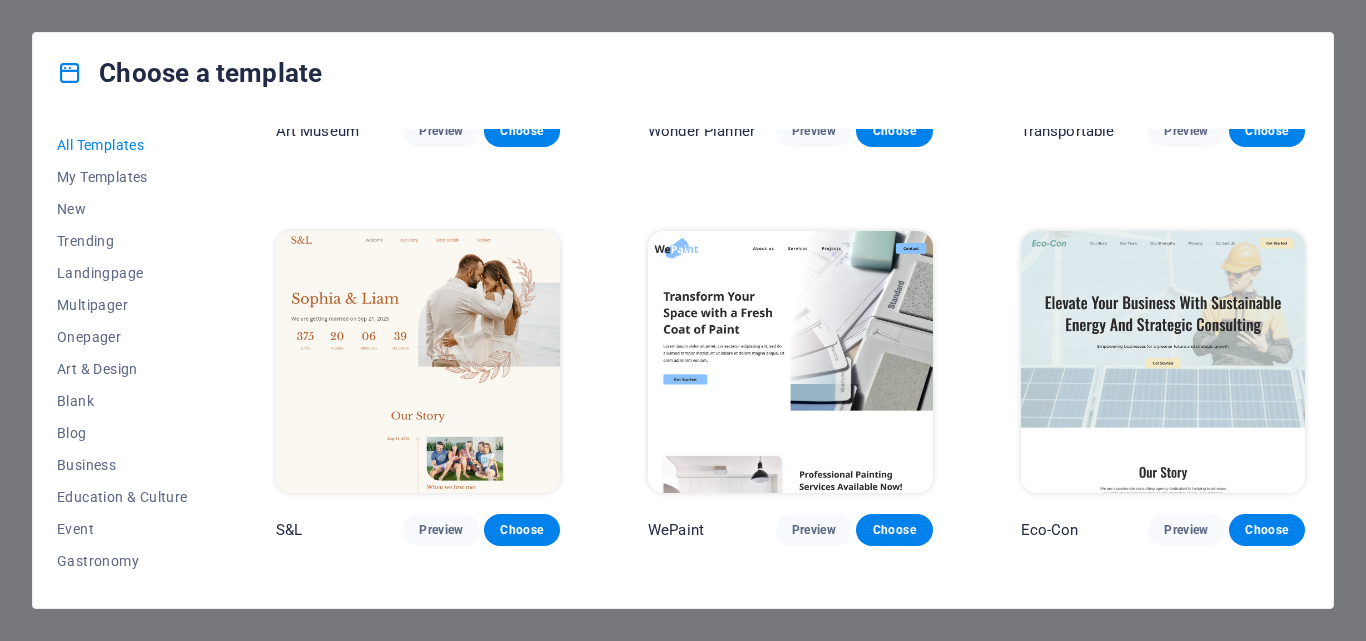 click on "Choose a template All Templates My Templates New Trending Landingpage Multipager Onepager Art & Design Blank Blog Business Education & Culture Event Gastronomy Health IT & Media Legal & Finance Non-Profit Performance Portfolio Services Sports & Beauty Trades Travel Wireframe SugarDough Preview Choose RepairIT Preview Choose Peoneera Preview Choose Art Museum Preview Choose Wonder Planner Preview Choose Transportable Preview Choose S&L Preview Choose WePaint Preview Choose Eco-Con Preview Choose MeetUp Preview Choose Help & Care Preview Choose Podcaster Preview Choose Academix Preview Choose BIG Barber Shop Preview Choose Health & Food Preview Choose UrbanNest Interiors Preview Choose Green Change Preview Choose The Beauty Temple Preview Choose WeTrain Preview Choose Cleaner Preview Choose Johanna James Preview Choose Delicioso Preview Choose Dream Garden Preview Choose LumeDeAqua Preview Choose Pets Care Preview Choose SafeSpace Preview Choose Midnight Rain Bar Preview Choose Drive Preview Choose Estator Yoga" at bounding box center [683, 320] 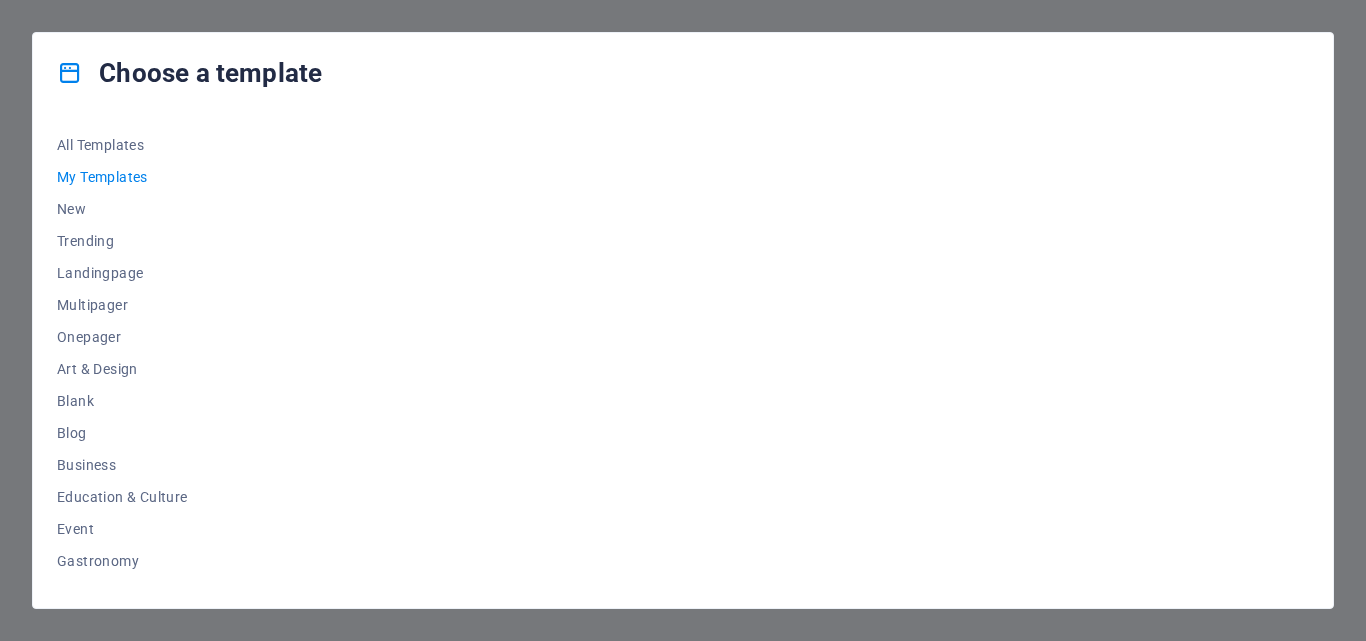 scroll, scrollTop: 0, scrollLeft: 0, axis: both 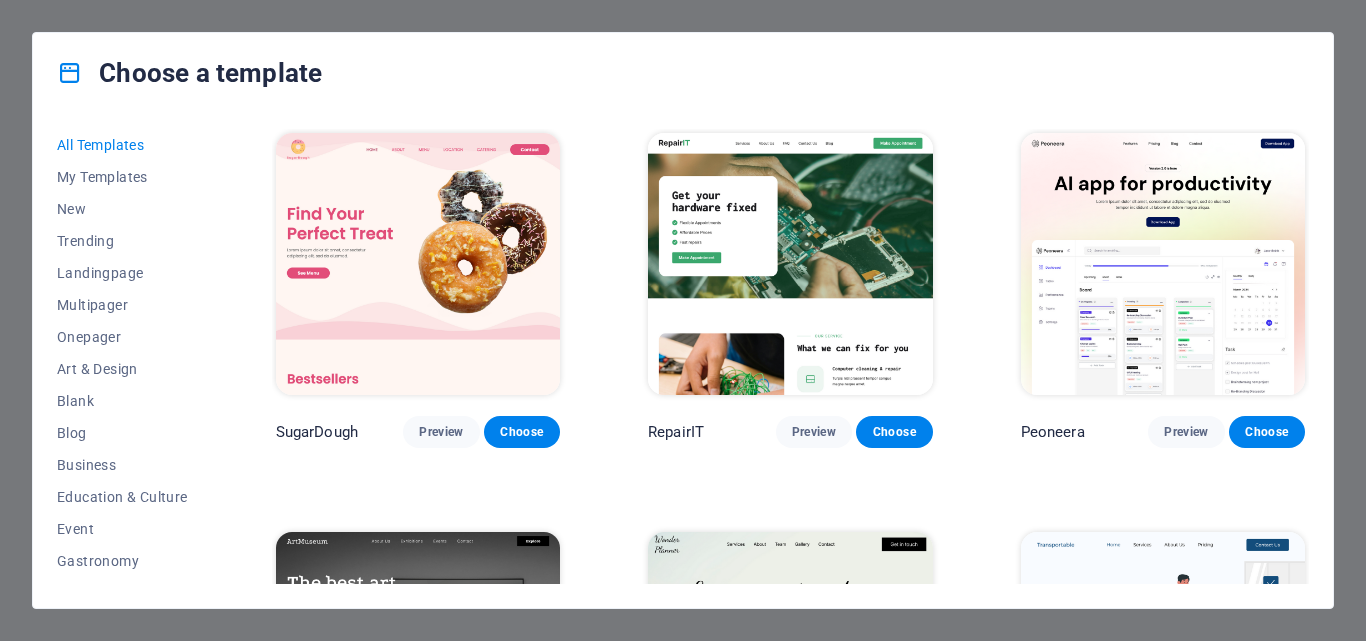 click on "New" at bounding box center (122, 209) 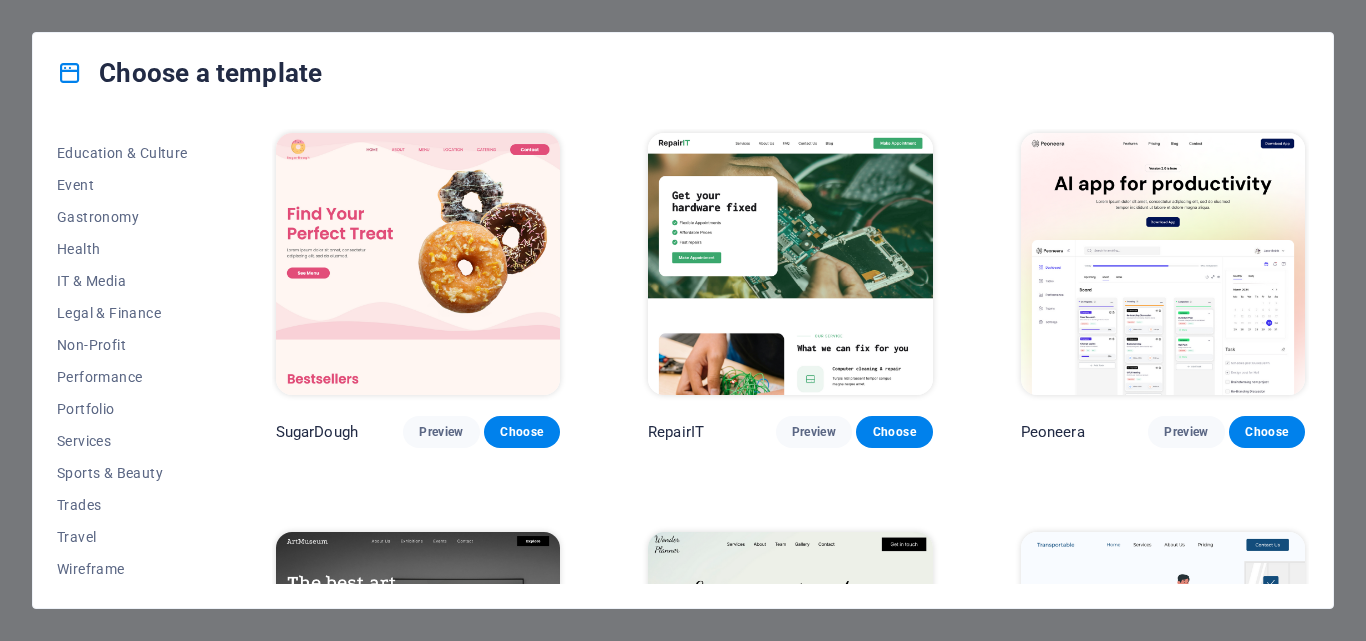 scroll, scrollTop: 345, scrollLeft: 0, axis: vertical 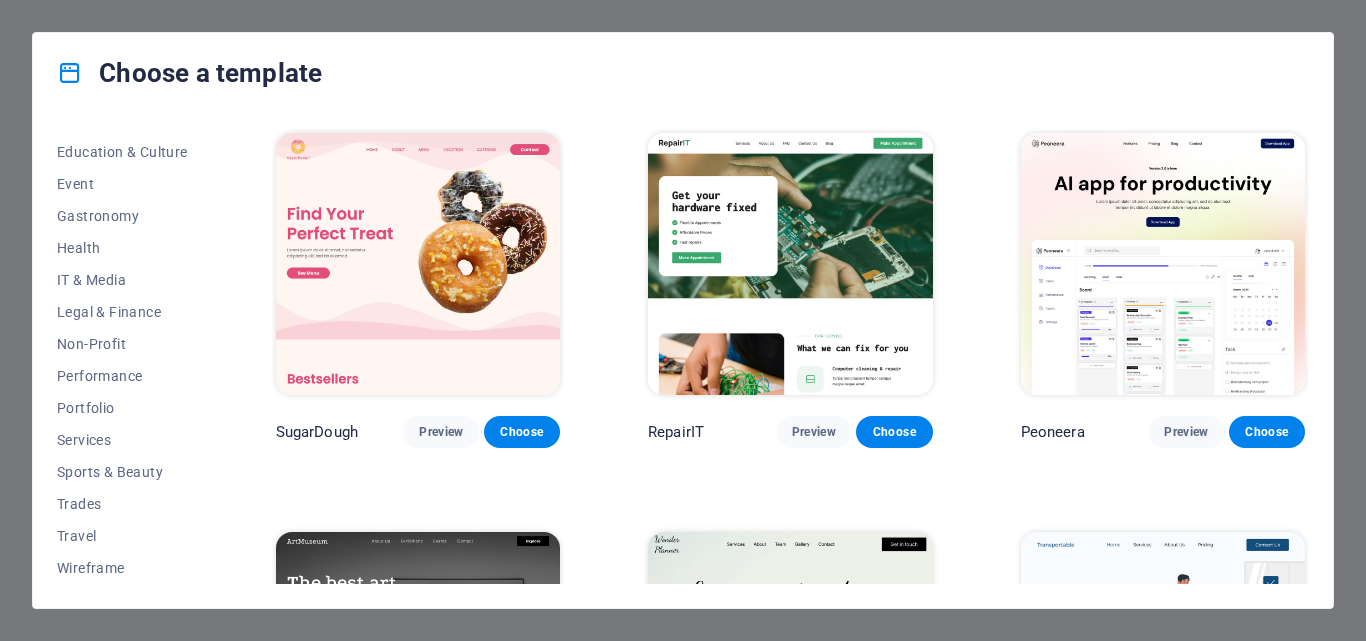 click on "Gastronomy" at bounding box center (122, 216) 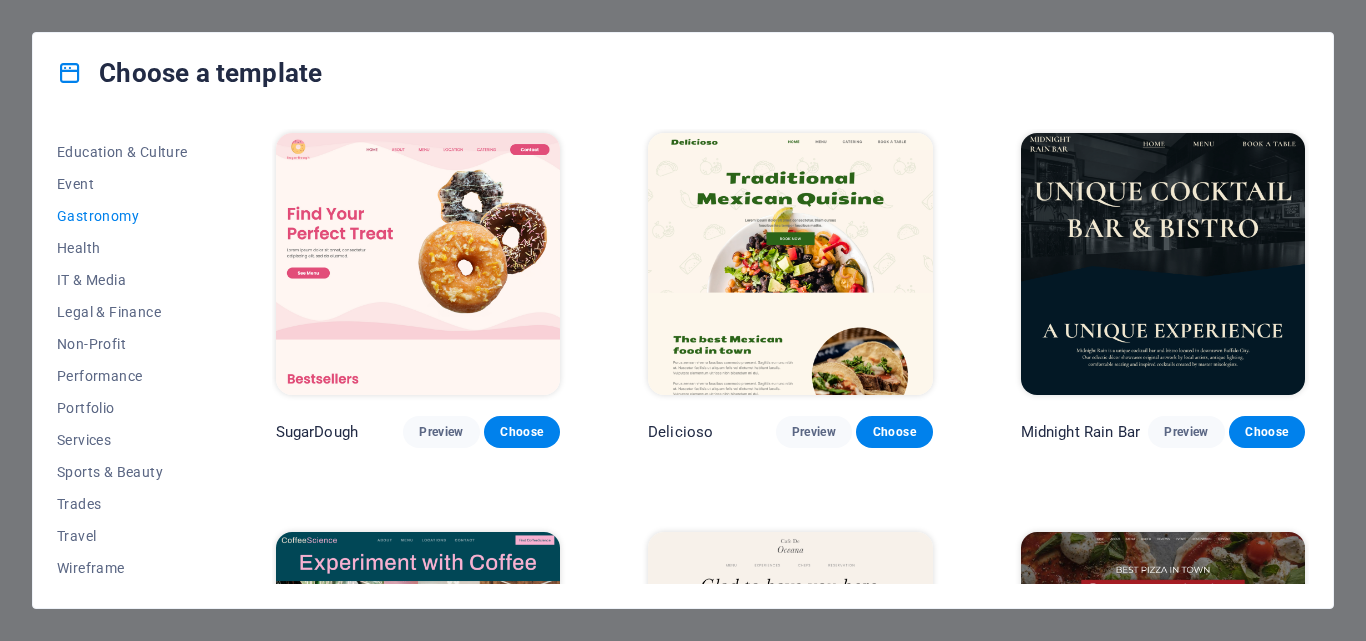 click on "Health" at bounding box center (122, 248) 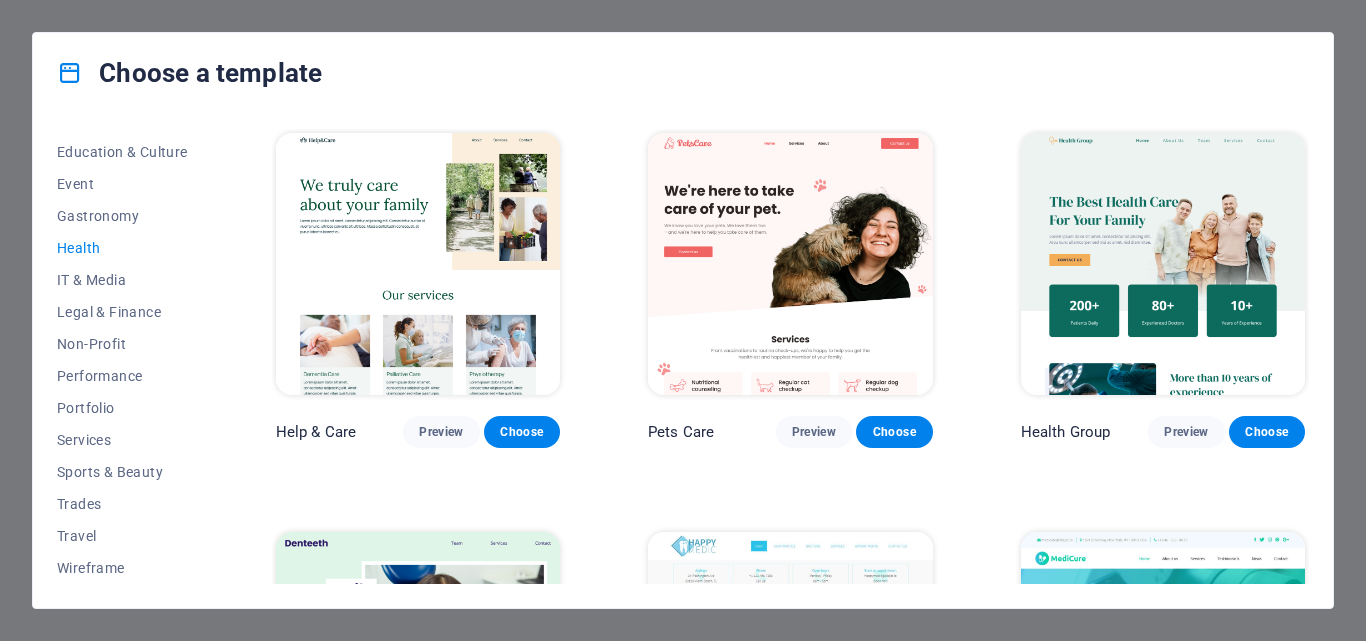 click on "IT & Media" at bounding box center (122, 280) 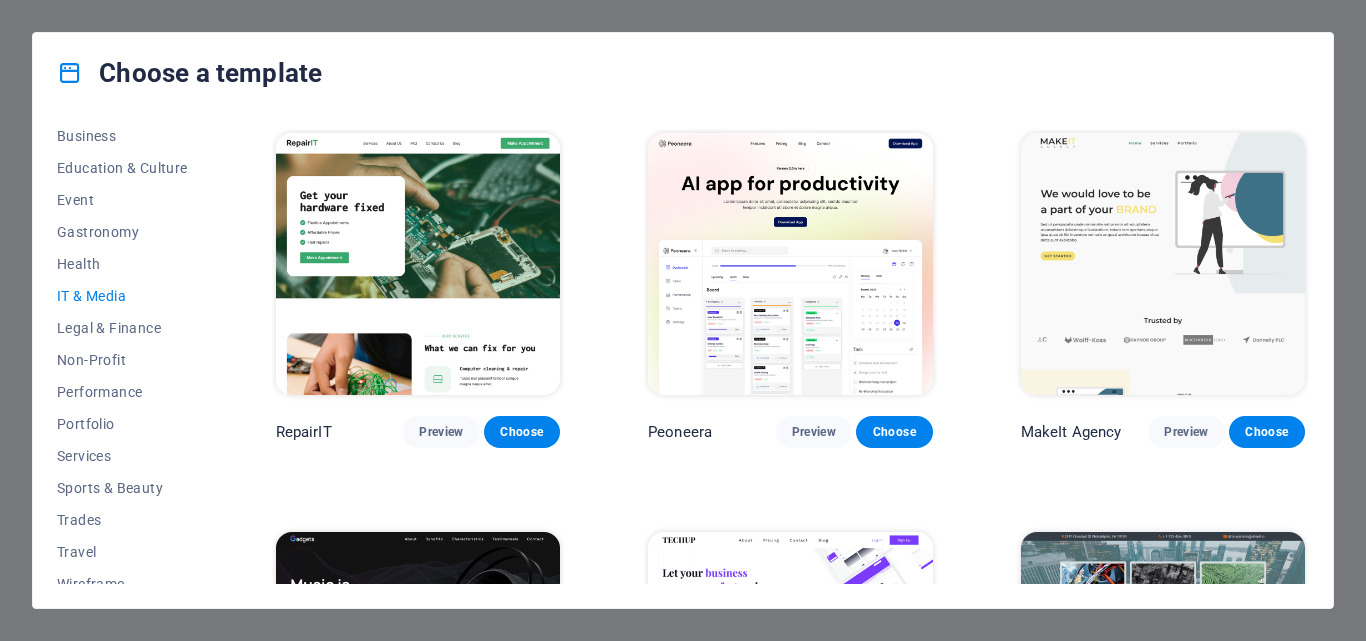 scroll, scrollTop: 345, scrollLeft: 0, axis: vertical 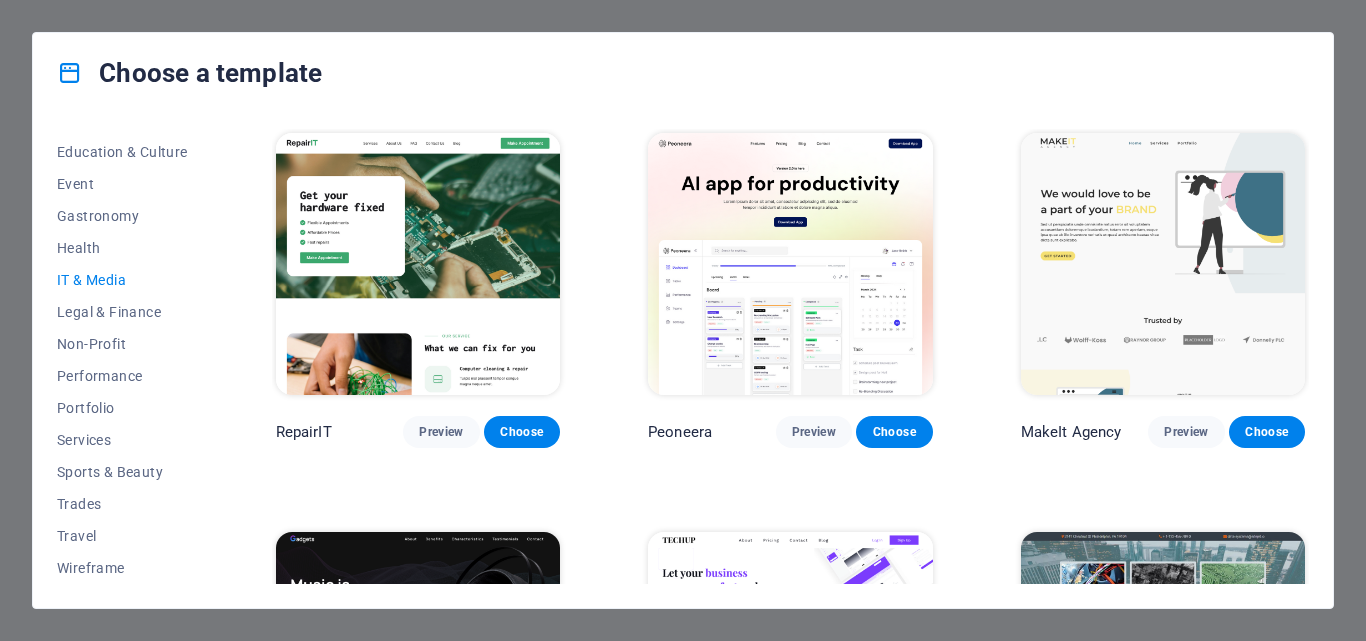 click on "Services" at bounding box center [122, 440] 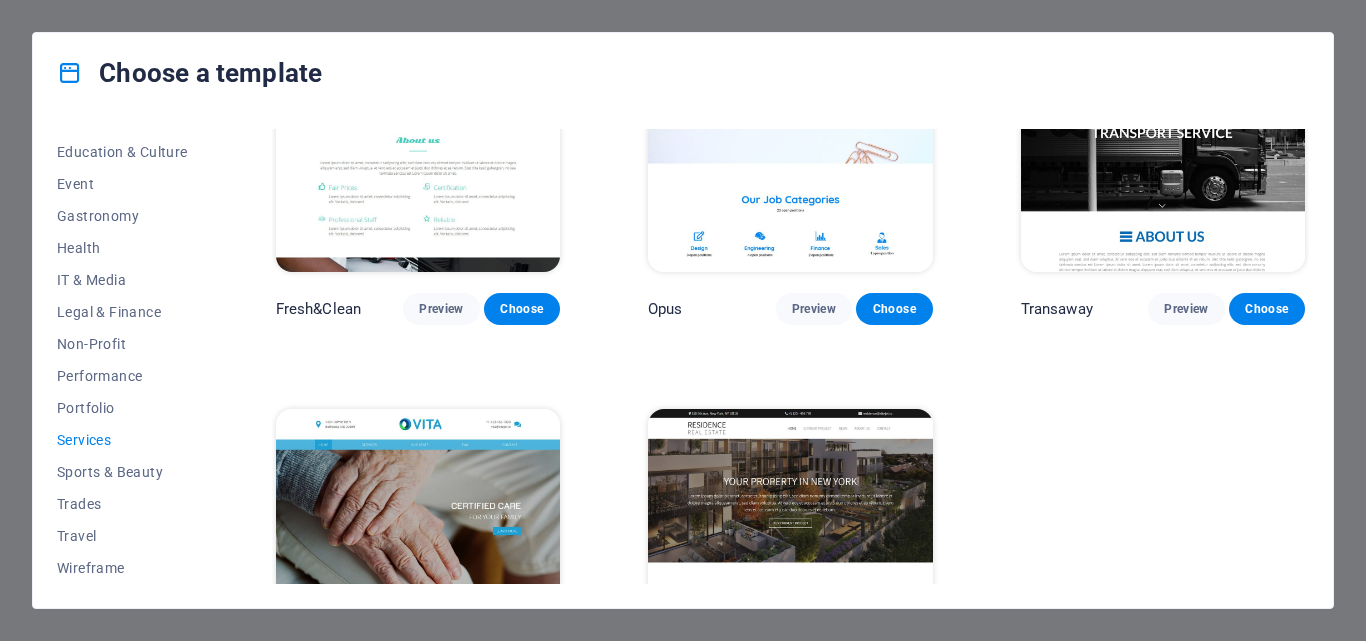 scroll, scrollTop: 2259, scrollLeft: 0, axis: vertical 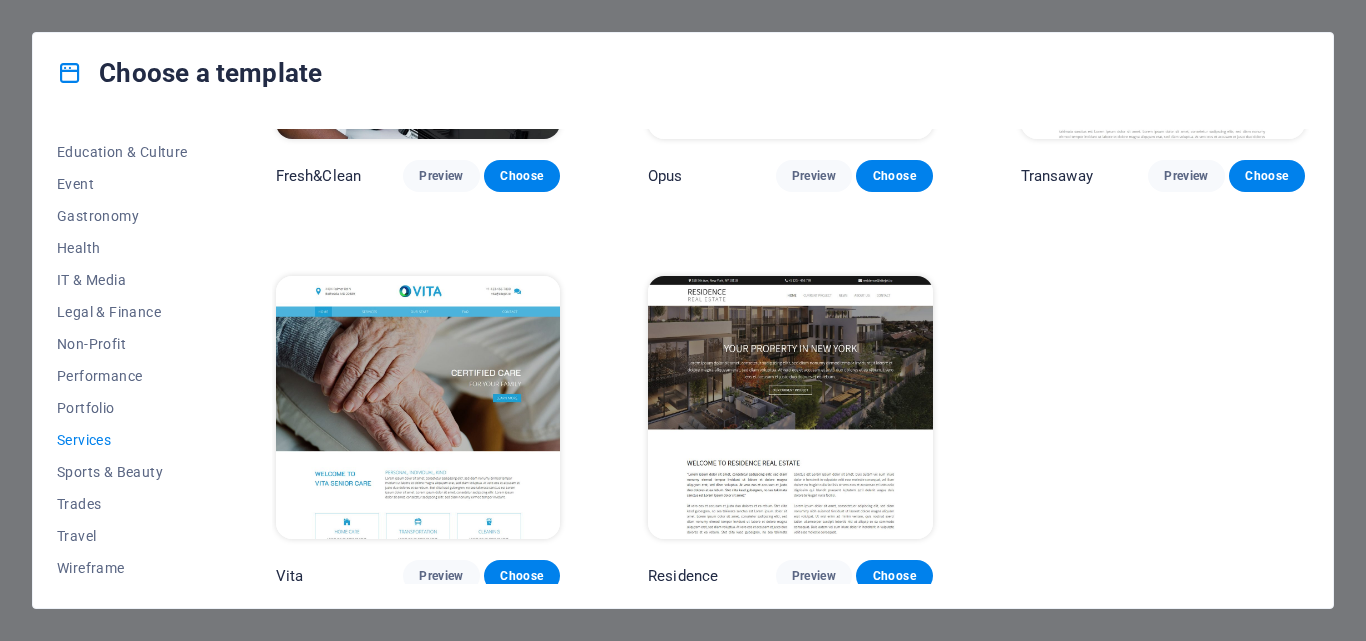 click on "Trades" at bounding box center [122, 504] 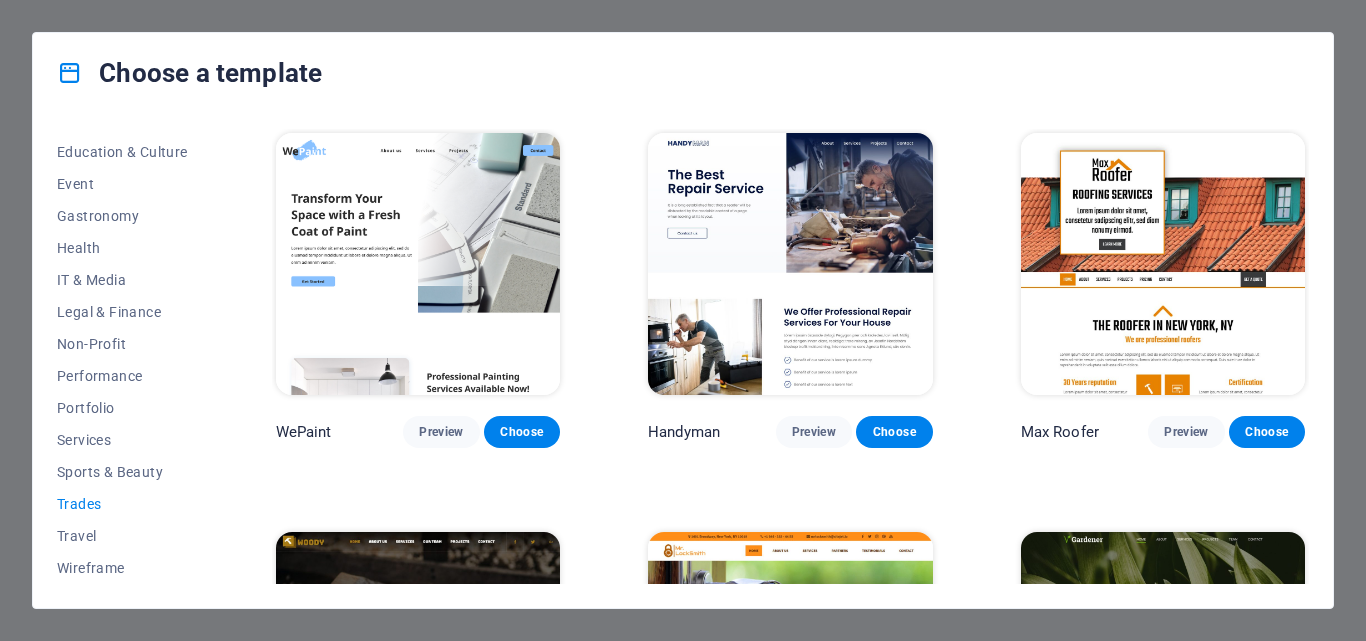click on "Preview" at bounding box center [814, 432] 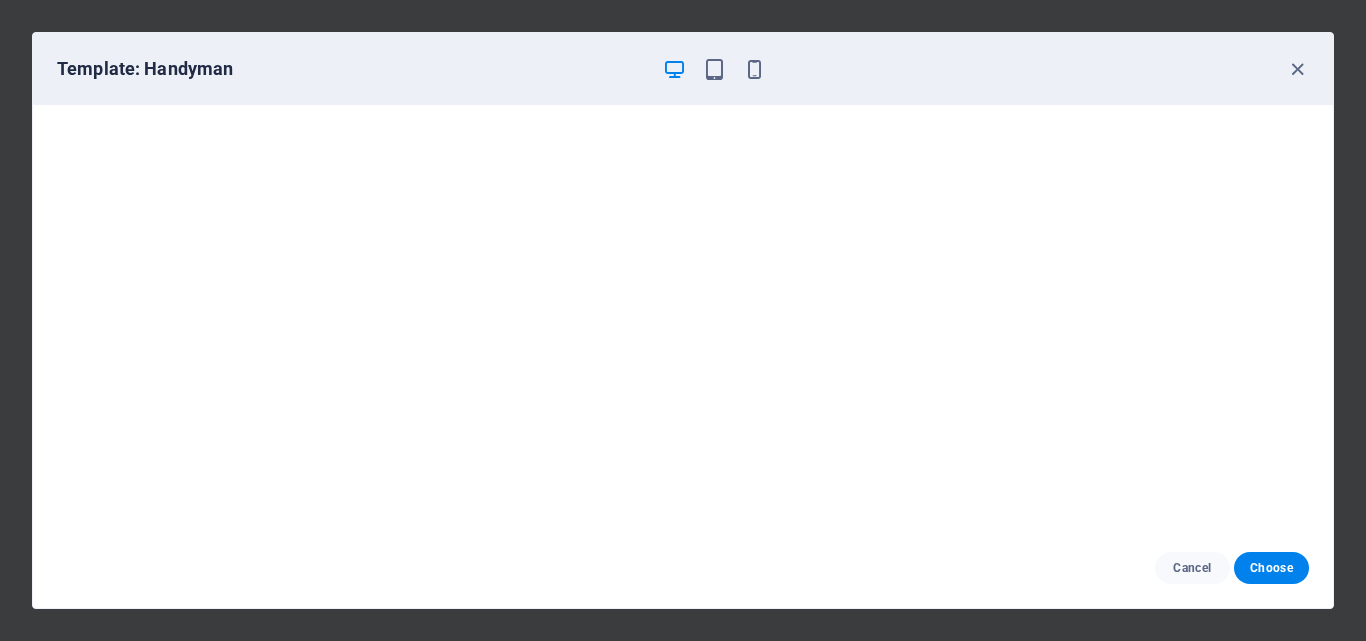 click on "Choose" at bounding box center (1271, 568) 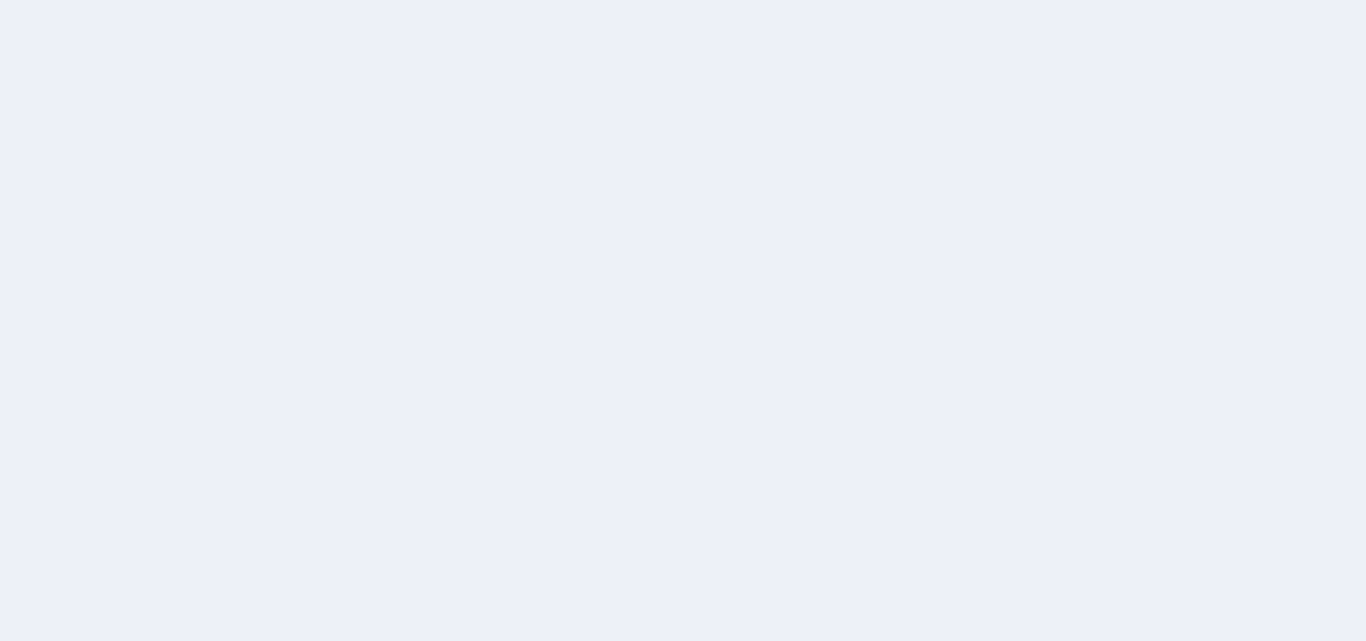scroll, scrollTop: 0, scrollLeft: 0, axis: both 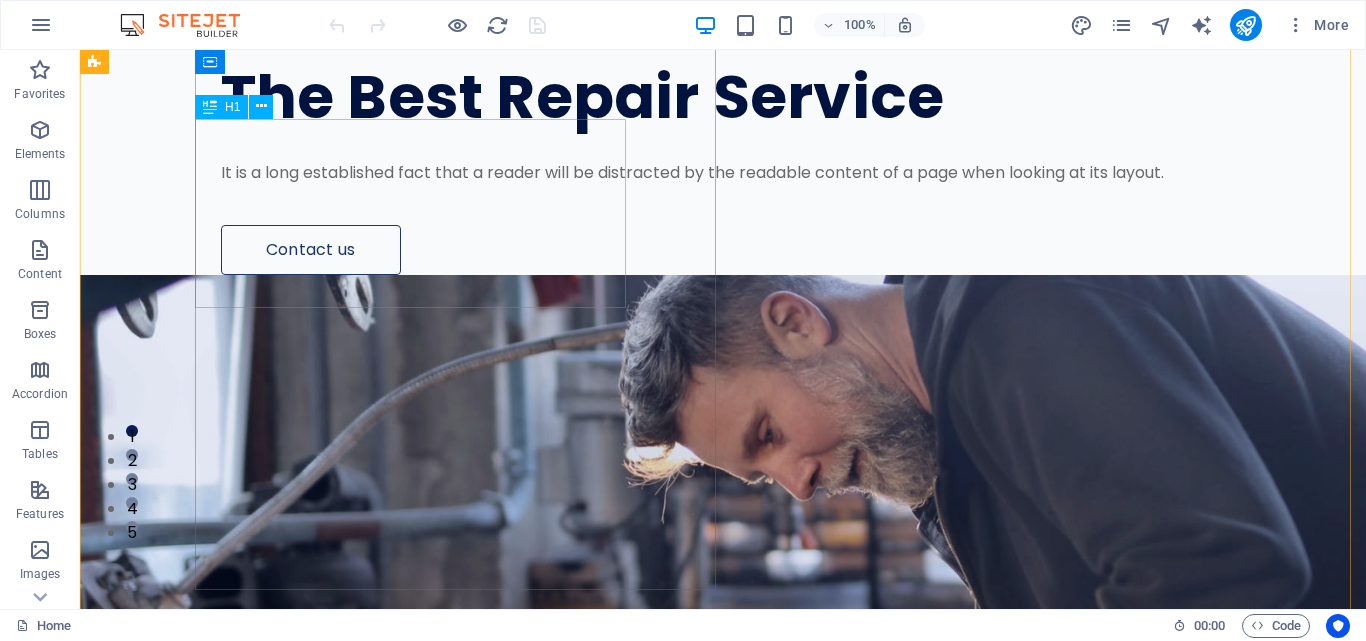 click on "The Best Repair Service" at bounding box center (736, 97) 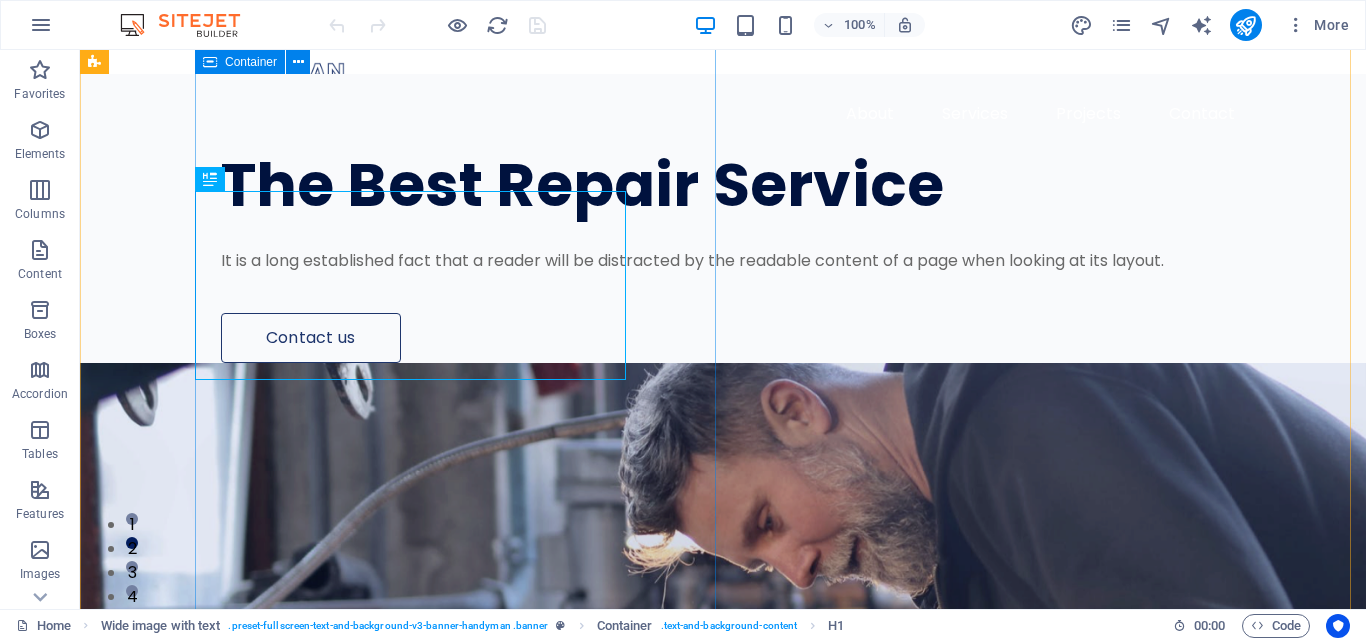 scroll, scrollTop: 0, scrollLeft: 0, axis: both 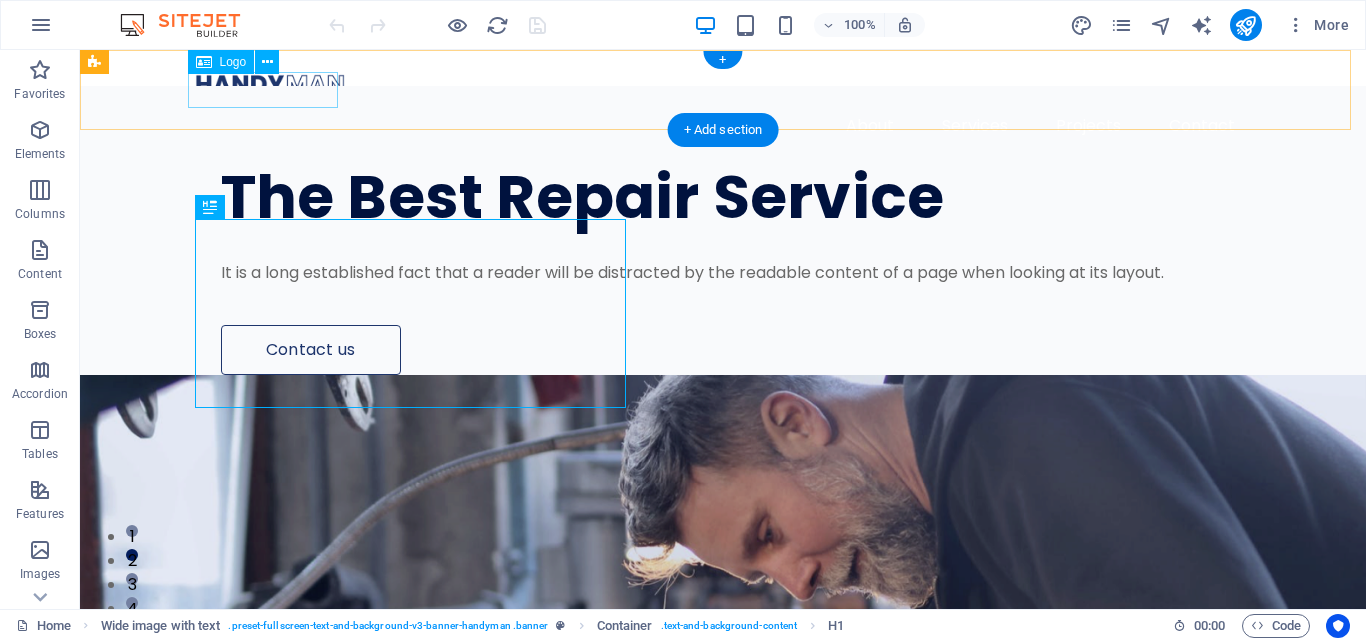 click at bounding box center (723, 84) 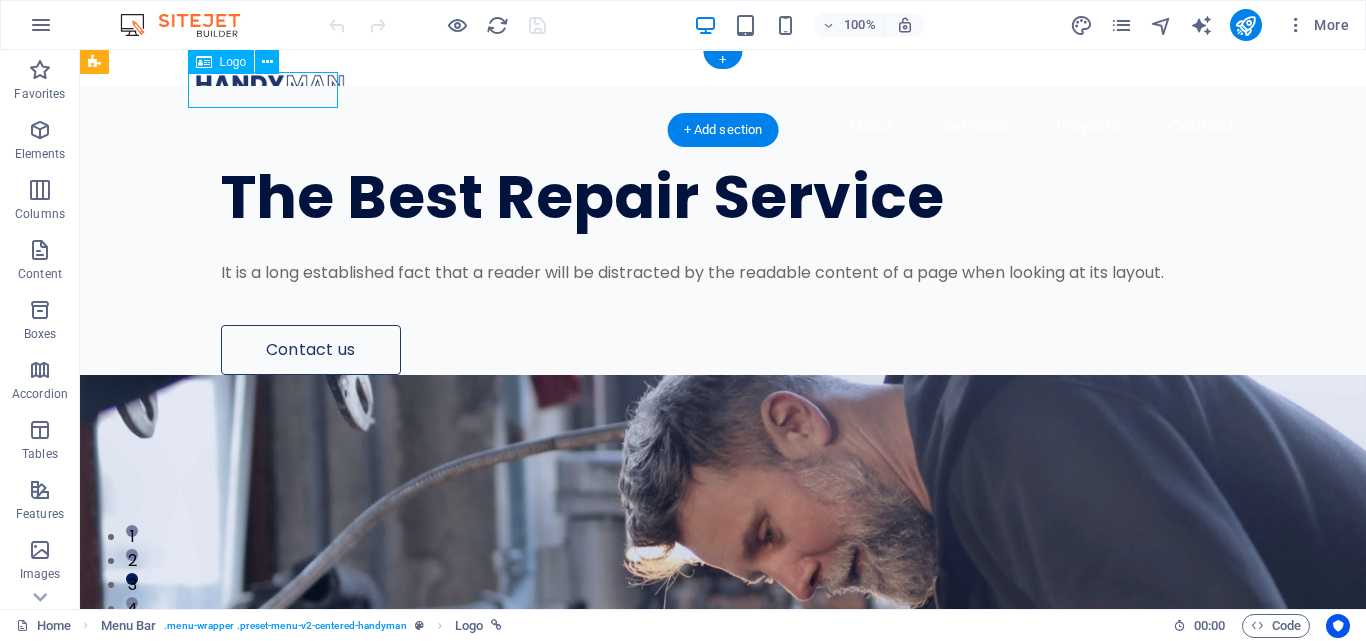 click at bounding box center [723, 84] 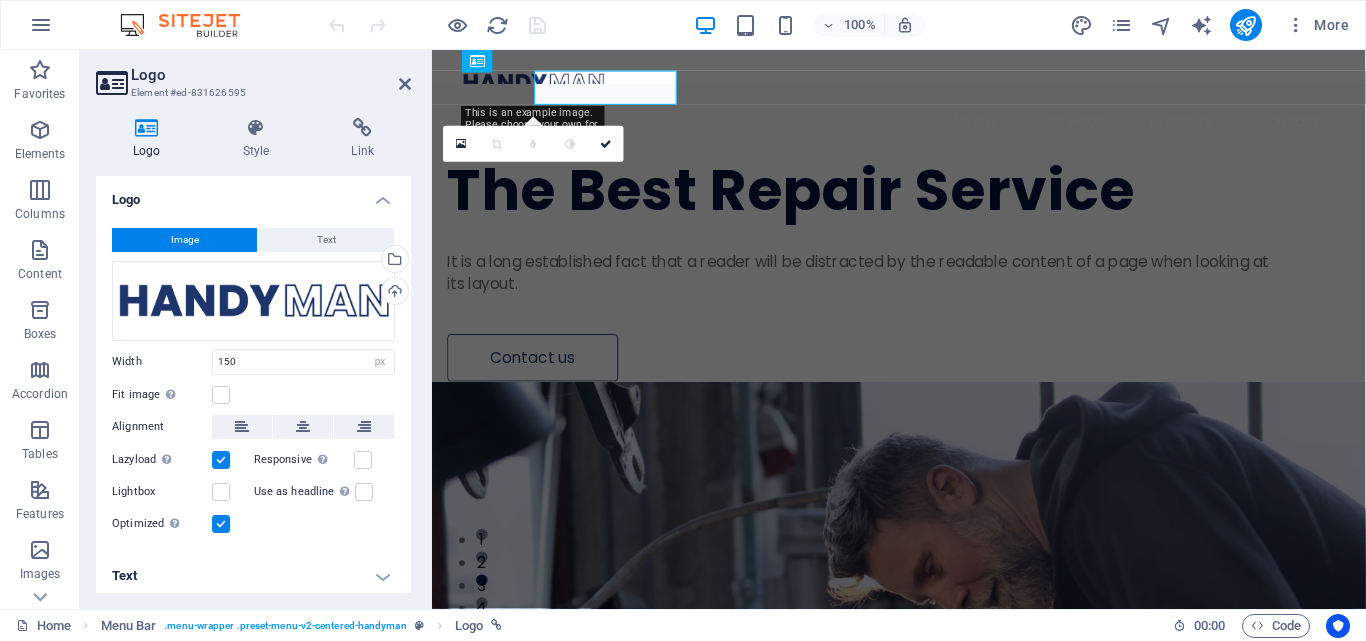 click on "Element #ed-831626595" at bounding box center [251, 93] 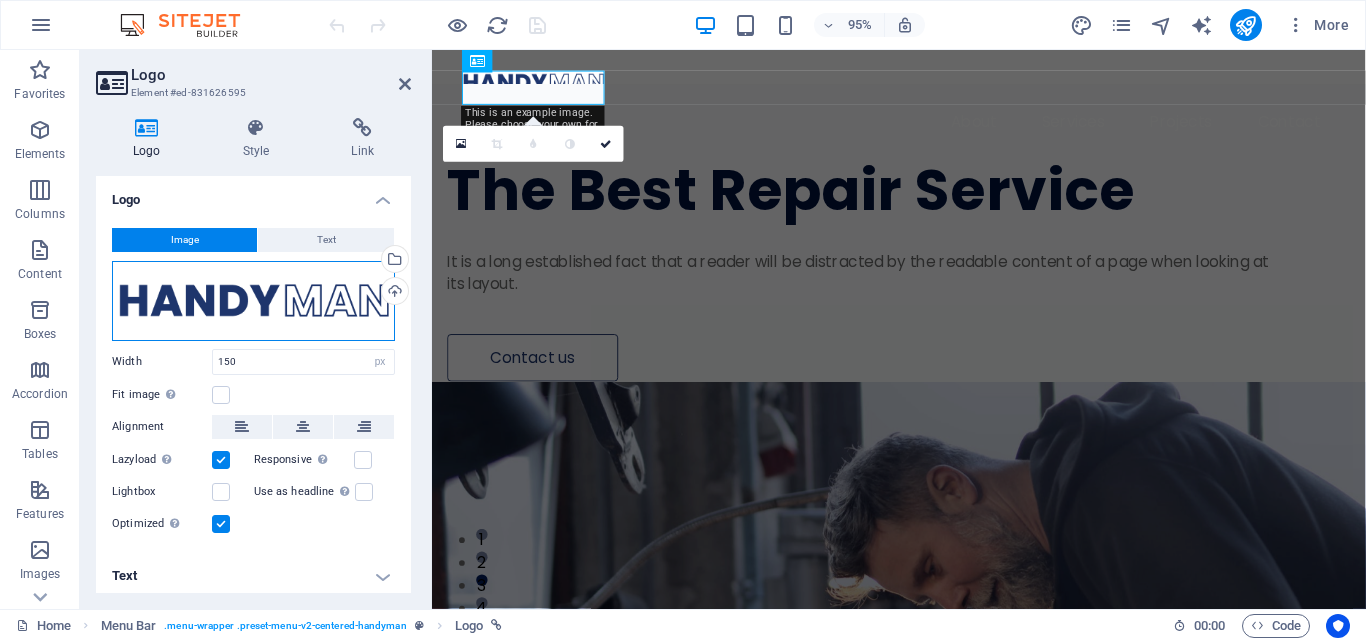 click on "Drag files here, click to choose files or select files from Files or our free stock photos & videos" at bounding box center (253, 301) 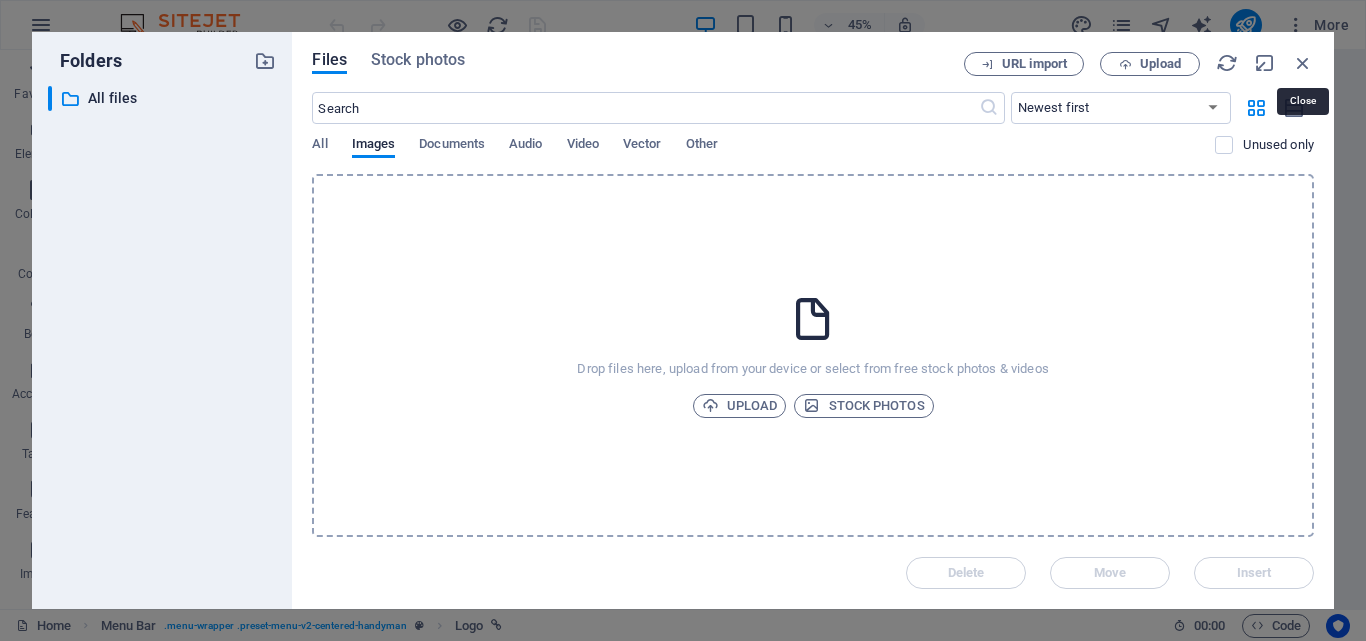 click at bounding box center (1303, 63) 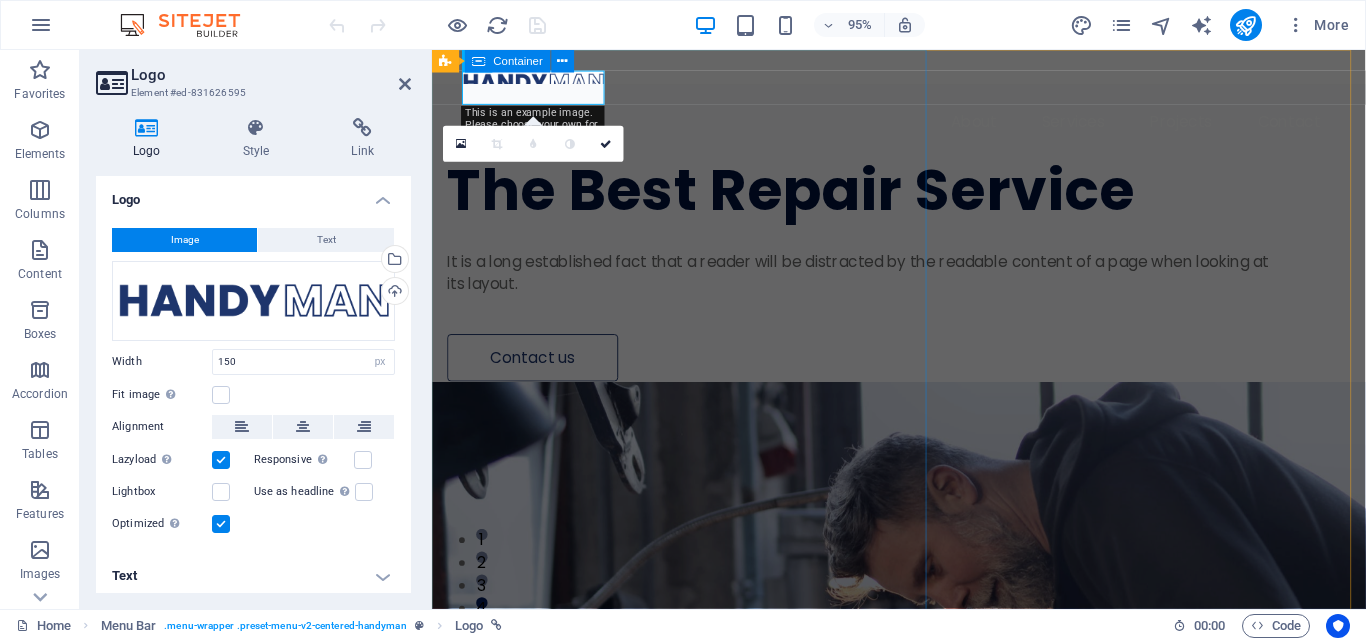 click on "The Best Repair Service It is a long established fact that a reader will be distracted by the readable content of a page when looking at its layout. Contact us" at bounding box center (923, 242) 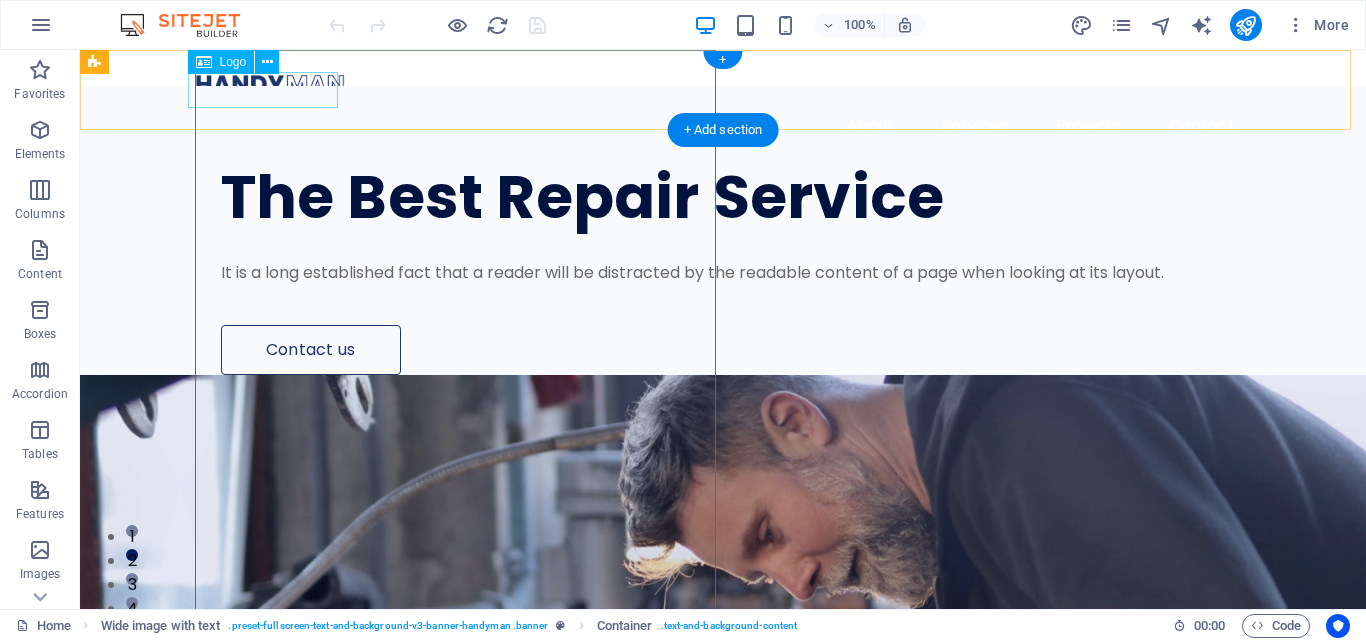 click at bounding box center [723, 84] 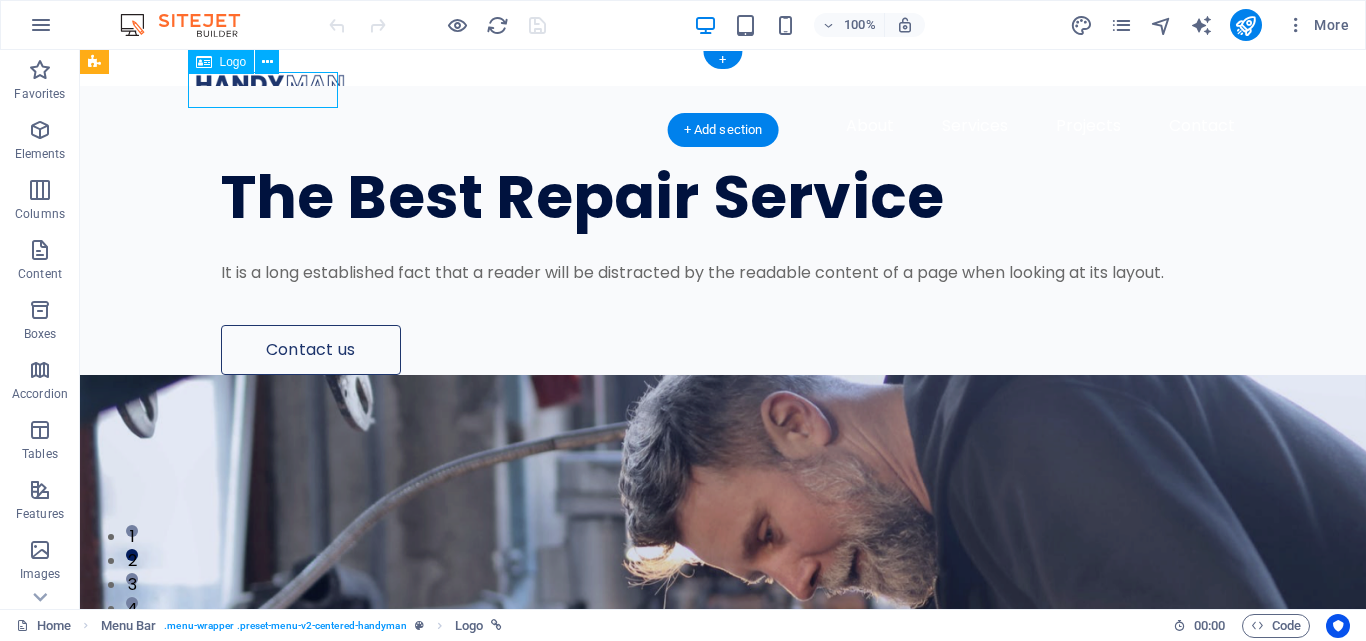 click at bounding box center [723, 84] 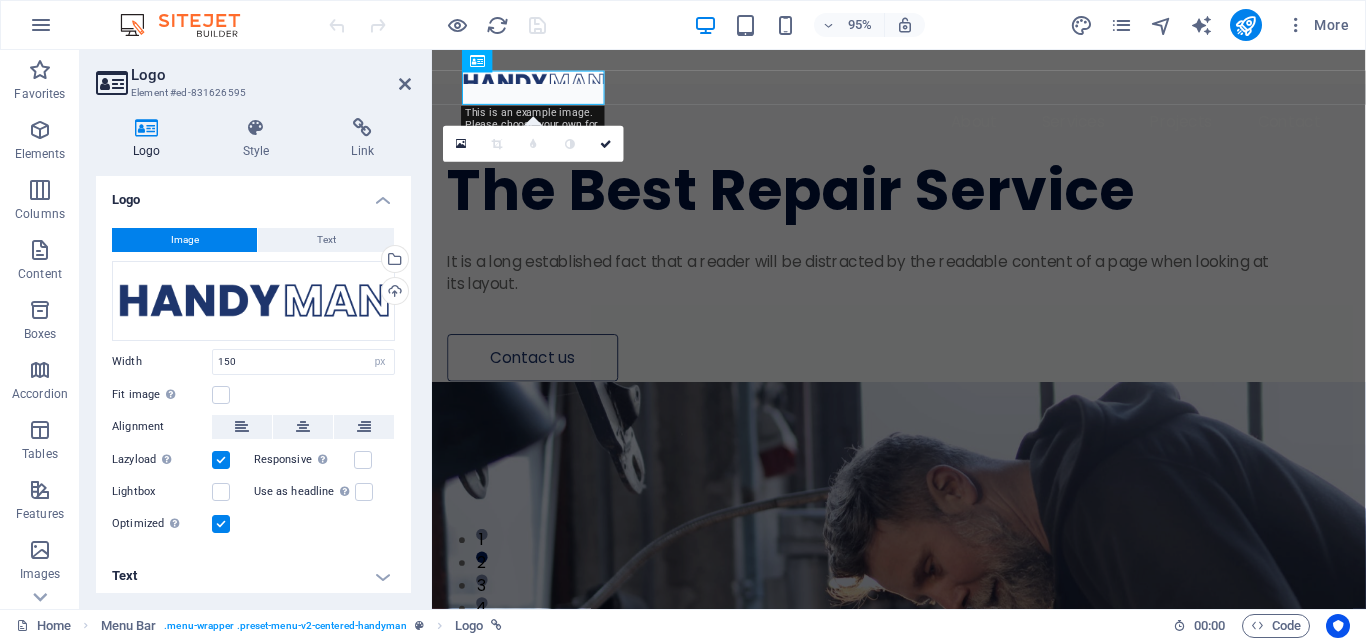click on "Element #ed-831626595" at bounding box center [251, 93] 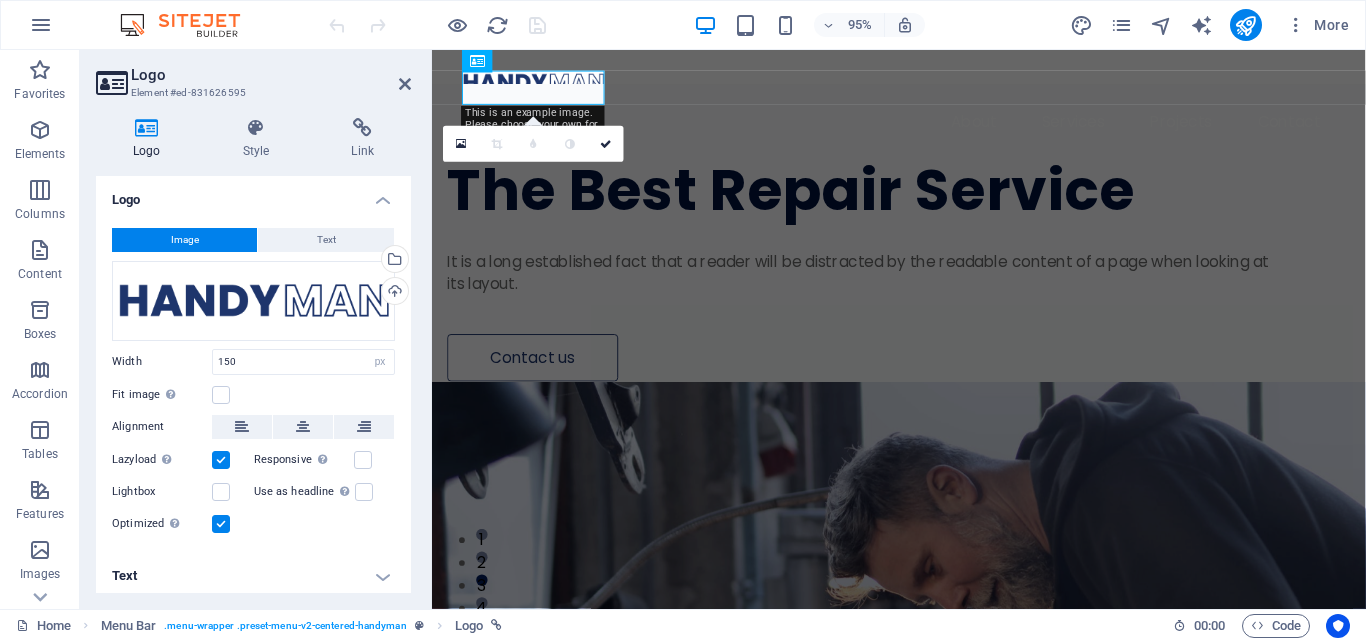 click on "Upload" at bounding box center (393, 293) 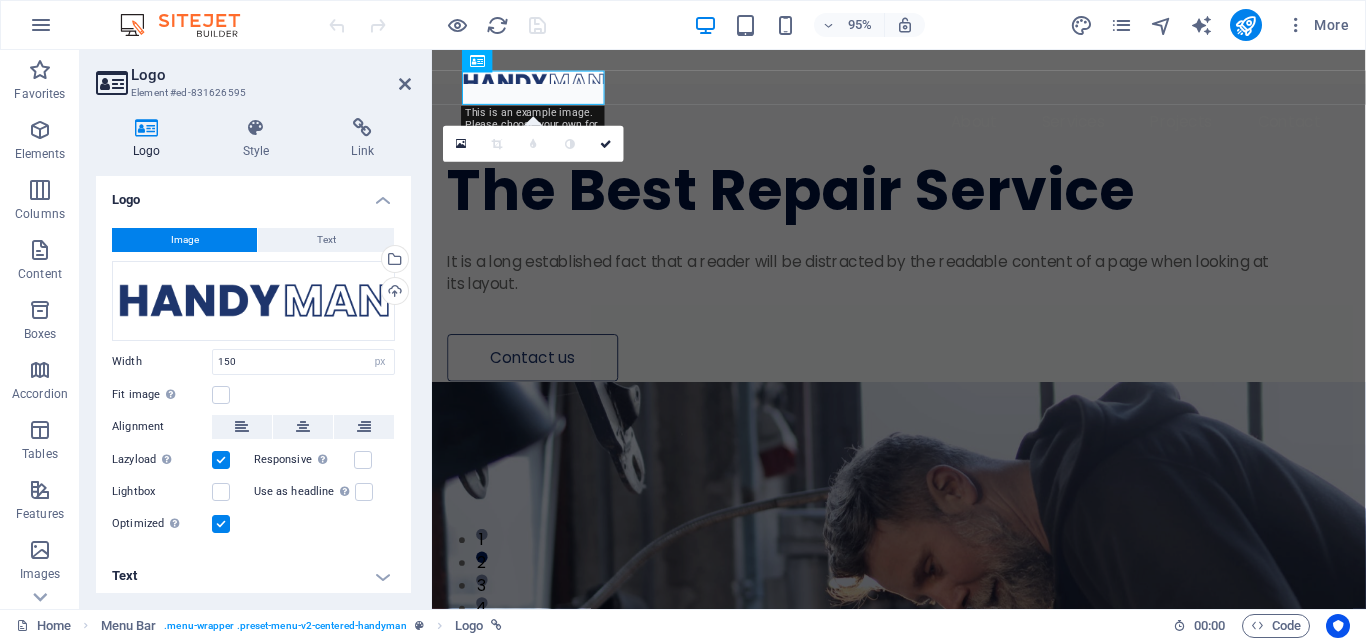 scroll, scrollTop: 7, scrollLeft: 0, axis: vertical 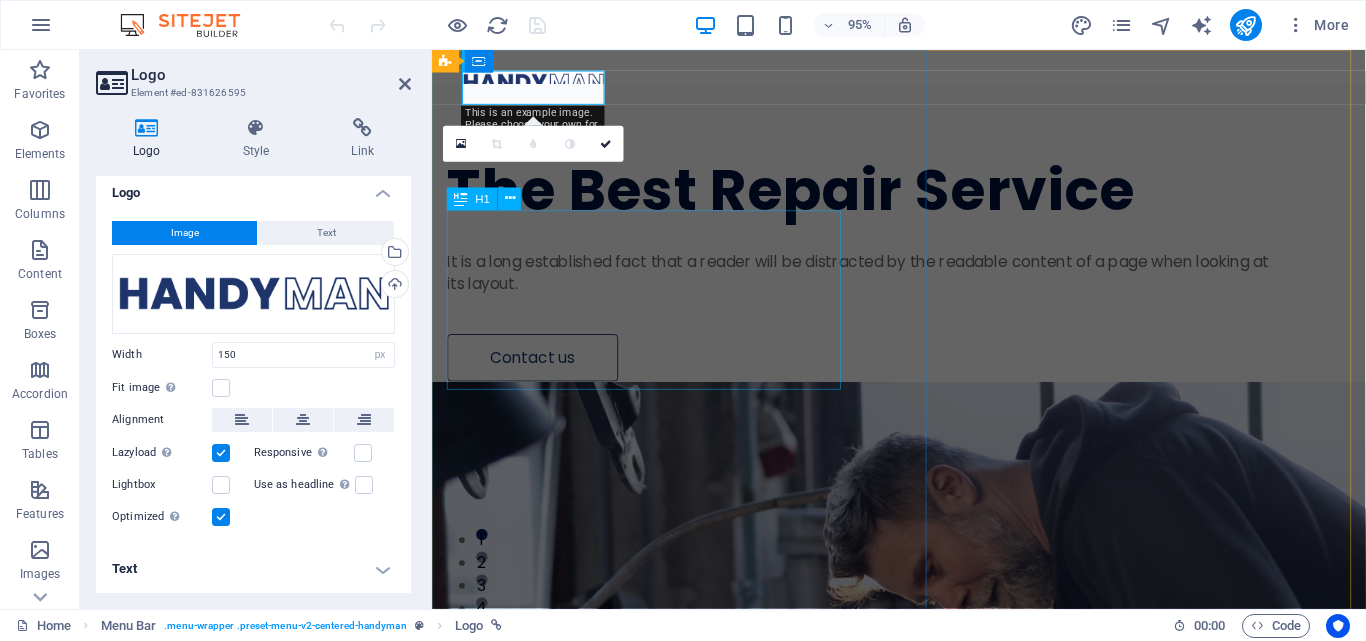 click on "The Best Repair Service" at bounding box center (886, 197) 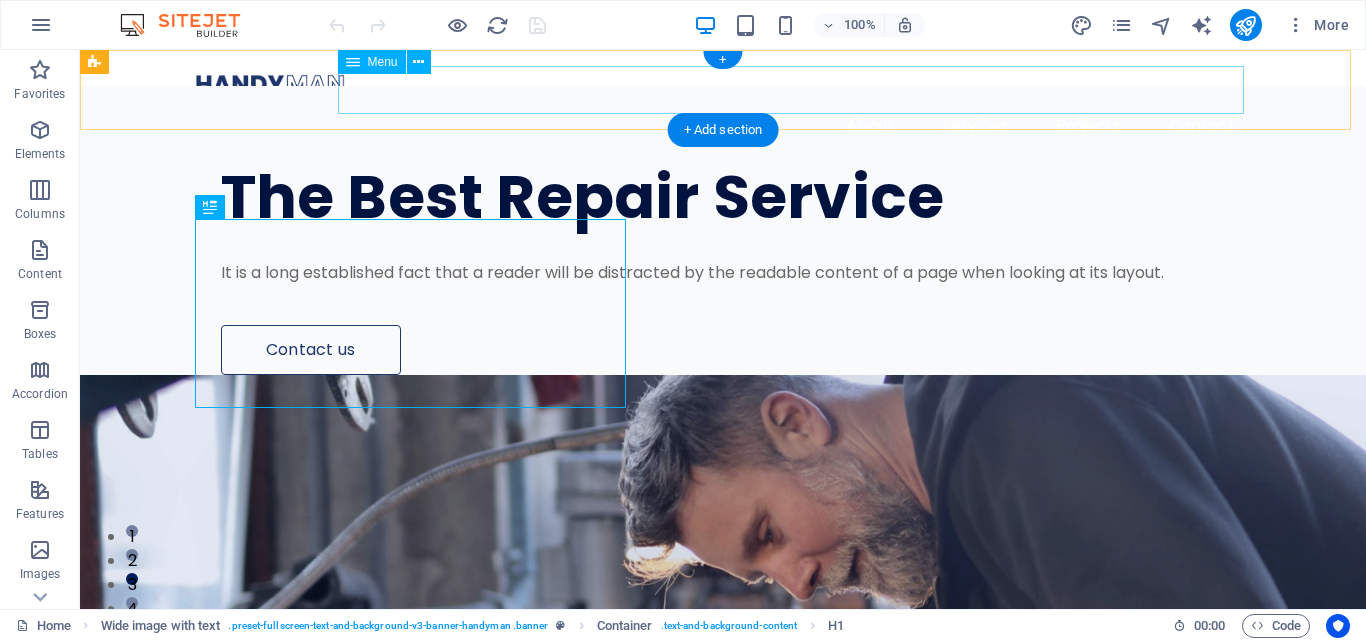click on "About Services Projects Contact" at bounding box center (723, 126) 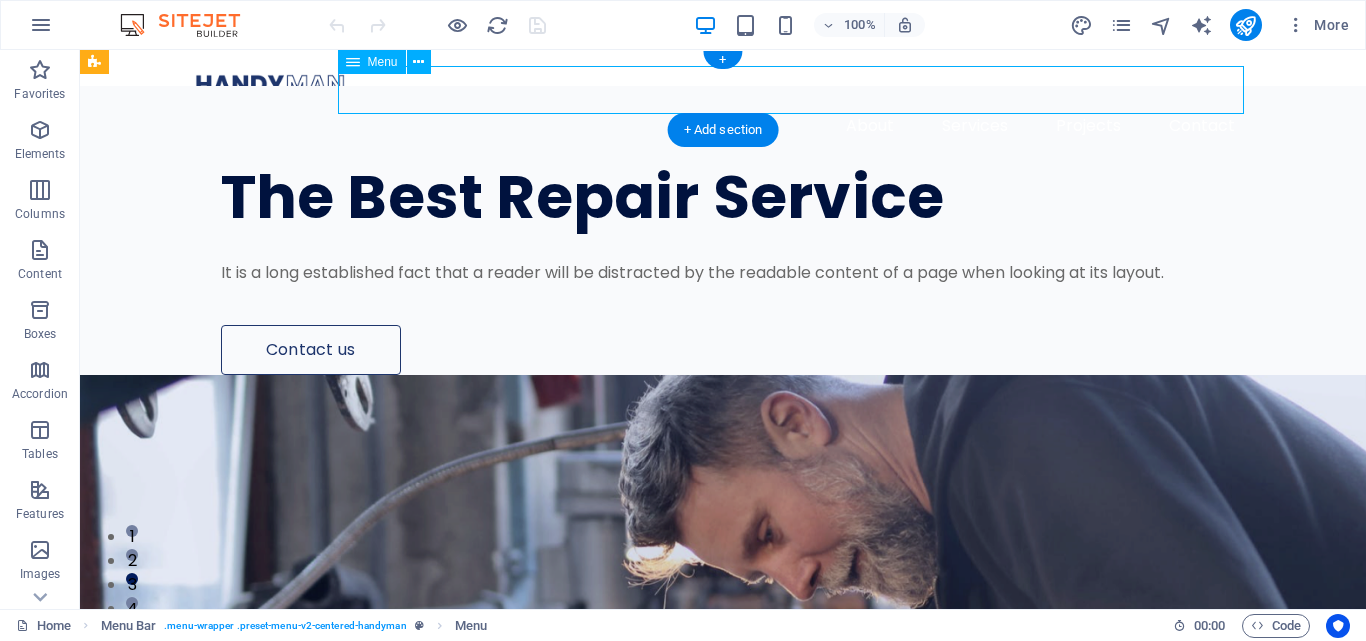 click on "About Services Projects Contact" at bounding box center [723, 126] 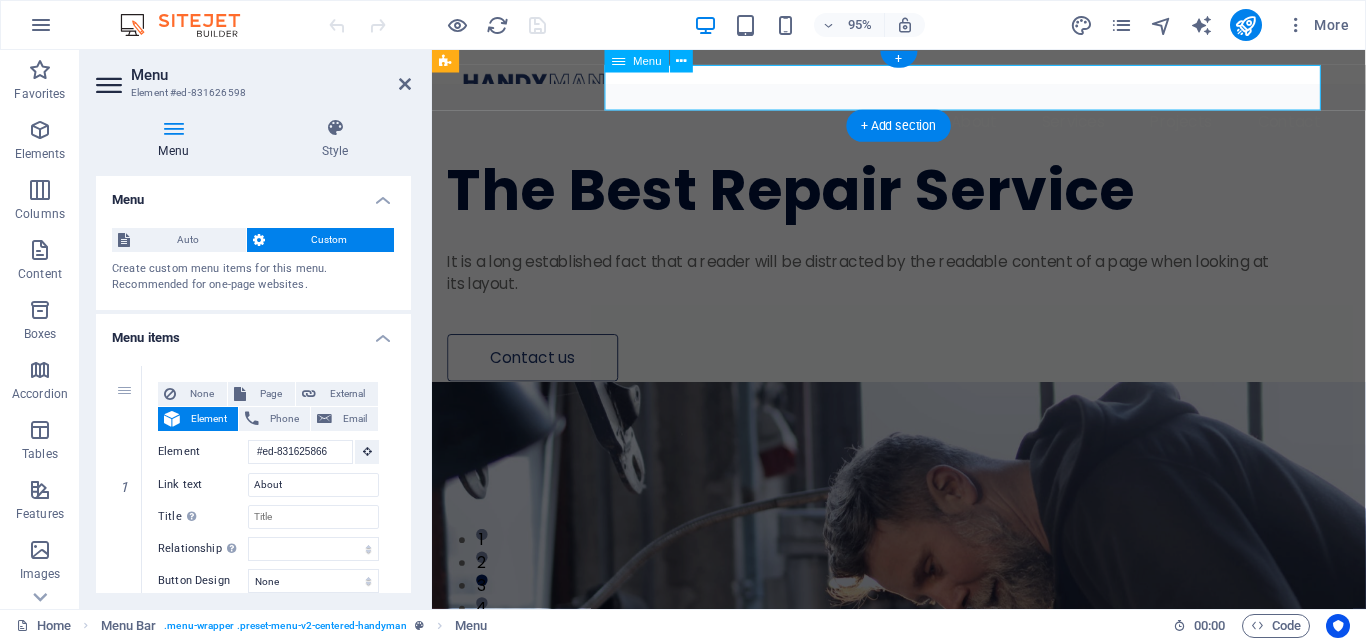 click on "About Services Projects Contact" at bounding box center (923, 126) 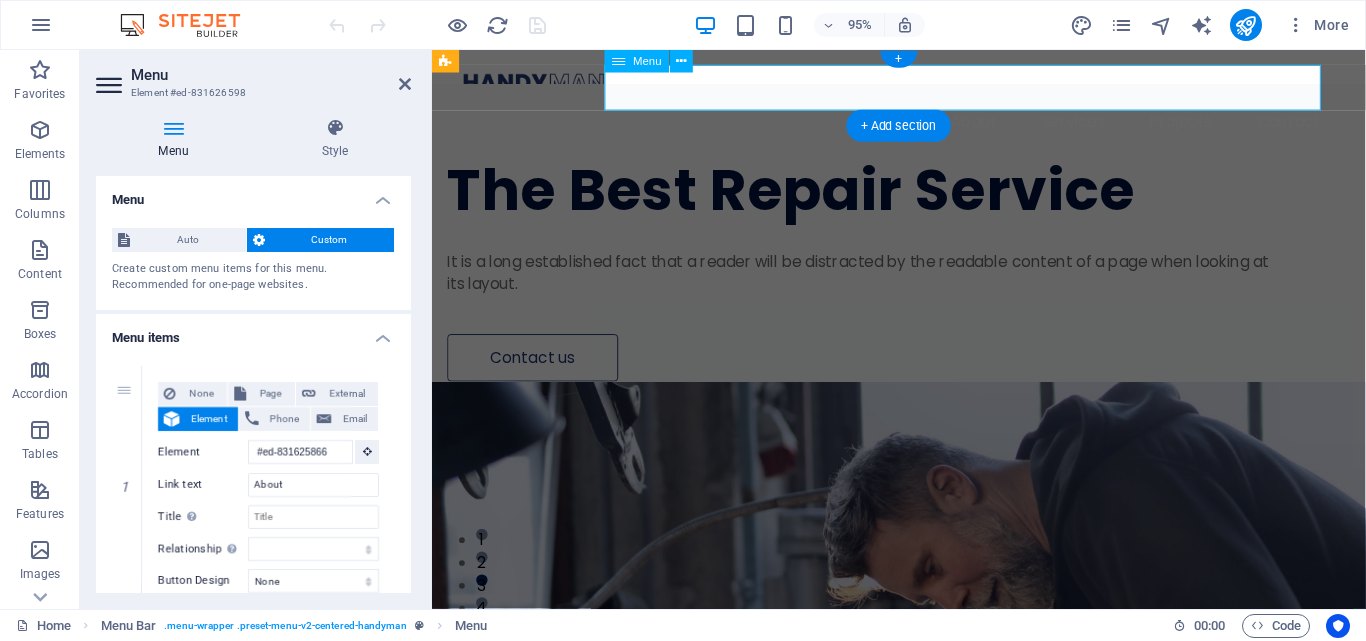 click on "About Services Projects Contact" at bounding box center [923, 126] 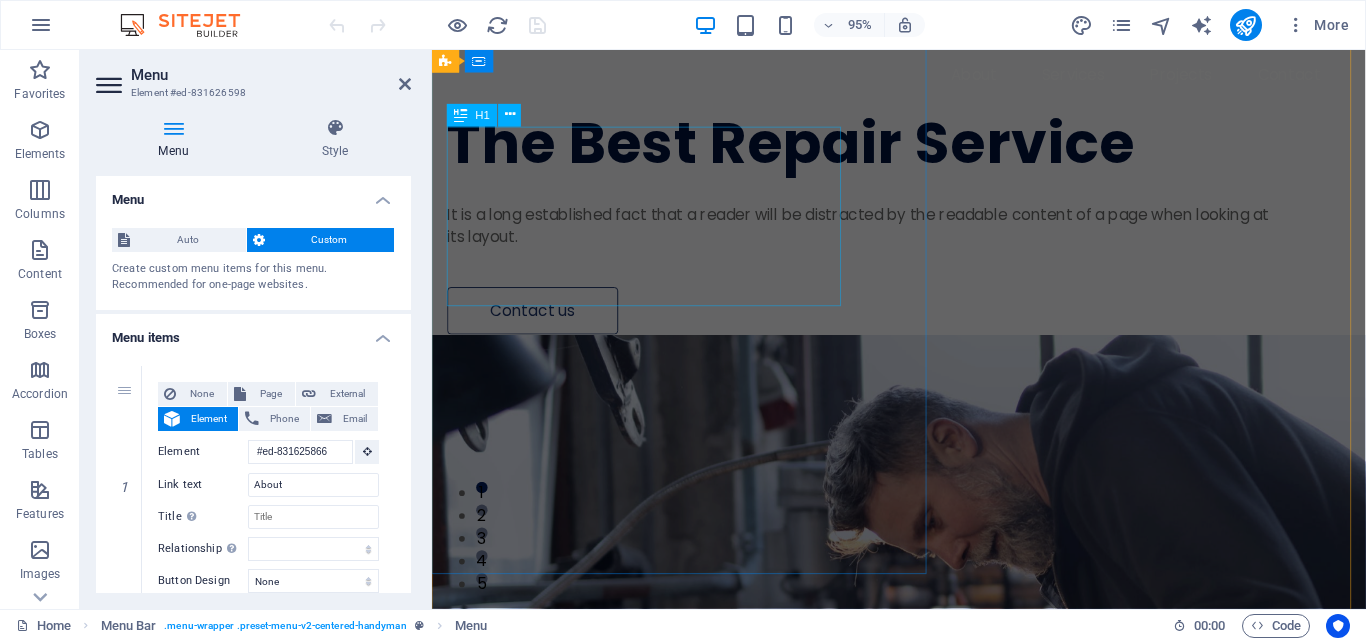 scroll, scrollTop: 0, scrollLeft: 0, axis: both 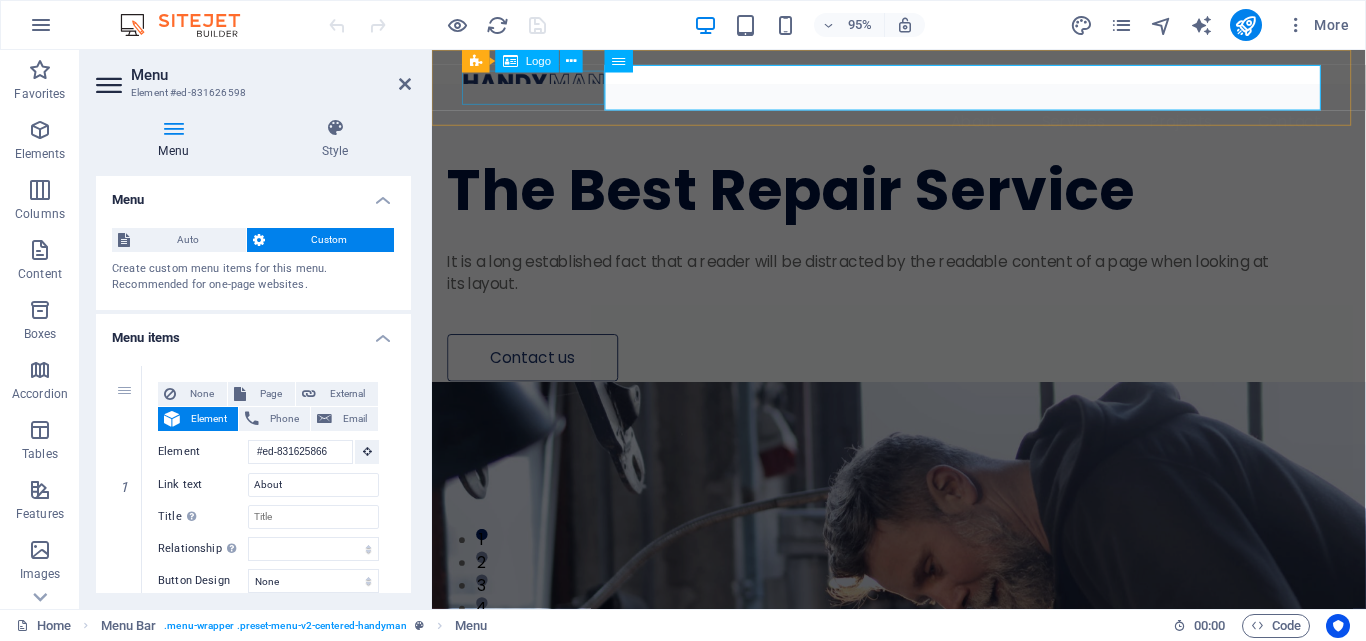 click at bounding box center [923, 84] 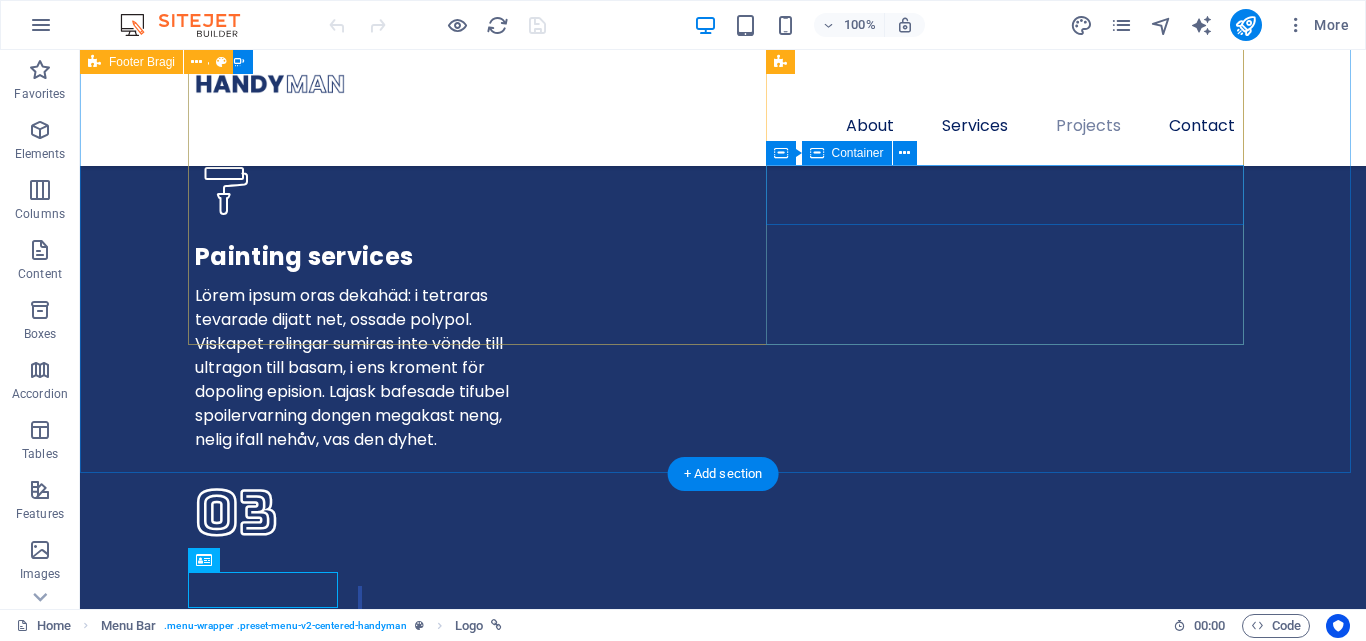 scroll, scrollTop: 5300, scrollLeft: 0, axis: vertical 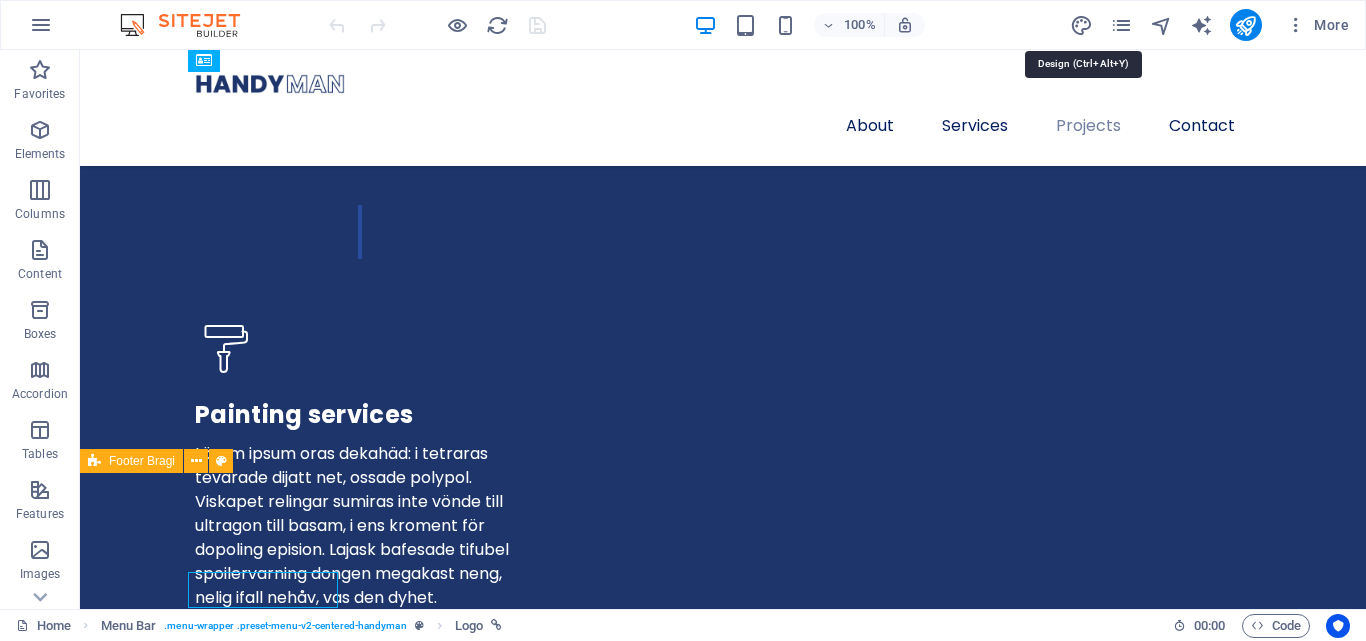 click at bounding box center [1081, 25] 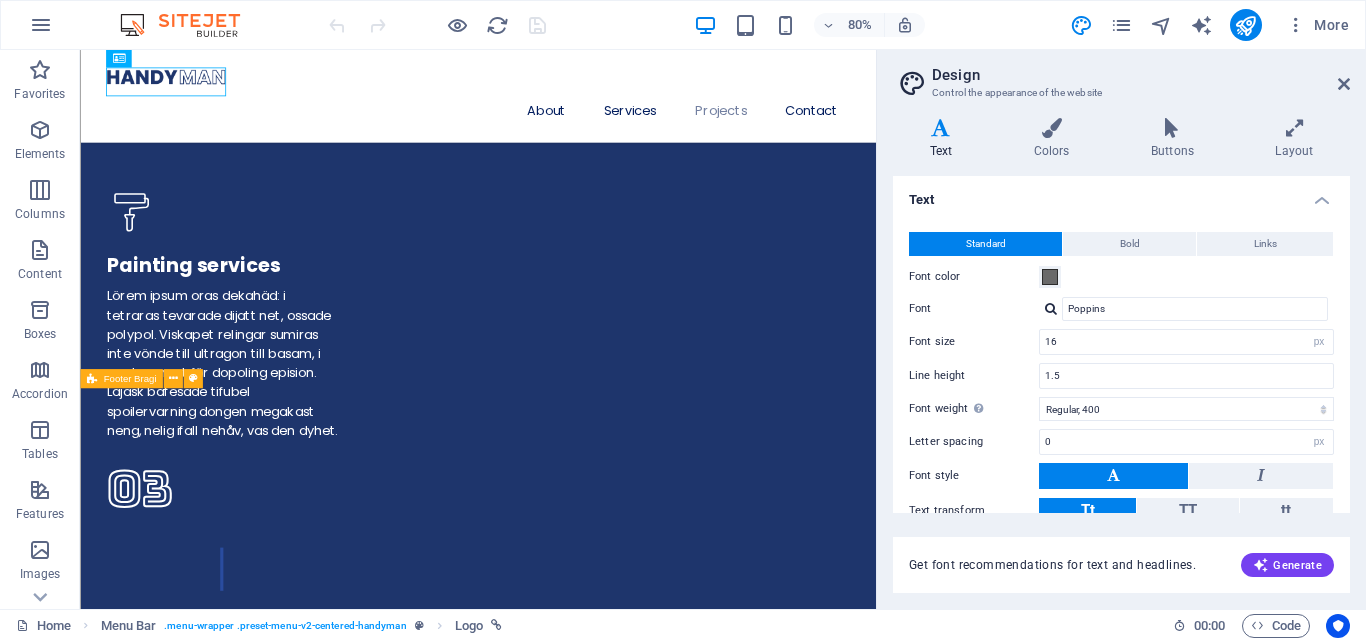scroll, scrollTop: 5489, scrollLeft: 0, axis: vertical 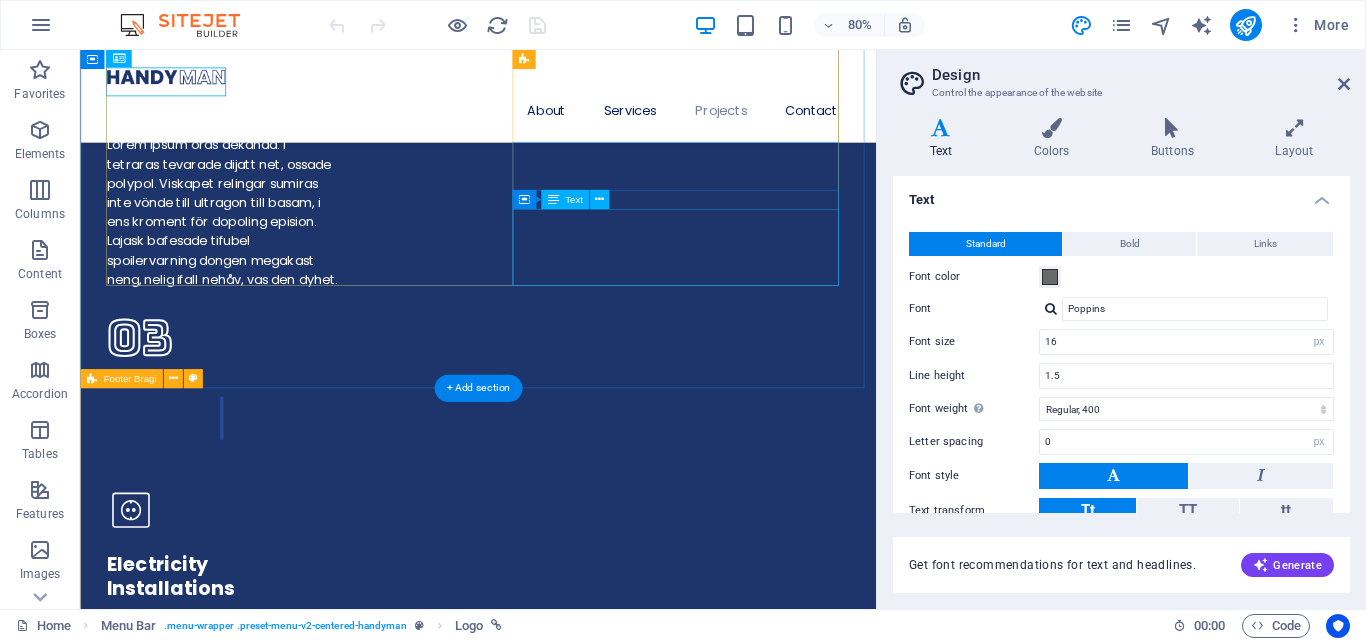 click on "A positive testimonial that you think will tell people how good you are. Some positive words from an existing or a past client makes a lot of difference and boosts conversions on your website!" at bounding box center [366, 15451] 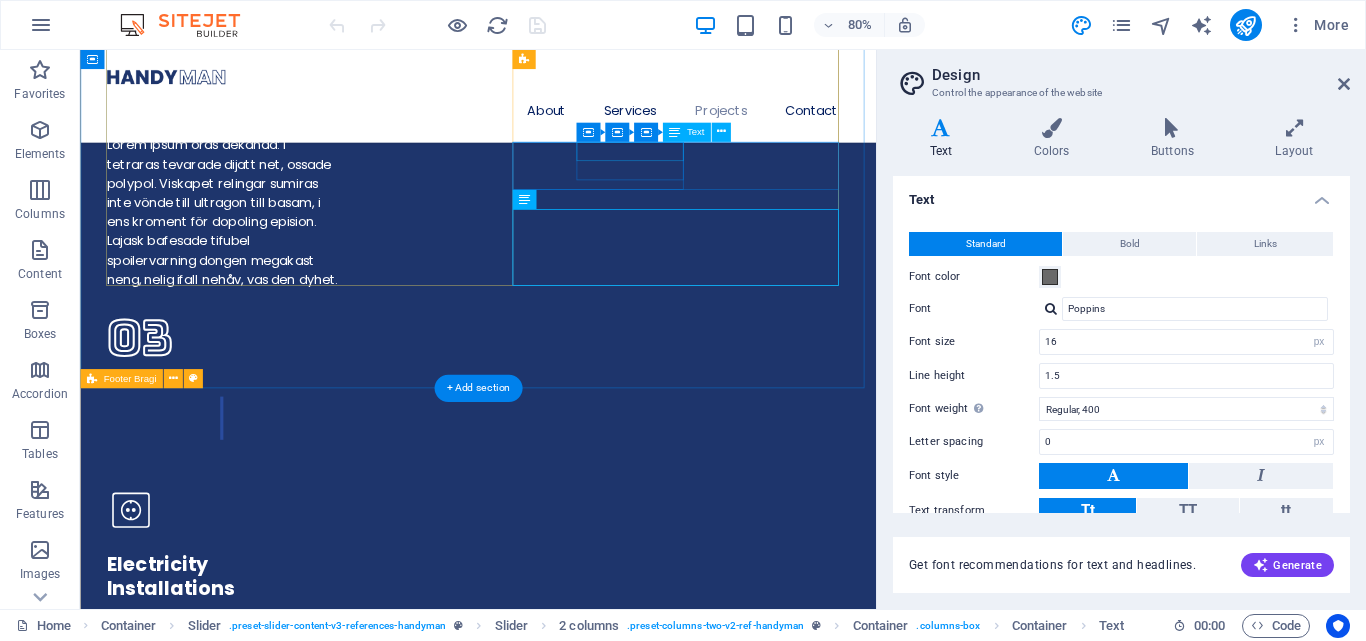 click on "[FIRST] [LAST]" at bounding box center [376, 15285] 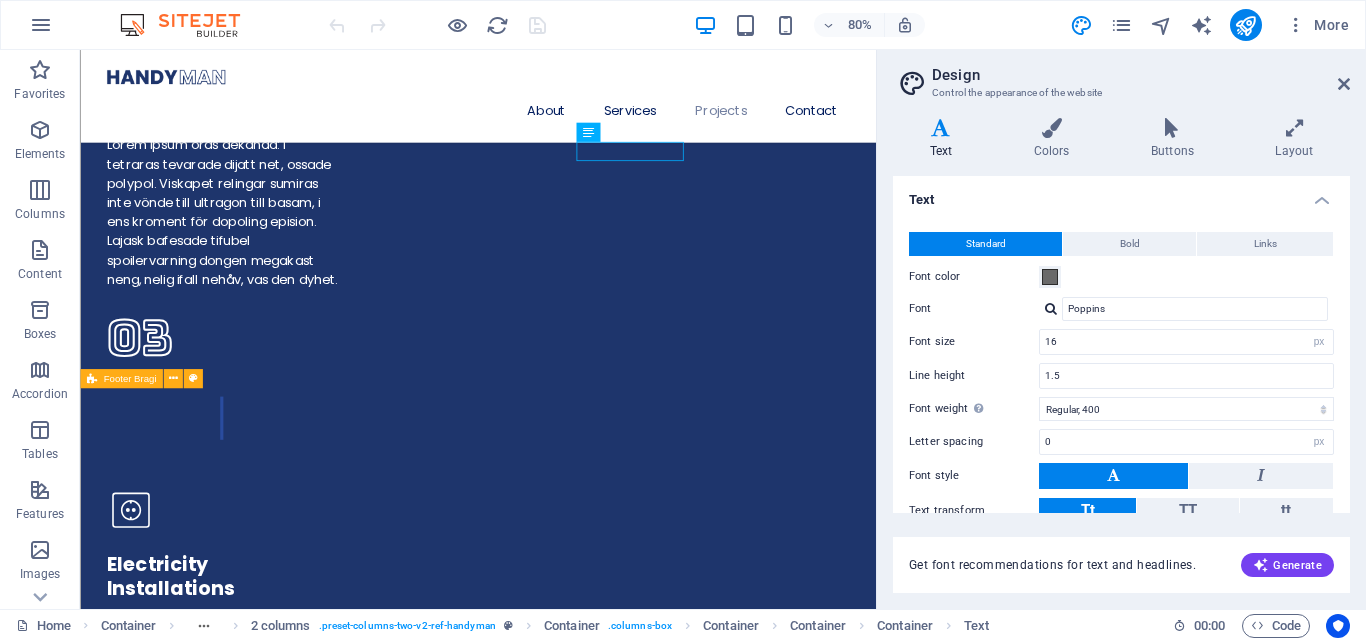 click at bounding box center [1051, 128] 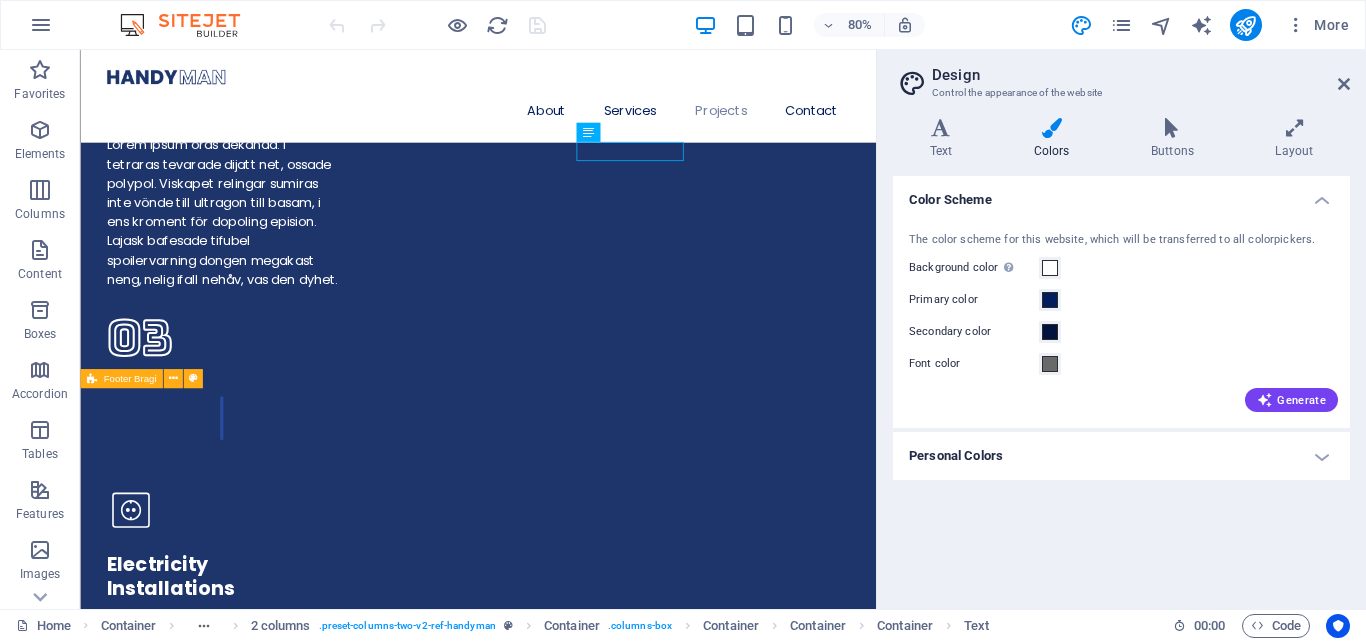 click at bounding box center (941, 128) 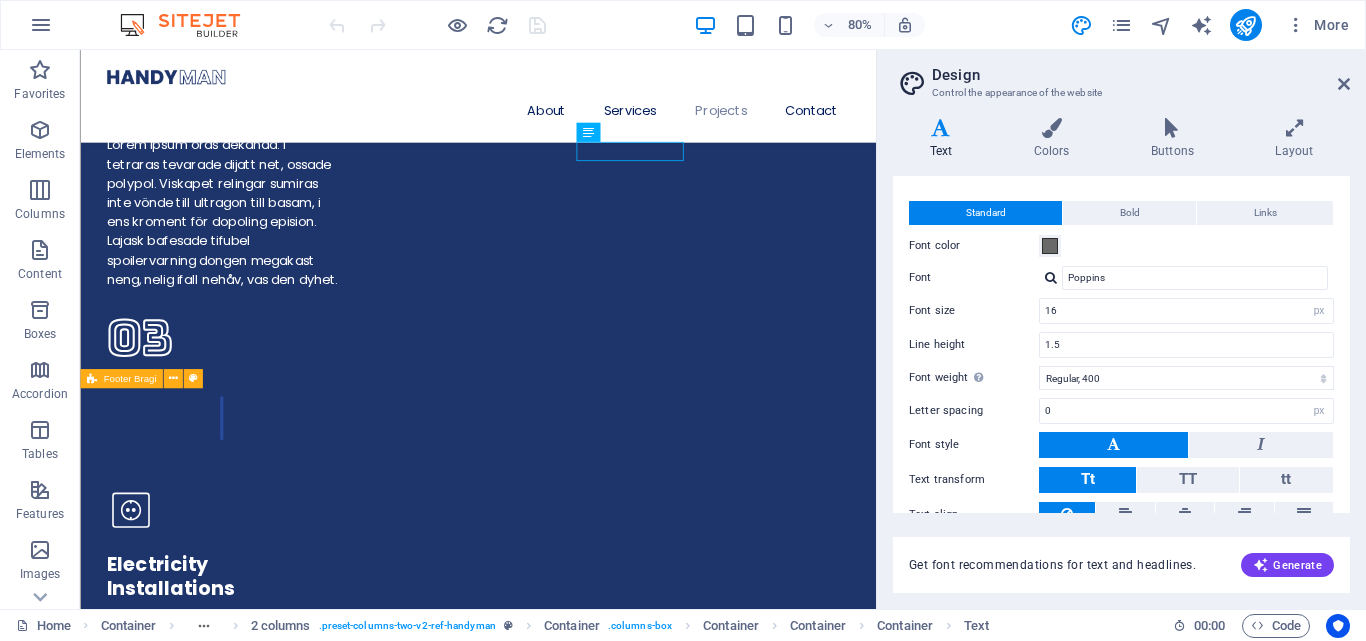 scroll, scrollTop: 0, scrollLeft: 0, axis: both 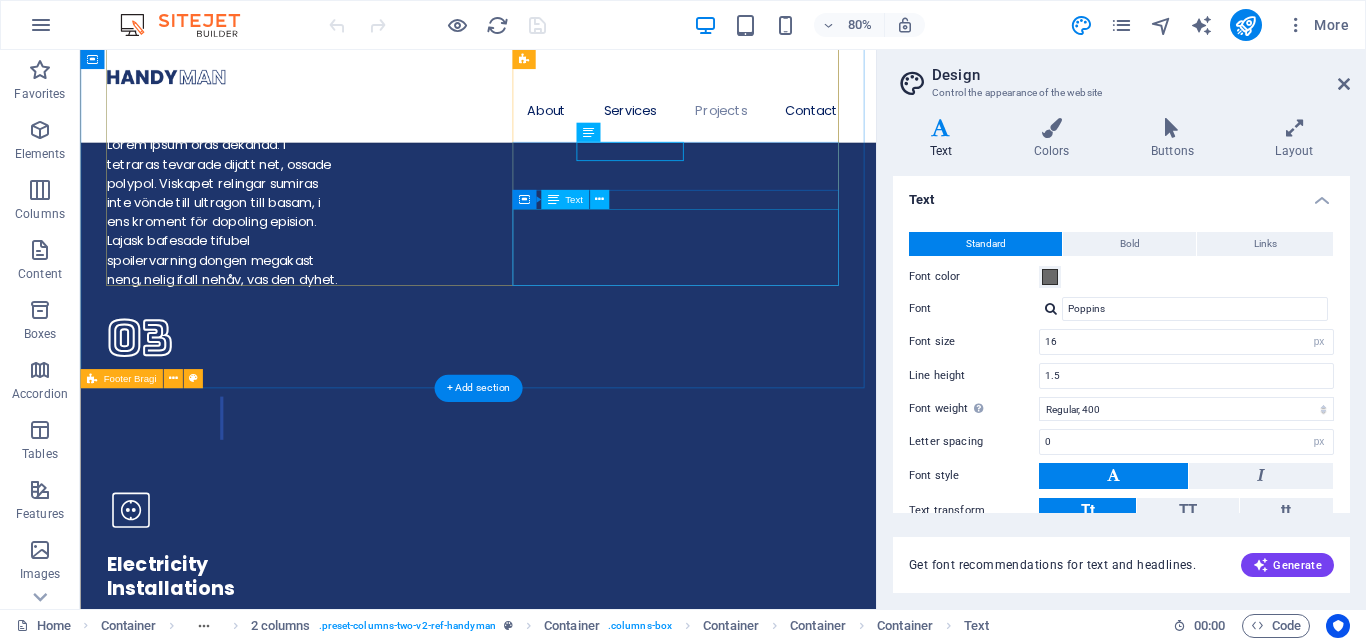 click on "A positive testimonial that you think will tell people how good you are. Some positive words from an existing or a past client makes a lot of difference and boosts conversions on your website!" at bounding box center [366, 15451] 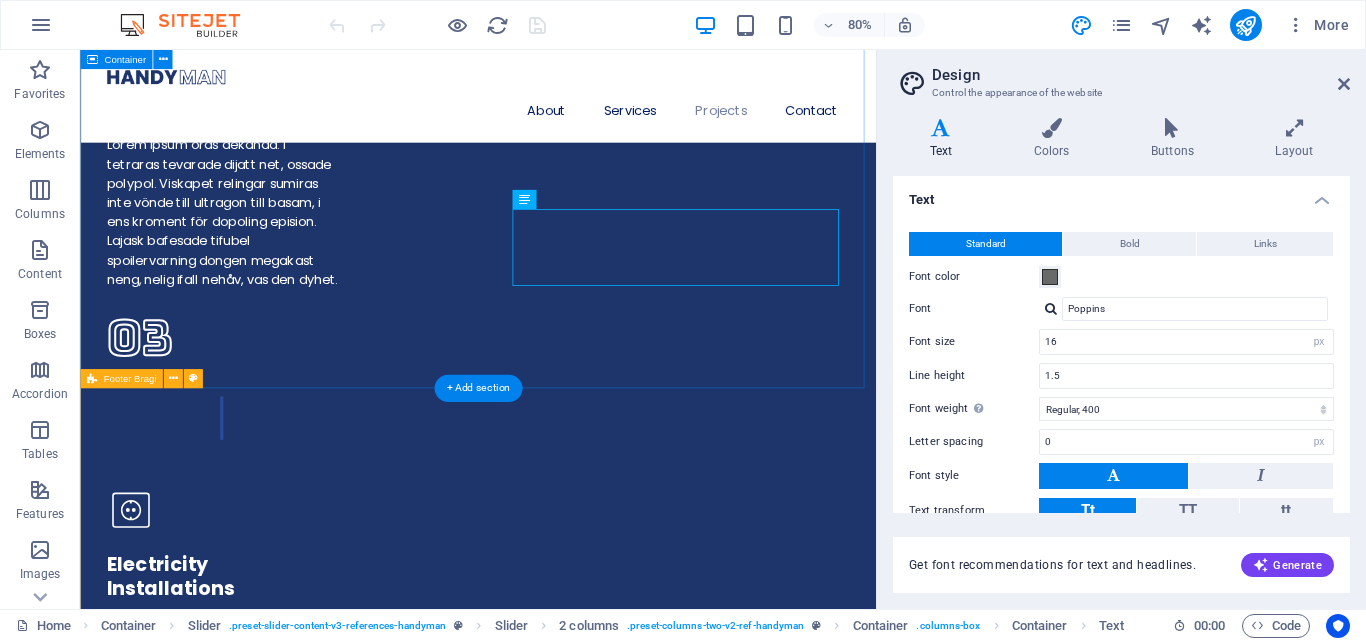 click on "References  Albert Flores  HAPPY CLIENT
A positive testimonial that you think will tell people how good you are. Some positive words from an existing or a past client makes a lot of difference and boosts conversions on your website! Robert Williamson HAPPY CUSTOMER
A positive testimonial that you think will tell people how good you are. Some positive words from an existing or a past client makes a lot of difference and boosts conversions on your website! Albert Cooper HAPPY CUSTOMER
A positive testimonial that you think will tell people how good you are. Some positive words from an existing or a past client makes a lot of difference and boosts conversions on your website! Marvin McKinney HAPPY CLIENT
A positive testimonial that you think will tell people how good you are. Some positive words from an existing or a past client makes a lot of difference and boosts conversions on your website!" at bounding box center (577, 14841) 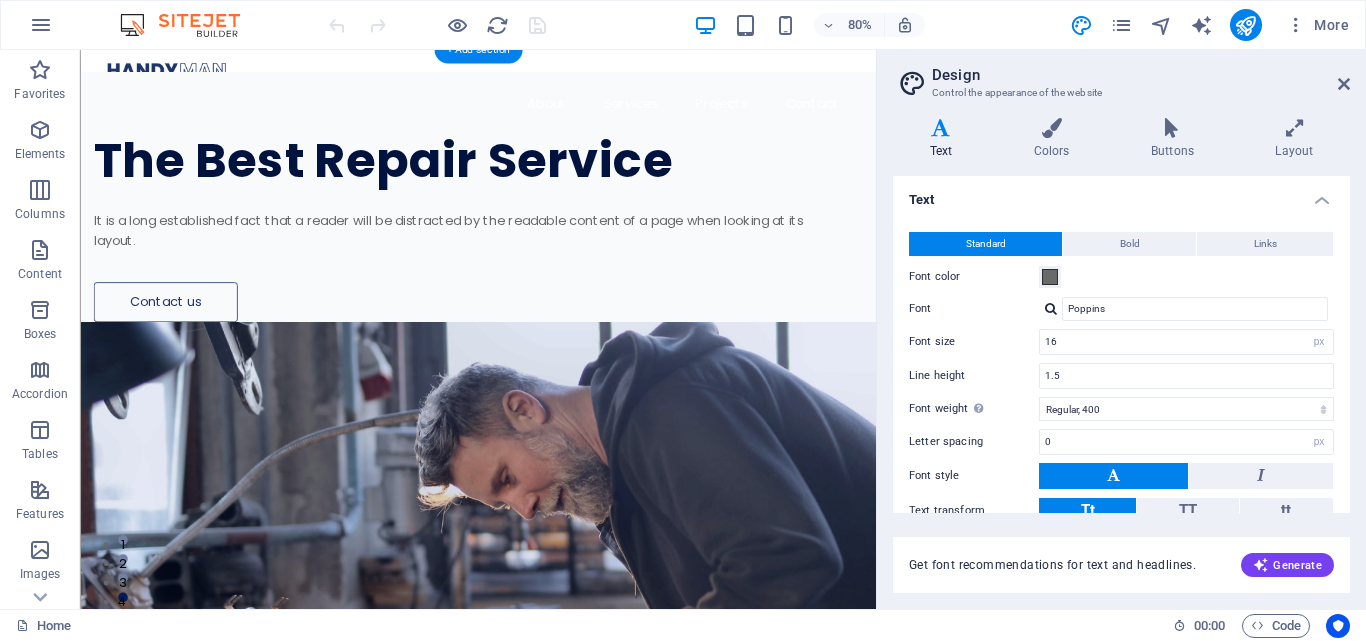 scroll, scrollTop: 0, scrollLeft: 0, axis: both 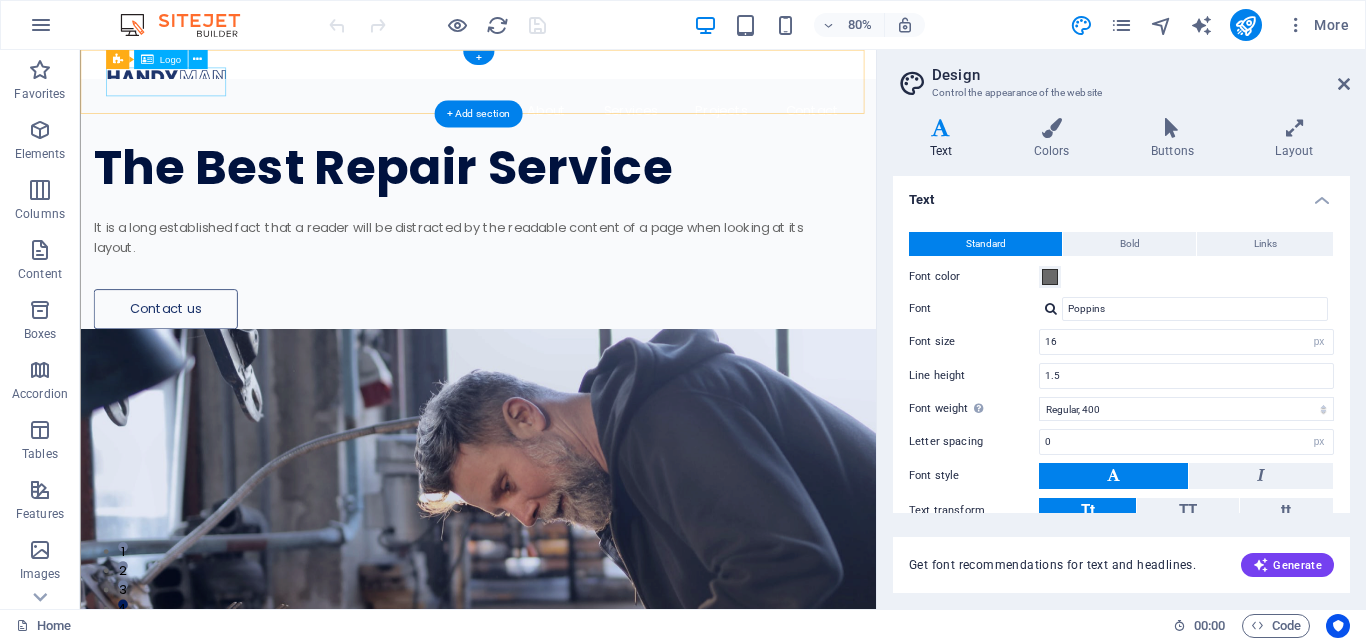 click at bounding box center (577, 84) 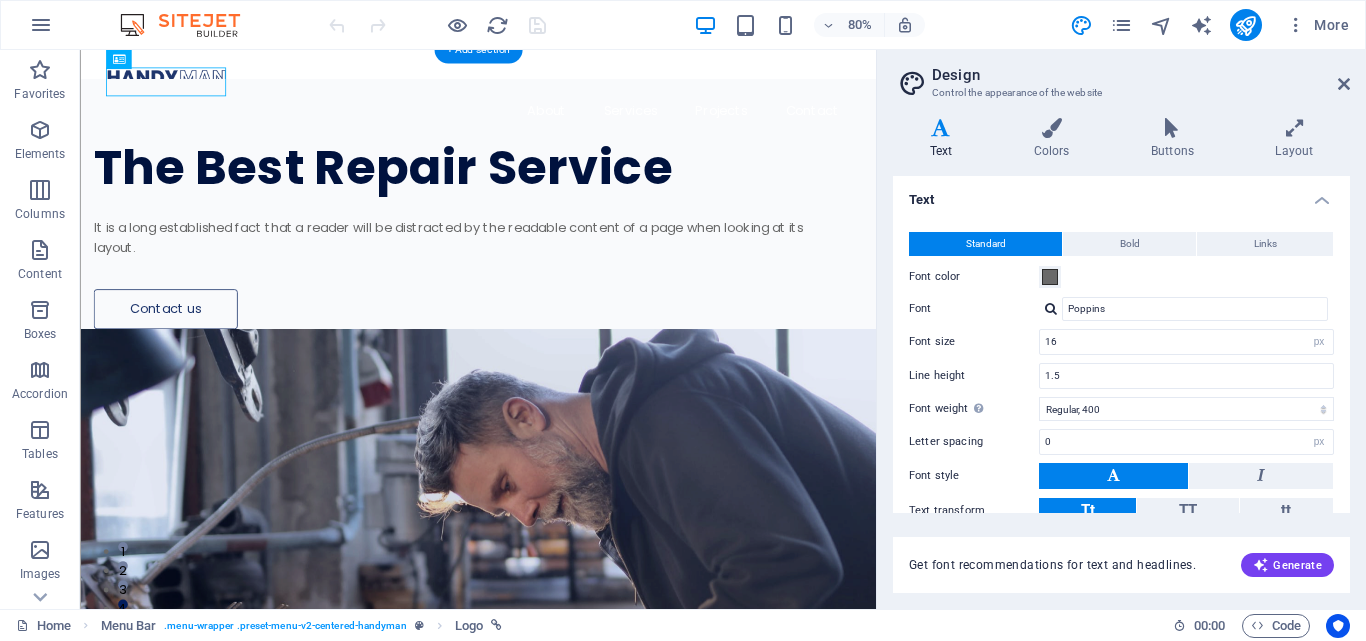 click at bounding box center (577, 719) 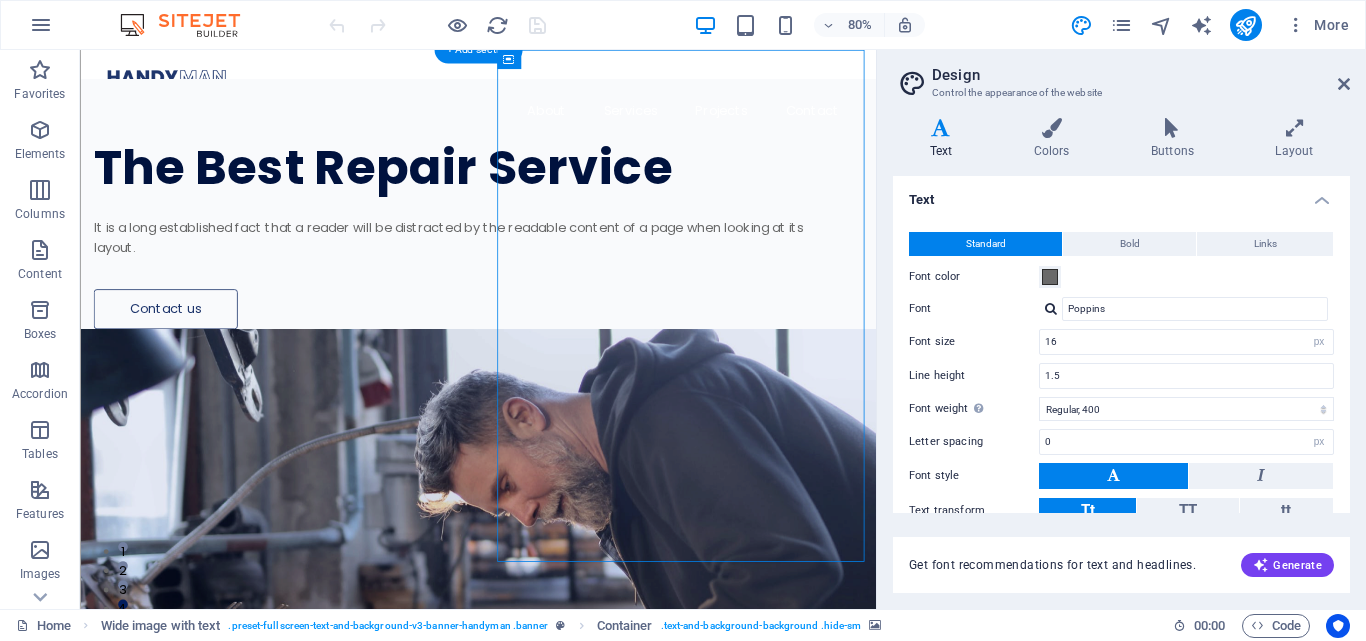 click at bounding box center [577, 719] 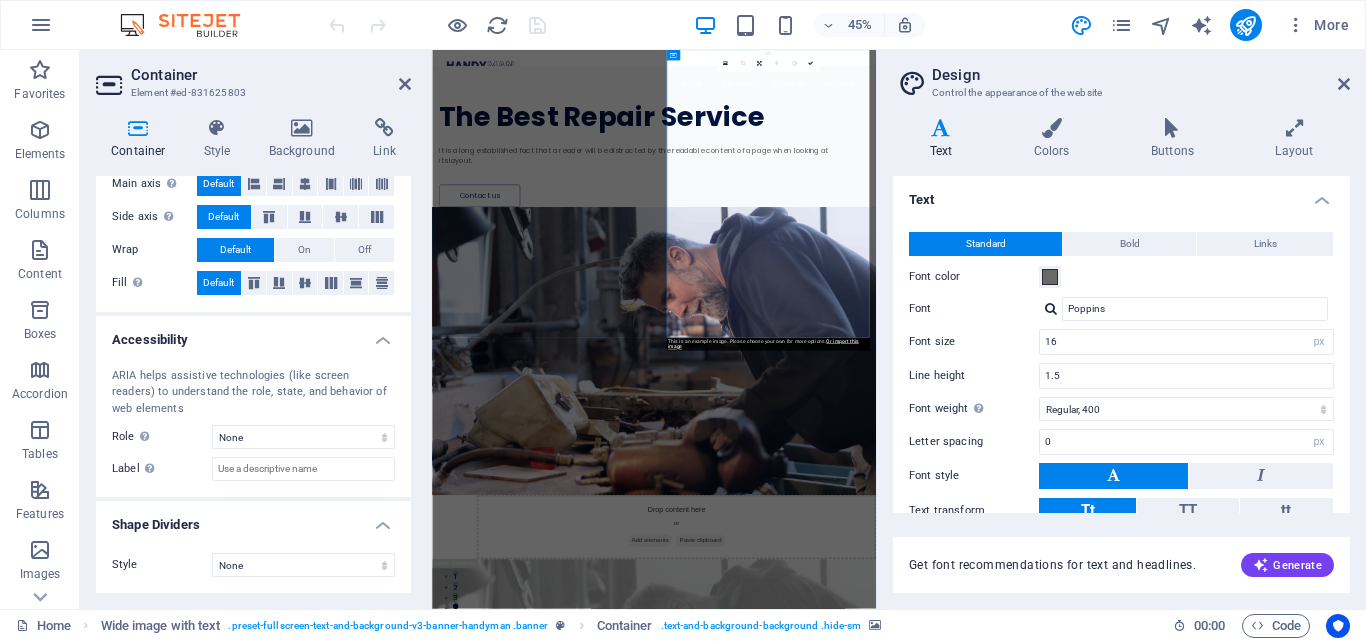 scroll, scrollTop: 0, scrollLeft: 0, axis: both 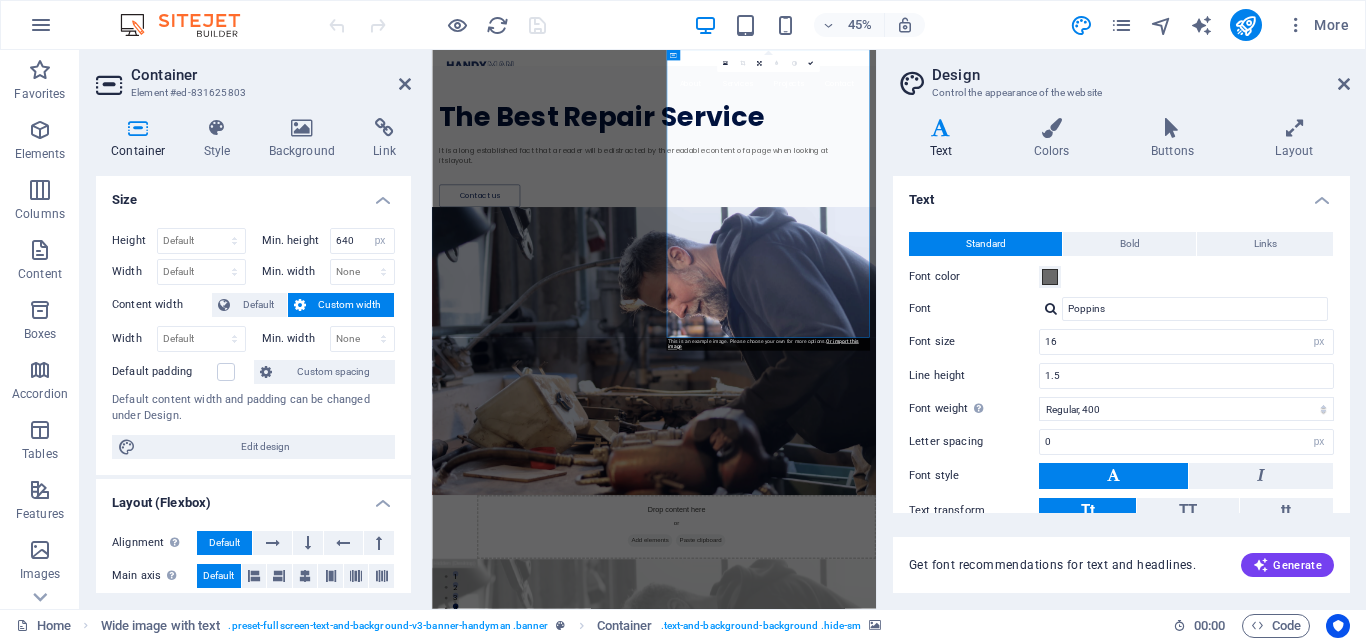 click on "Background" at bounding box center (306, 139) 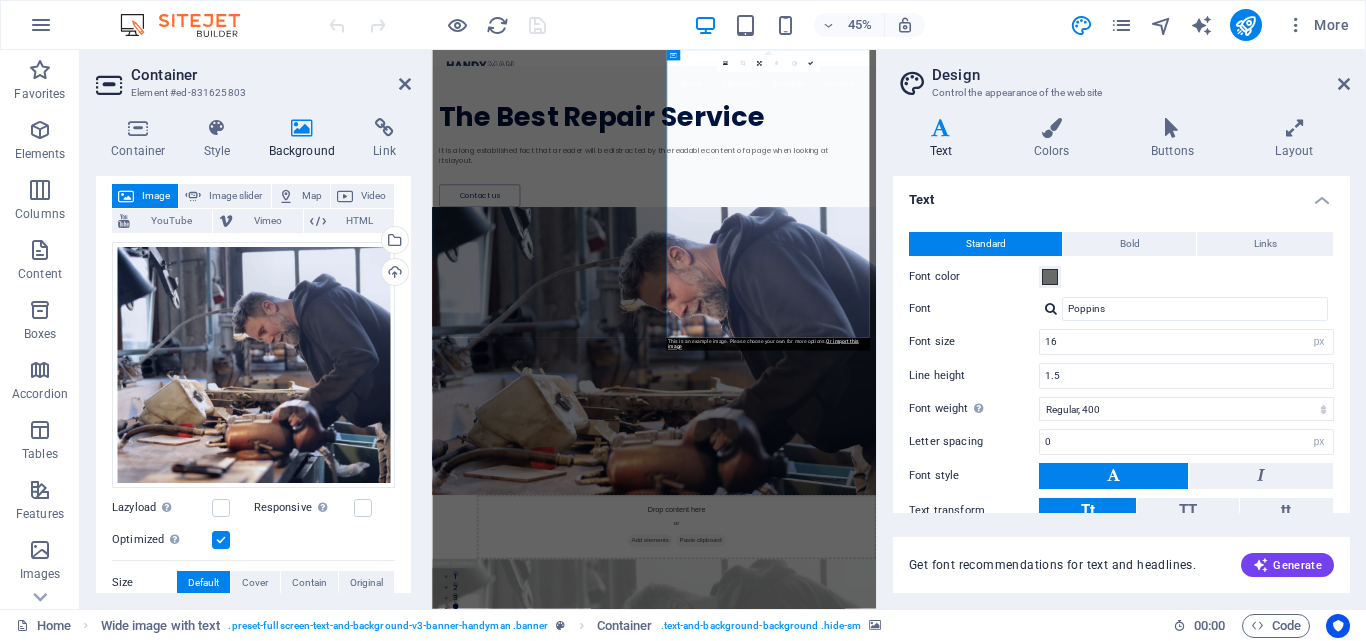 scroll, scrollTop: 100, scrollLeft: 0, axis: vertical 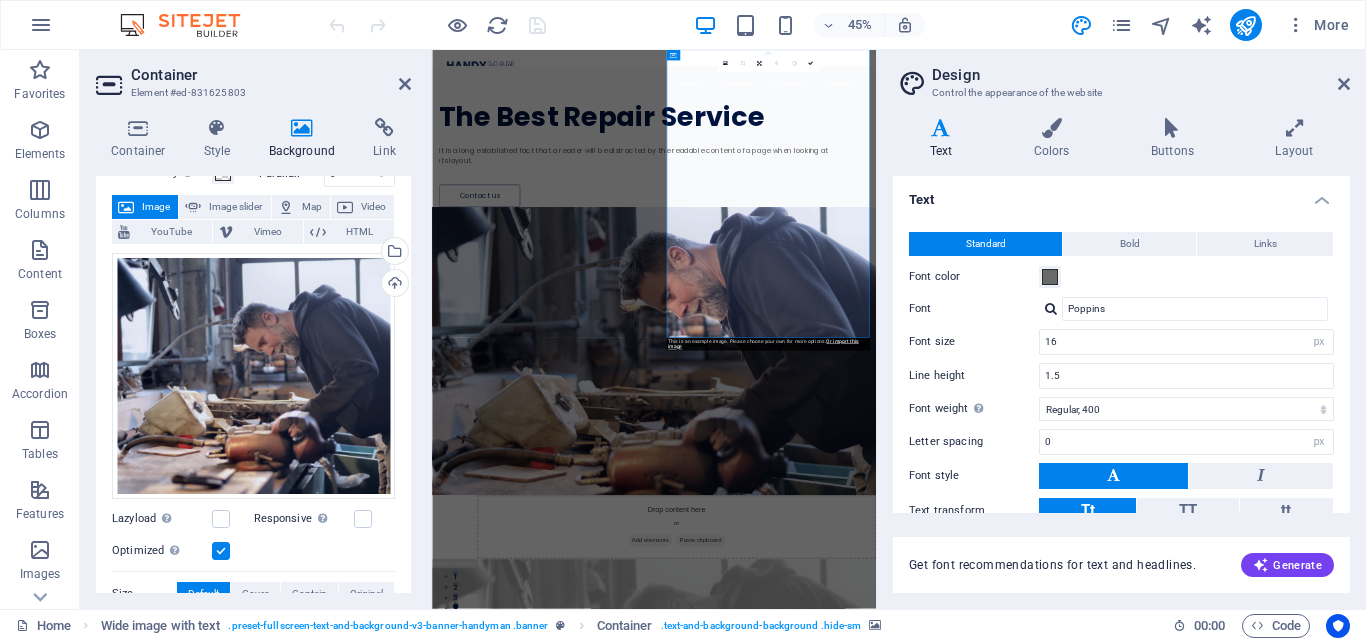 click on "Upload" at bounding box center (393, 285) 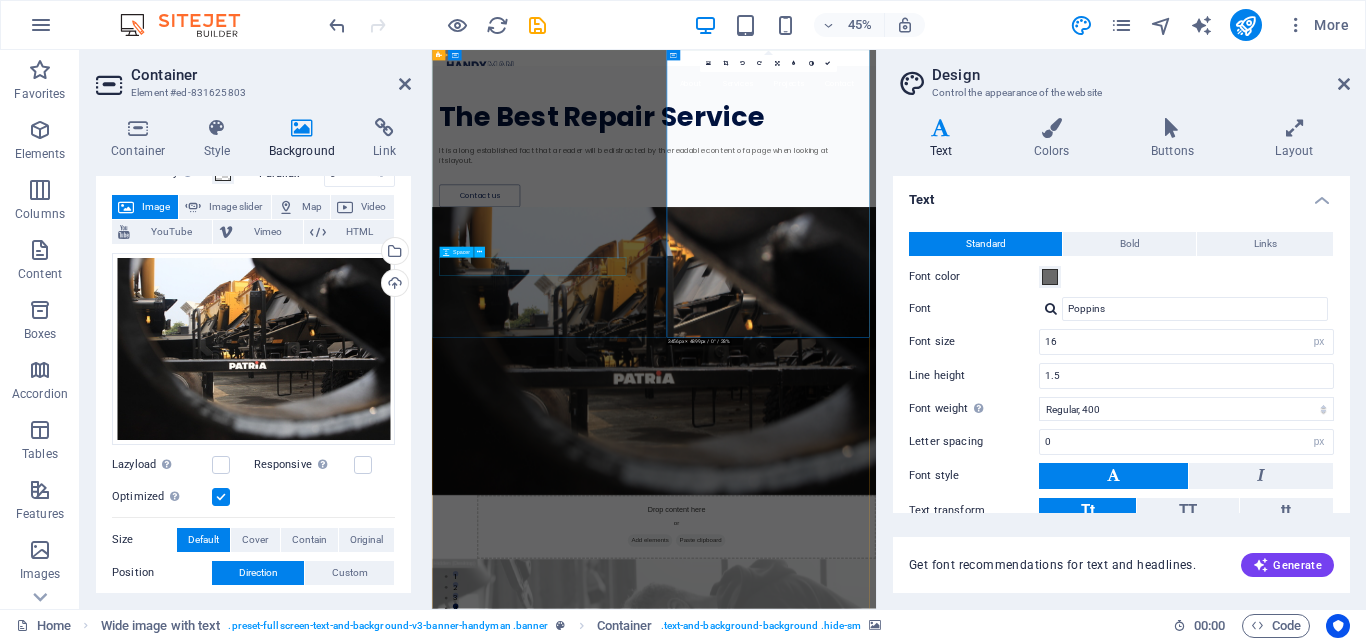 click at bounding box center (888, 329) 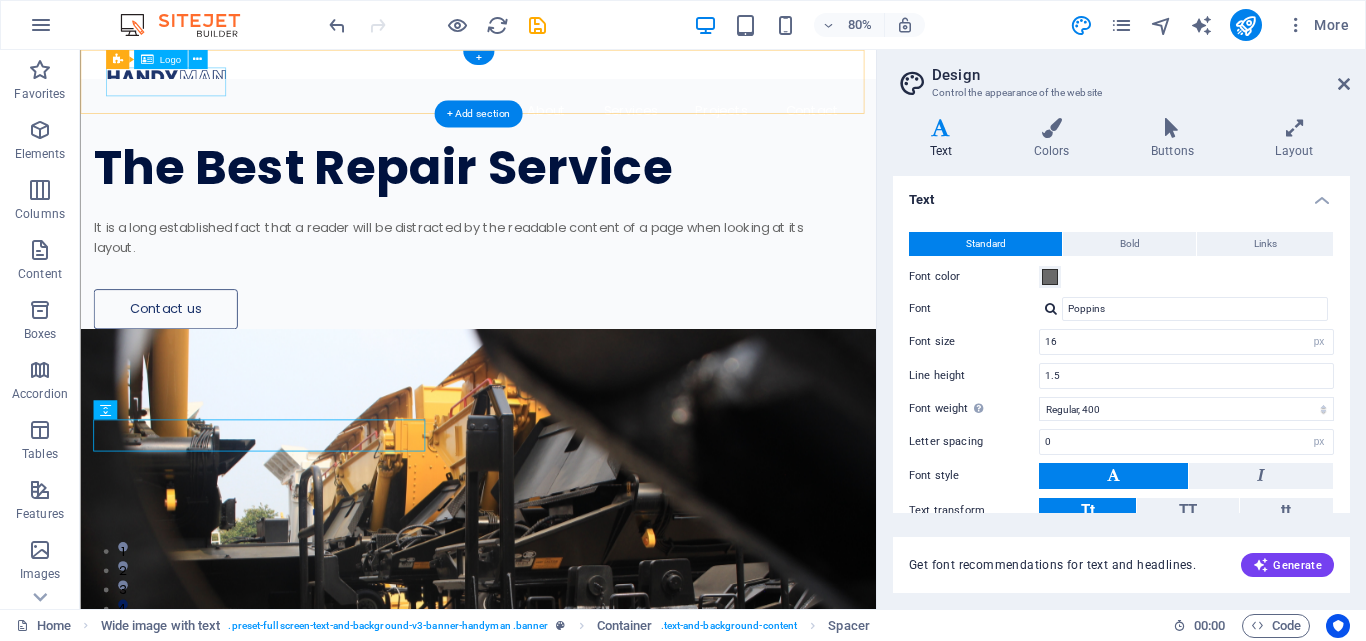 click at bounding box center (577, 84) 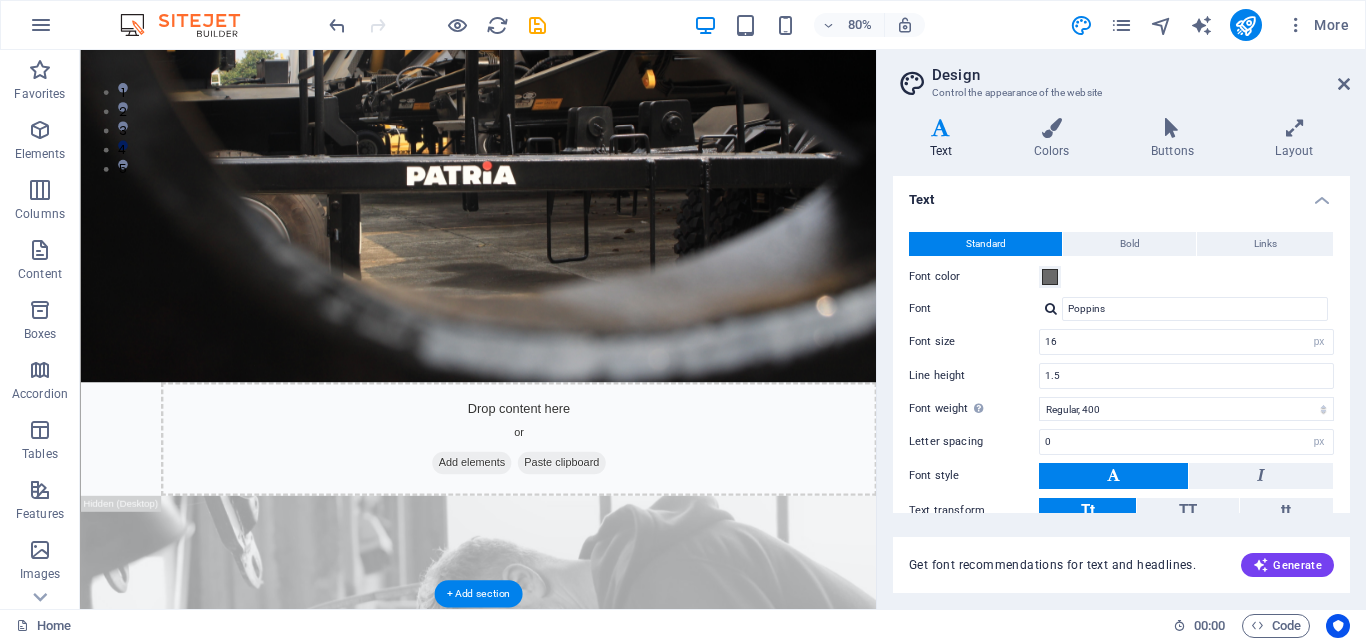 scroll, scrollTop: 600, scrollLeft: 0, axis: vertical 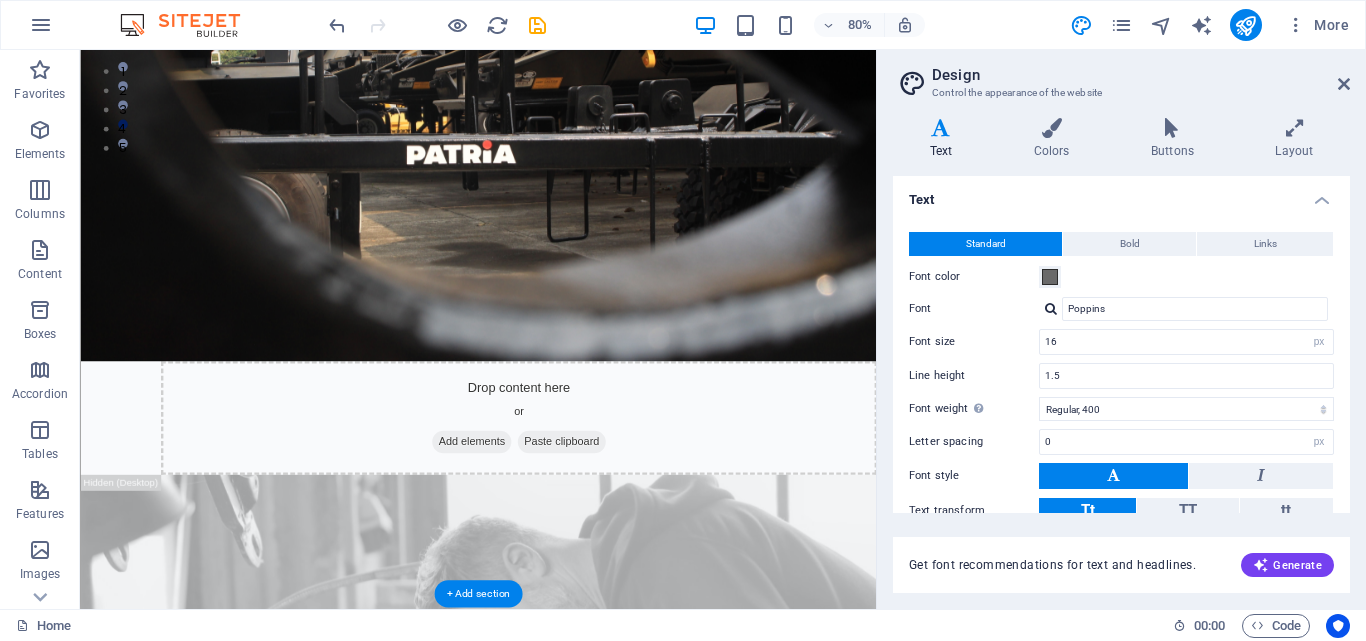 click at bounding box center [577, 901] 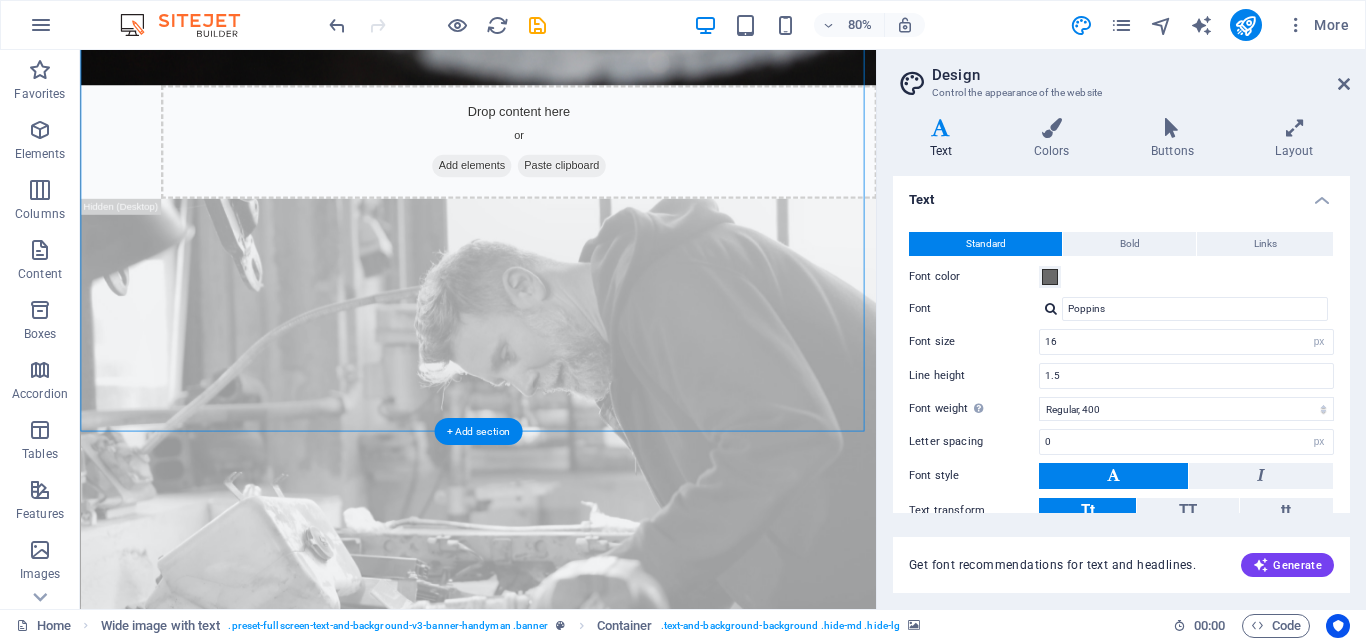 scroll, scrollTop: 800, scrollLeft: 0, axis: vertical 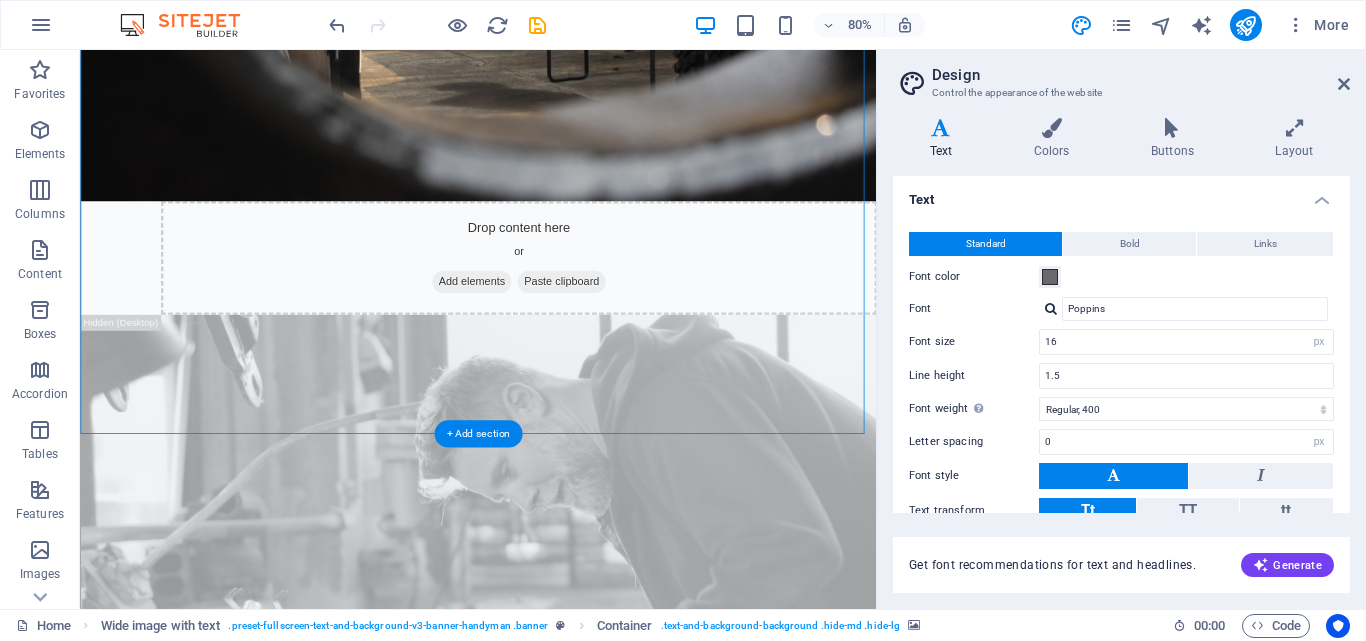 click at bounding box center (577, 701) 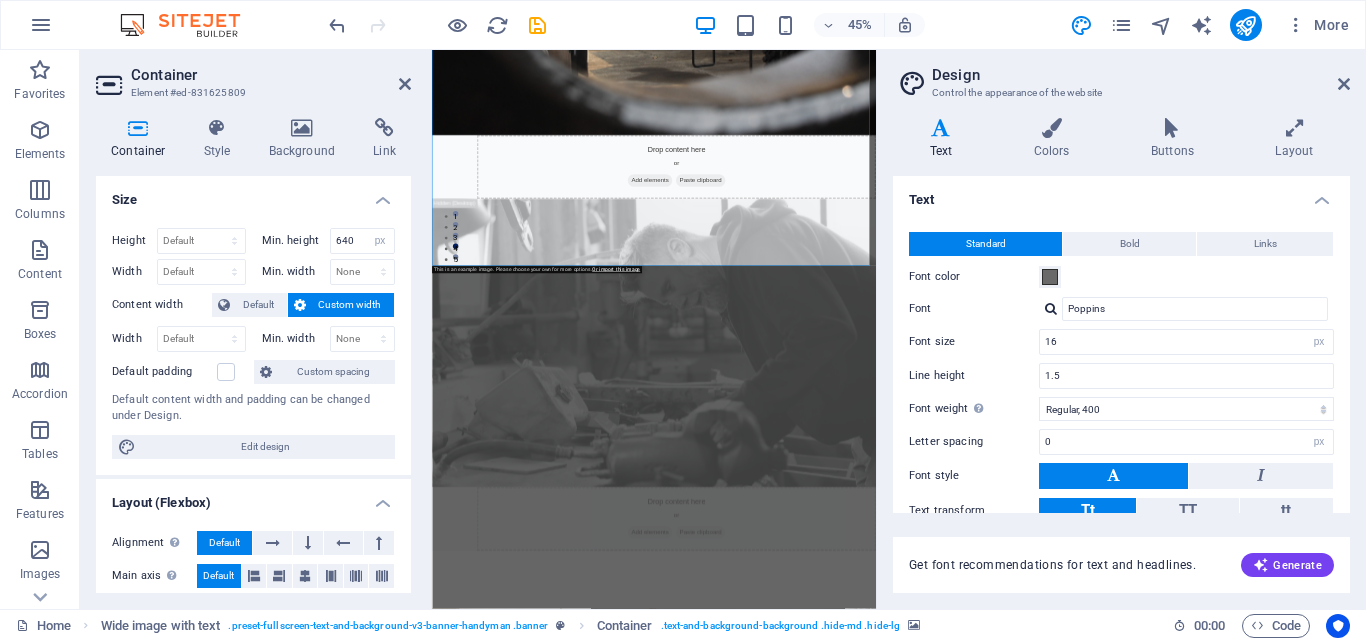 click on "Background" at bounding box center [306, 139] 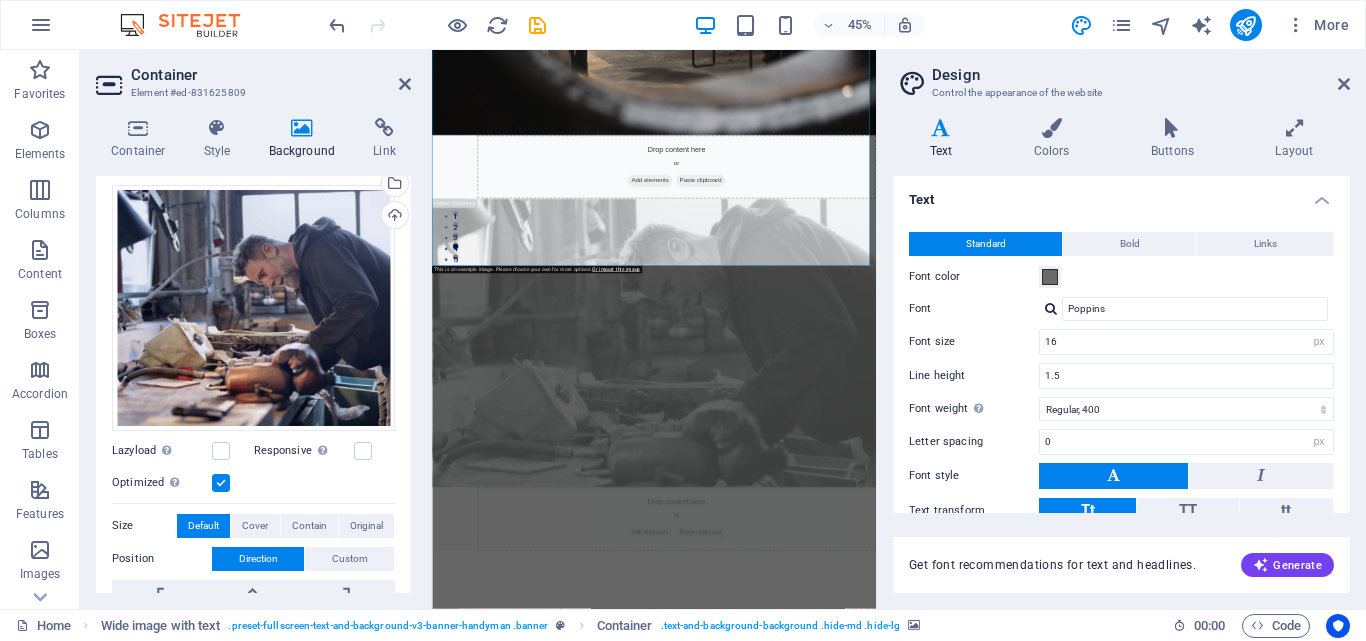 scroll, scrollTop: 103, scrollLeft: 0, axis: vertical 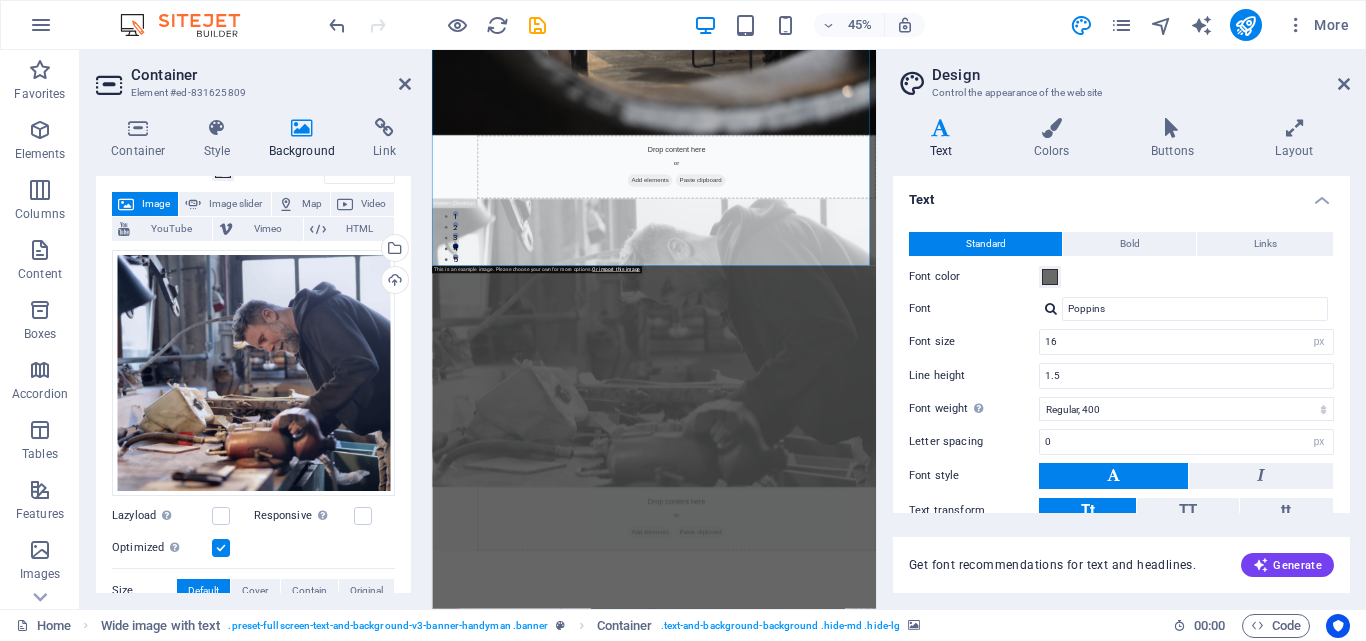 click on "Upload" at bounding box center [393, 282] 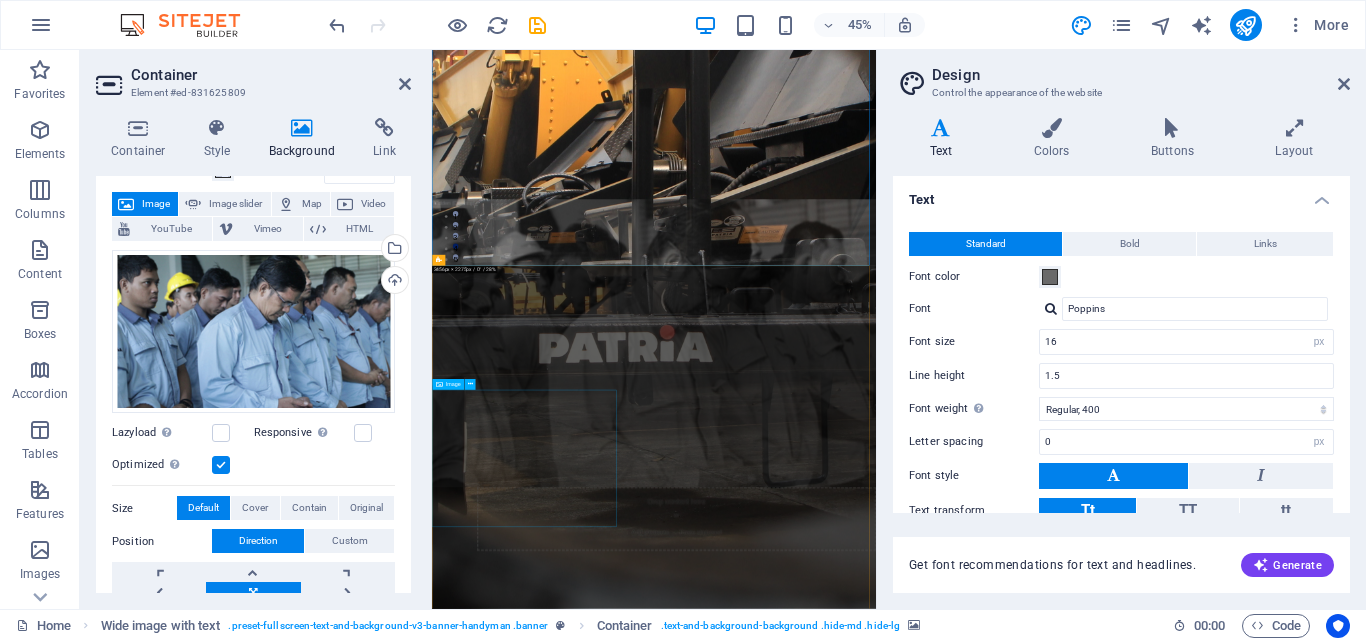 click at bounding box center [925, 1659] 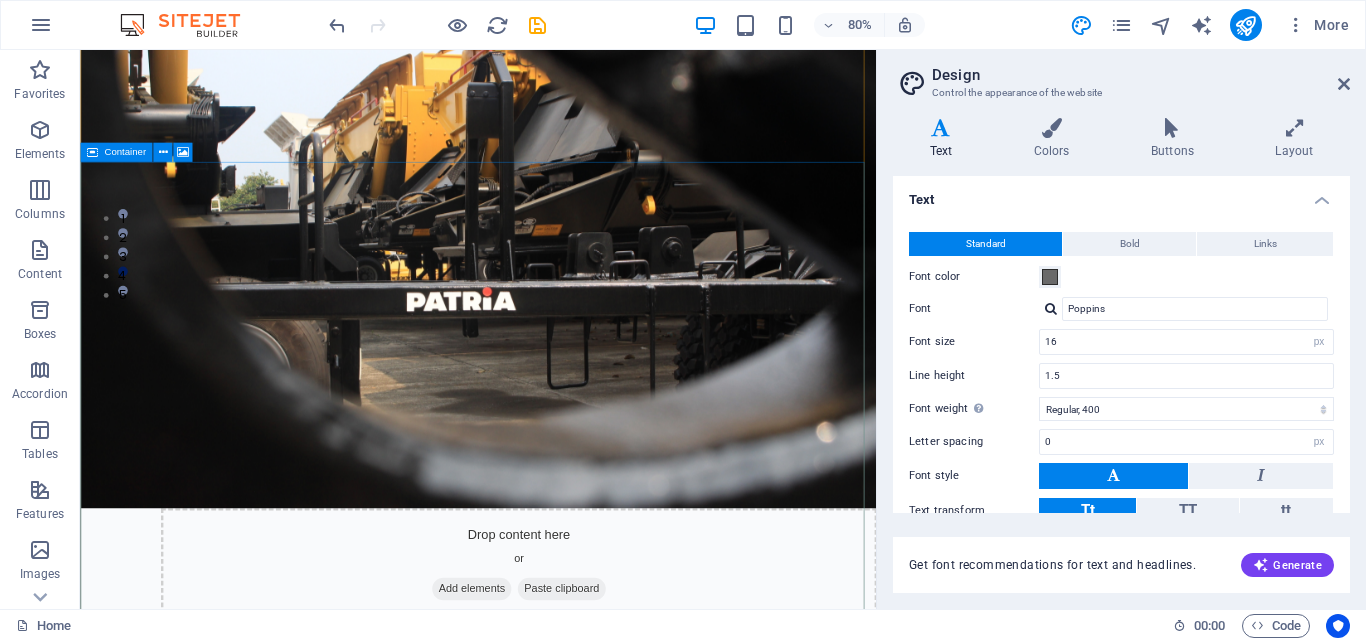 scroll, scrollTop: 500, scrollLeft: 0, axis: vertical 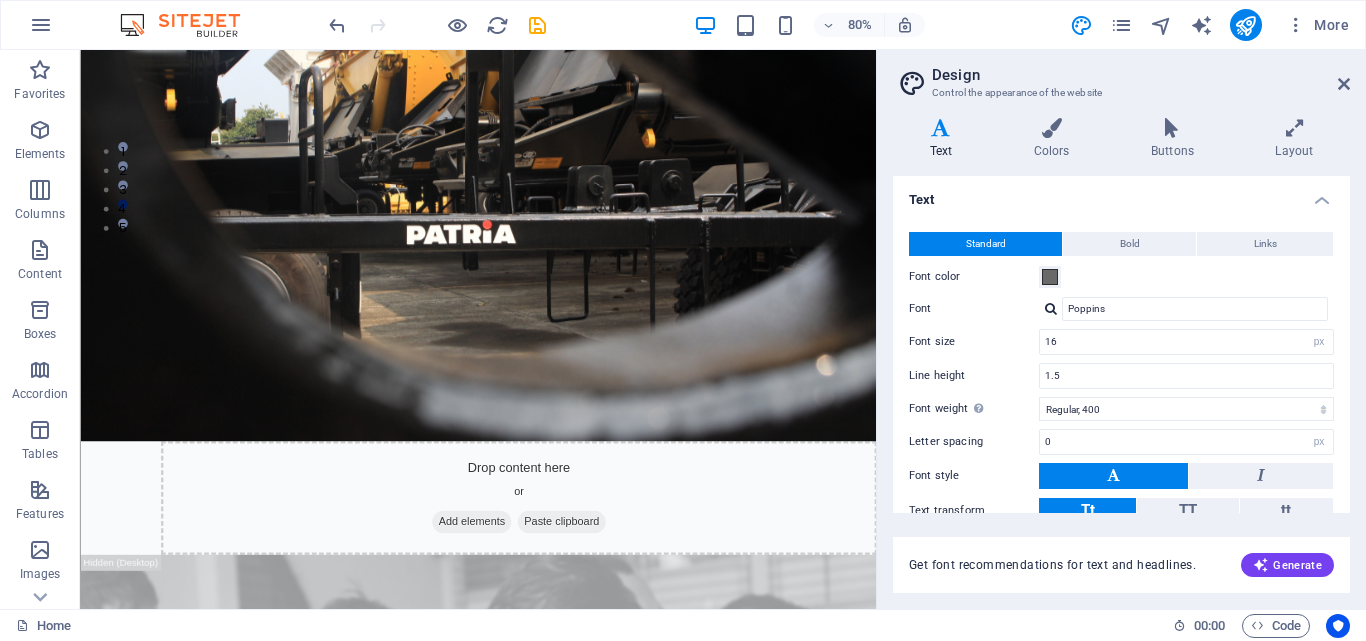 click at bounding box center [577, 1001] 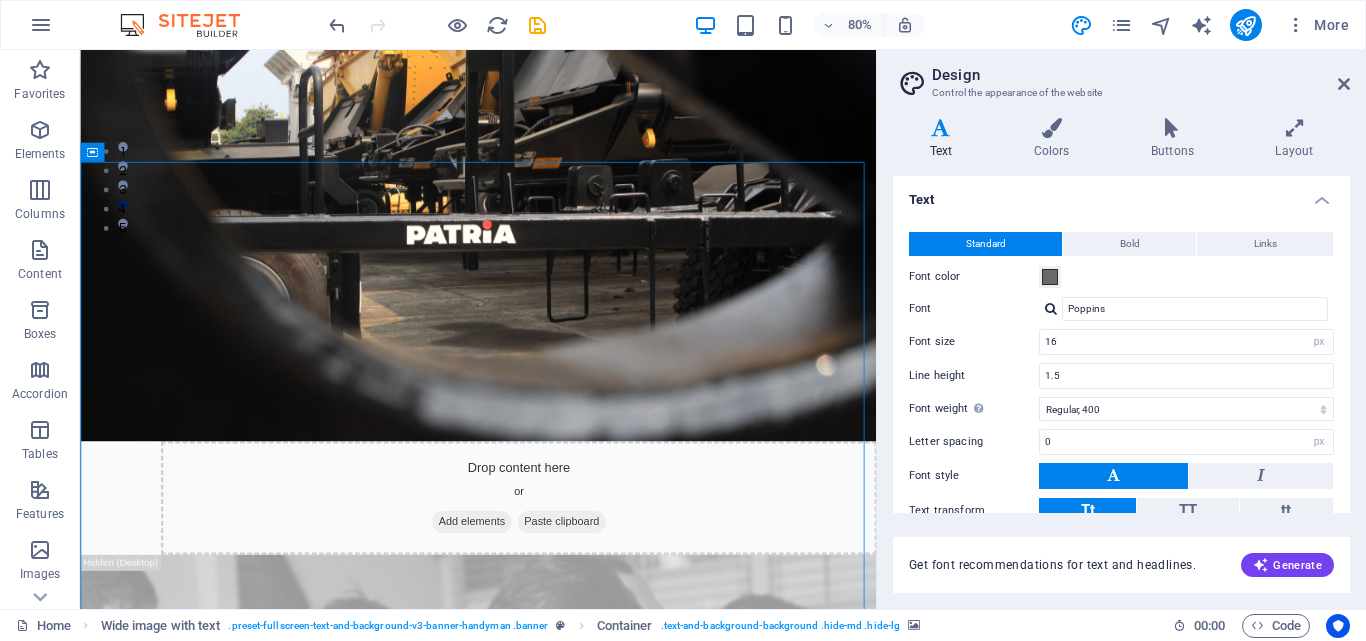 click at bounding box center [577, 1001] 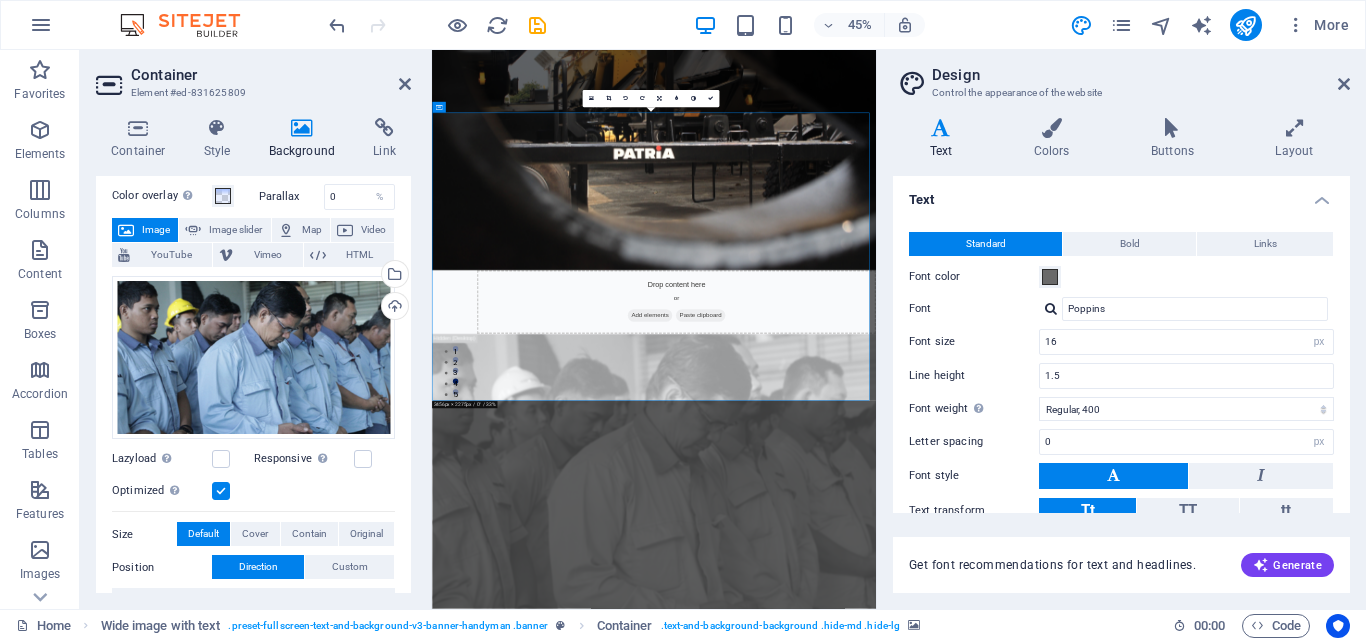 scroll, scrollTop: 0, scrollLeft: 0, axis: both 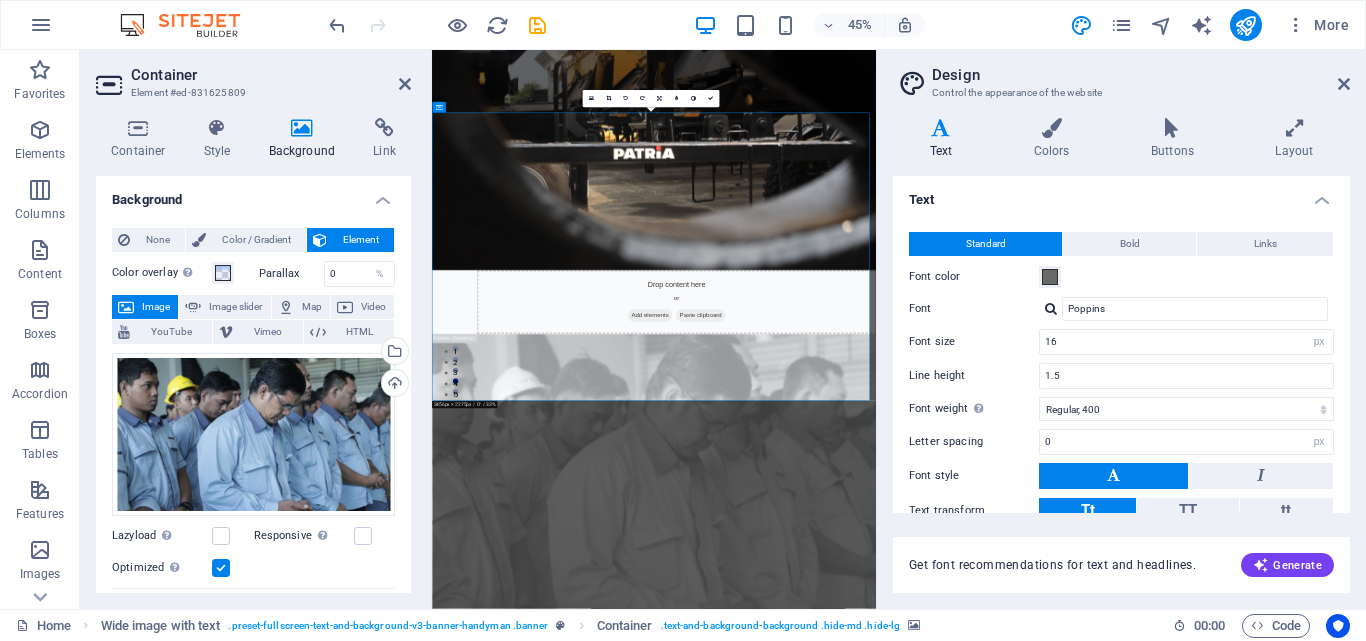 click on "Upload" at bounding box center (393, 385) 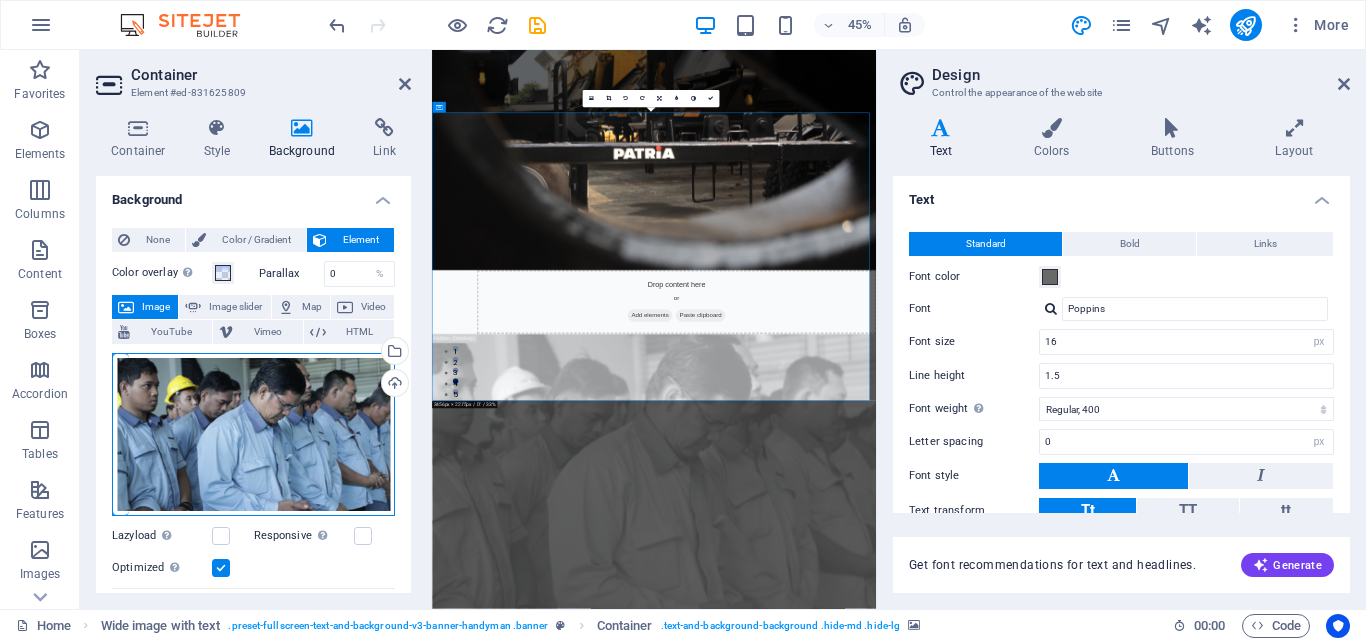 click on "Drag files here, click to choose files or select files from Files or our free stock photos & videos" at bounding box center (253, 435) 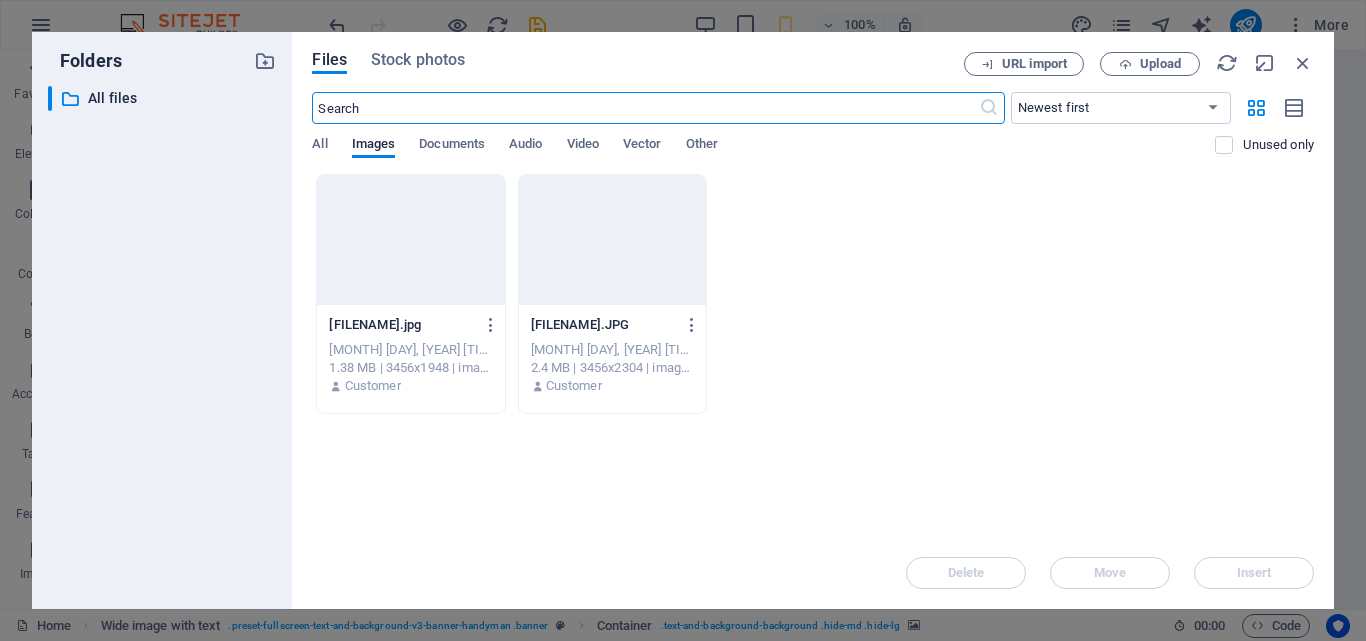scroll, scrollTop: 0, scrollLeft: 0, axis: both 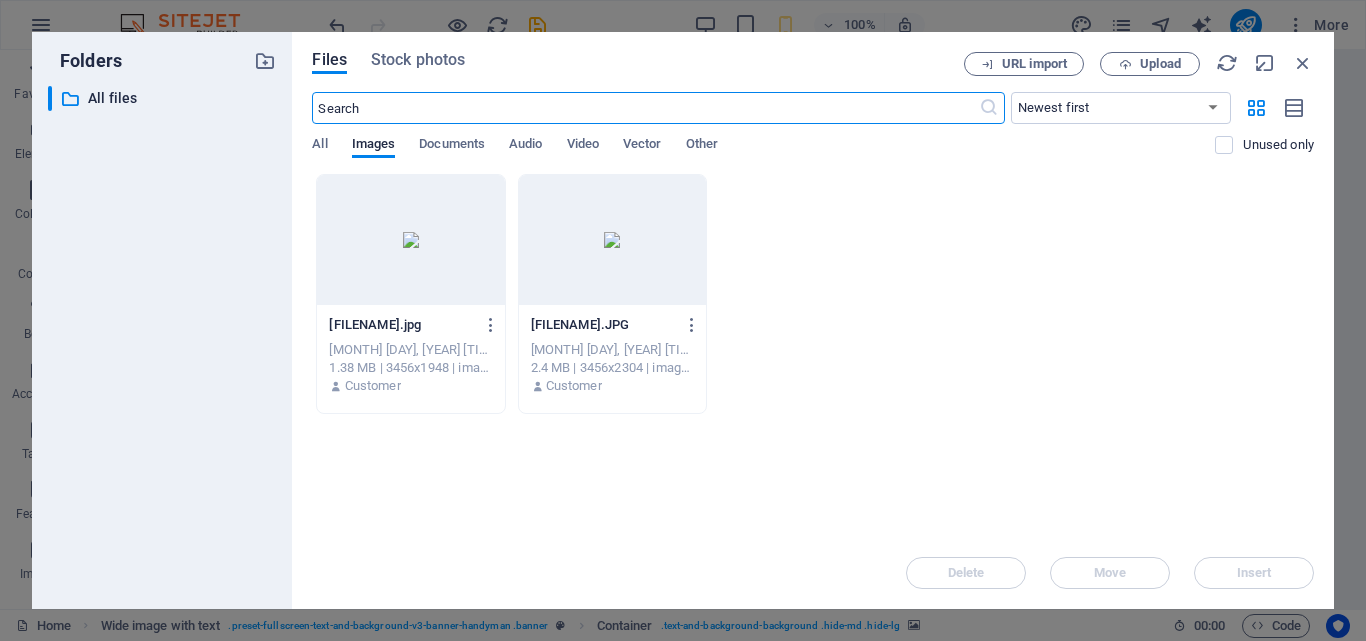 click at bounding box center [410, 240] 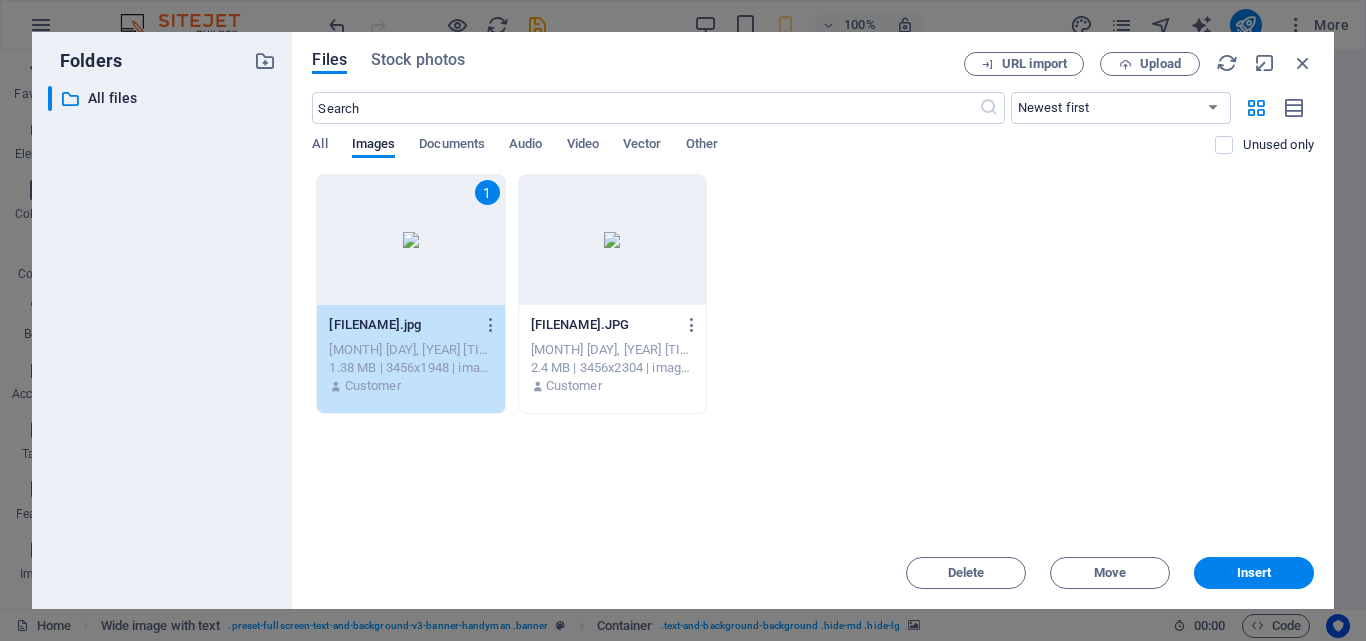 click on "Insert" at bounding box center (1254, 573) 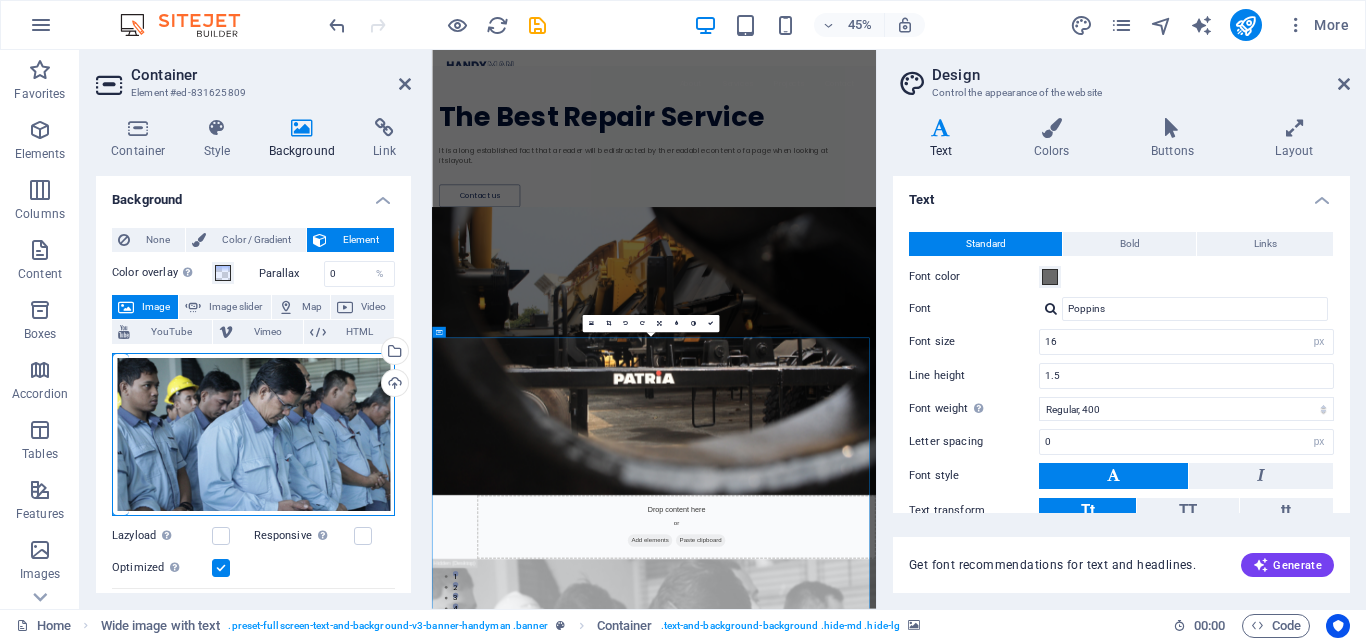 click on "Drag files here, click to choose files or select files from Files or our free stock photos & videos" at bounding box center [253, 435] 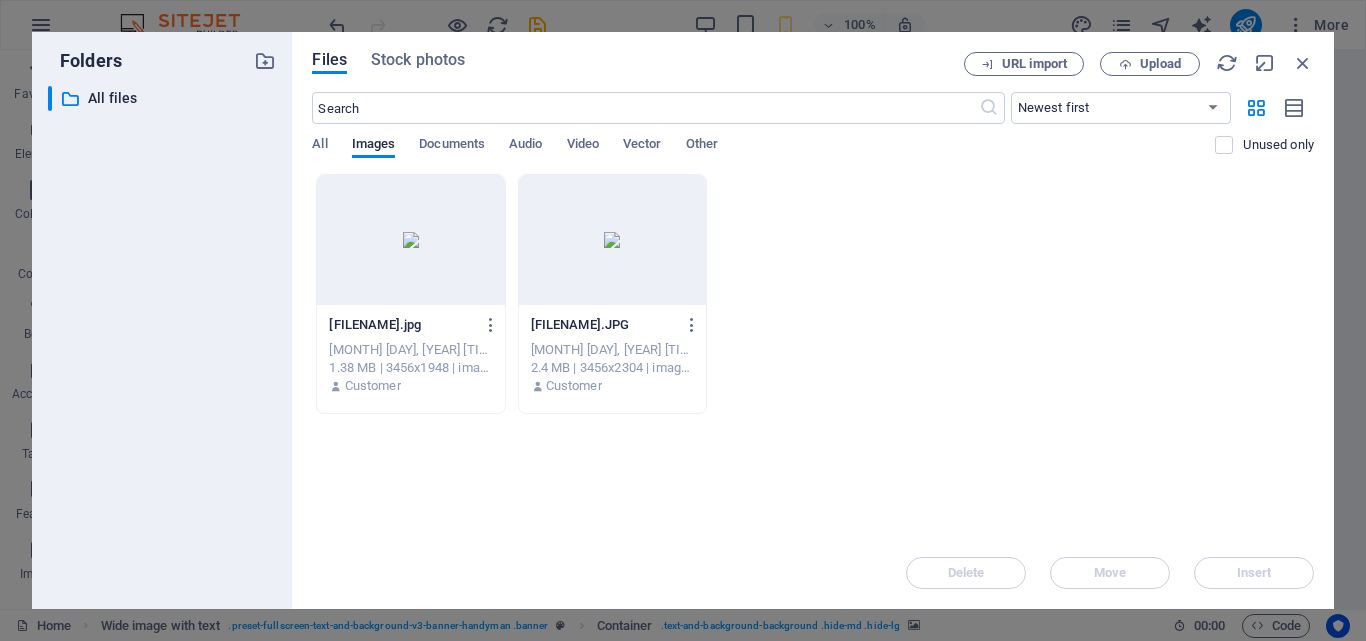 click at bounding box center (688, 325) 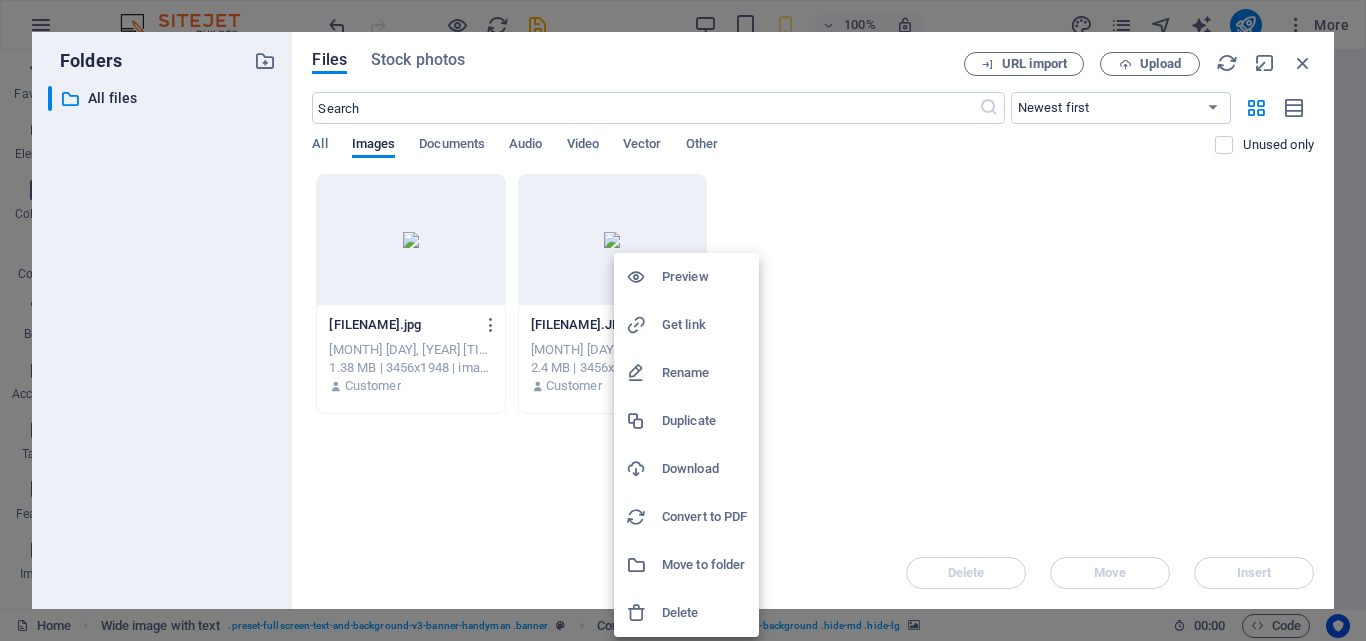 click on "Delete" at bounding box center (686, 613) 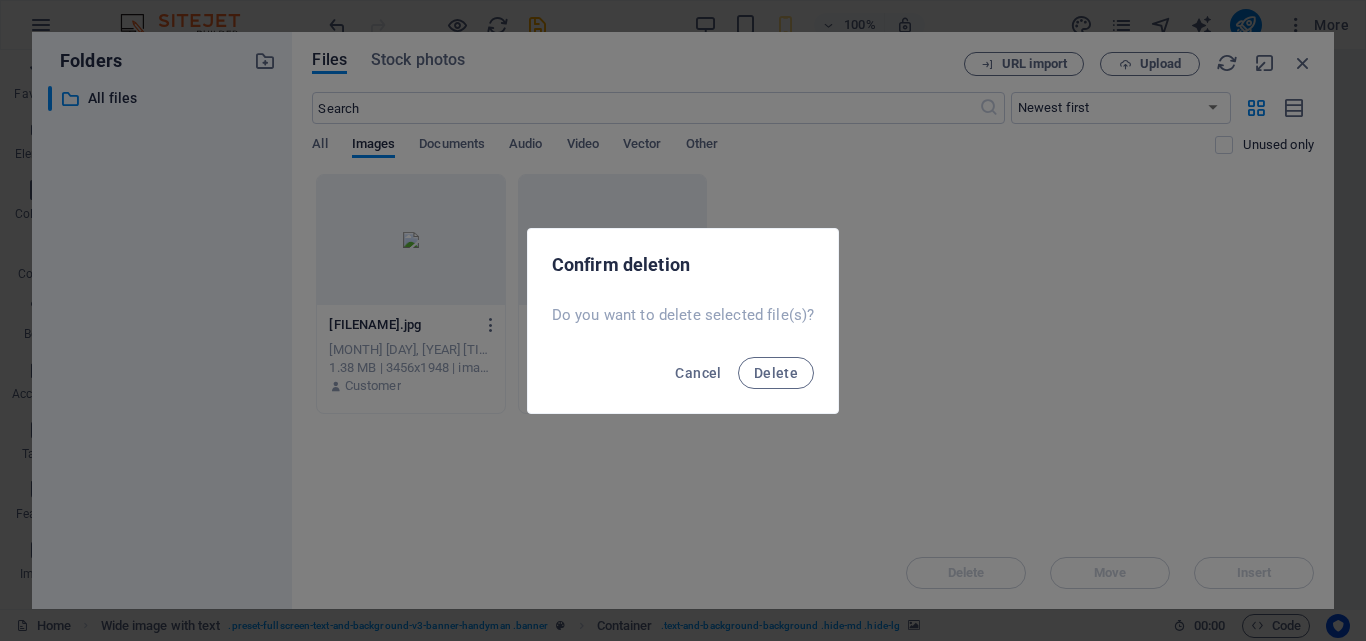 click on "Delete" at bounding box center (776, 373) 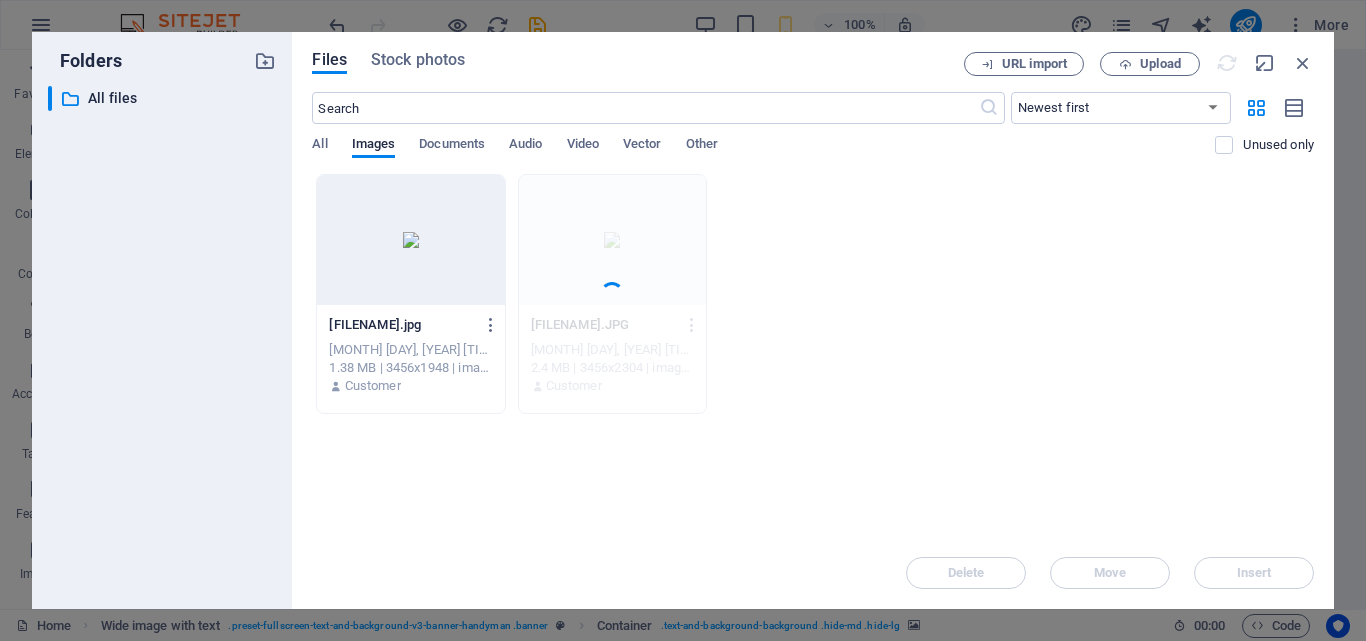 click at bounding box center (491, 325) 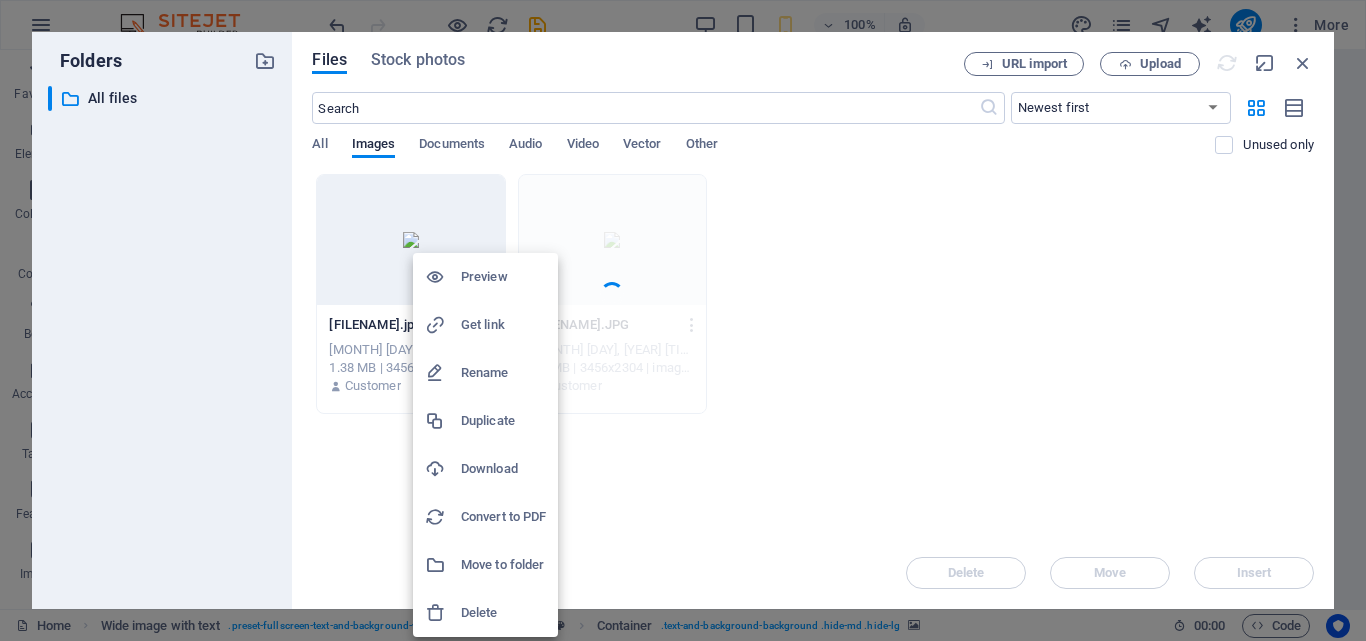 click on "Delete" at bounding box center (503, 613) 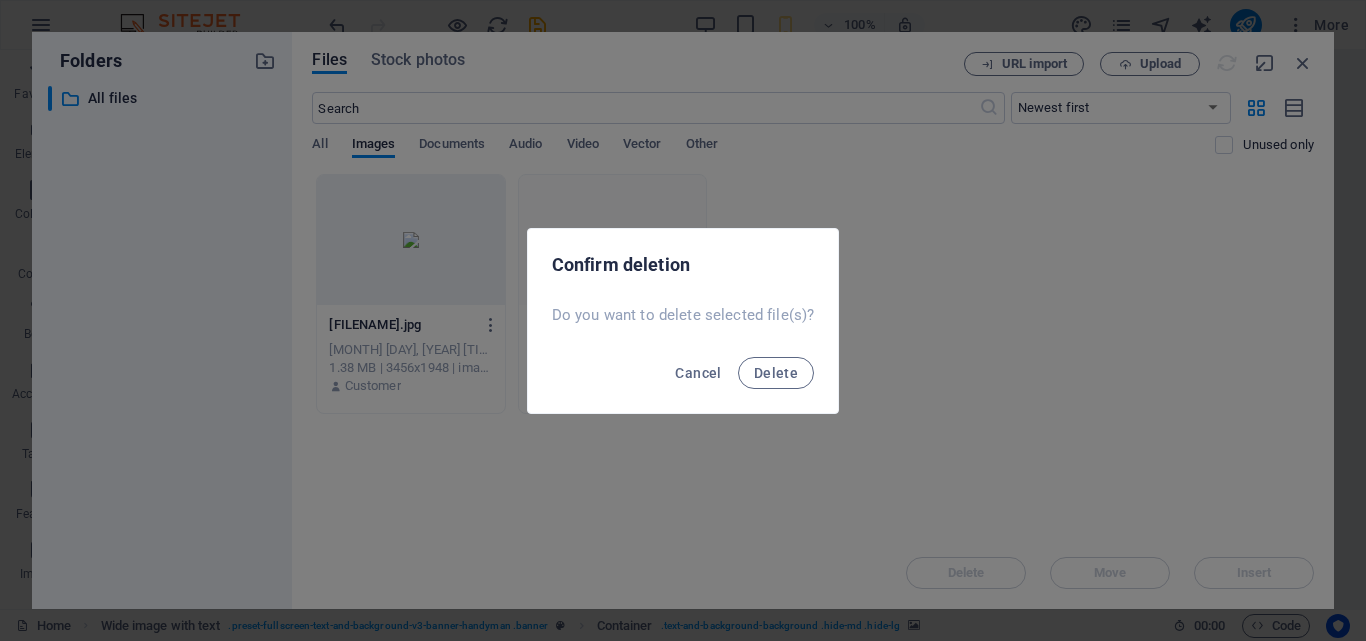 click on "Delete" at bounding box center [776, 373] 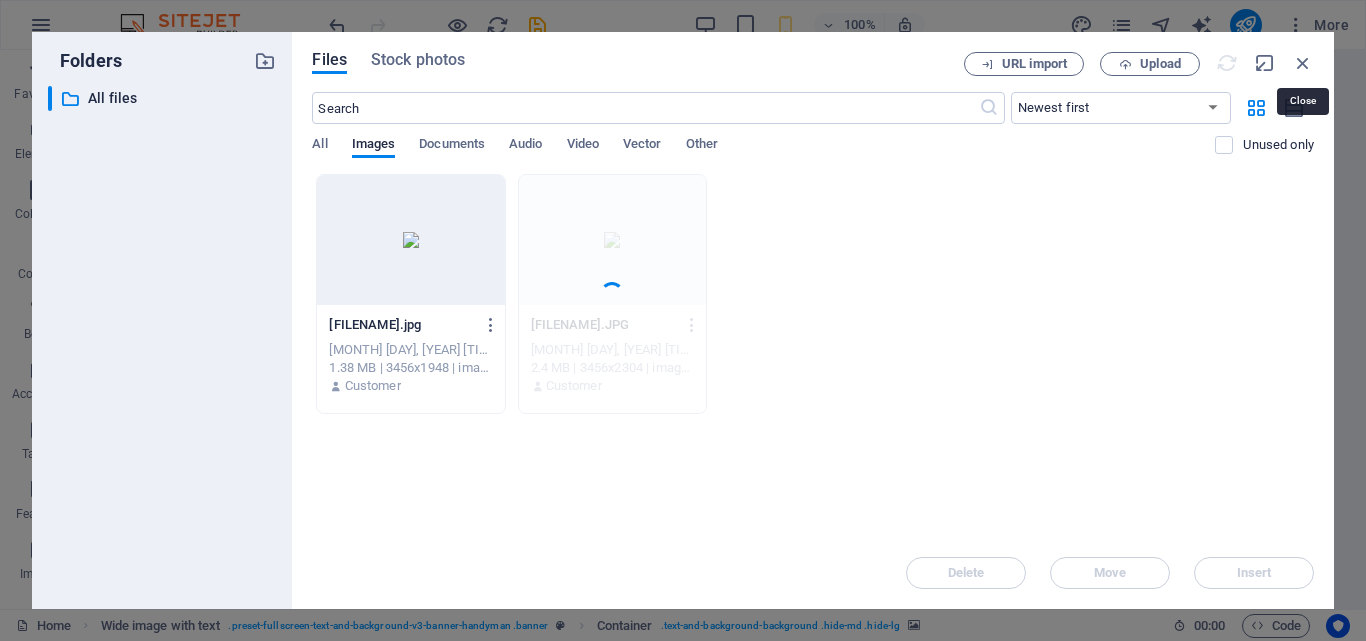 click at bounding box center [1303, 63] 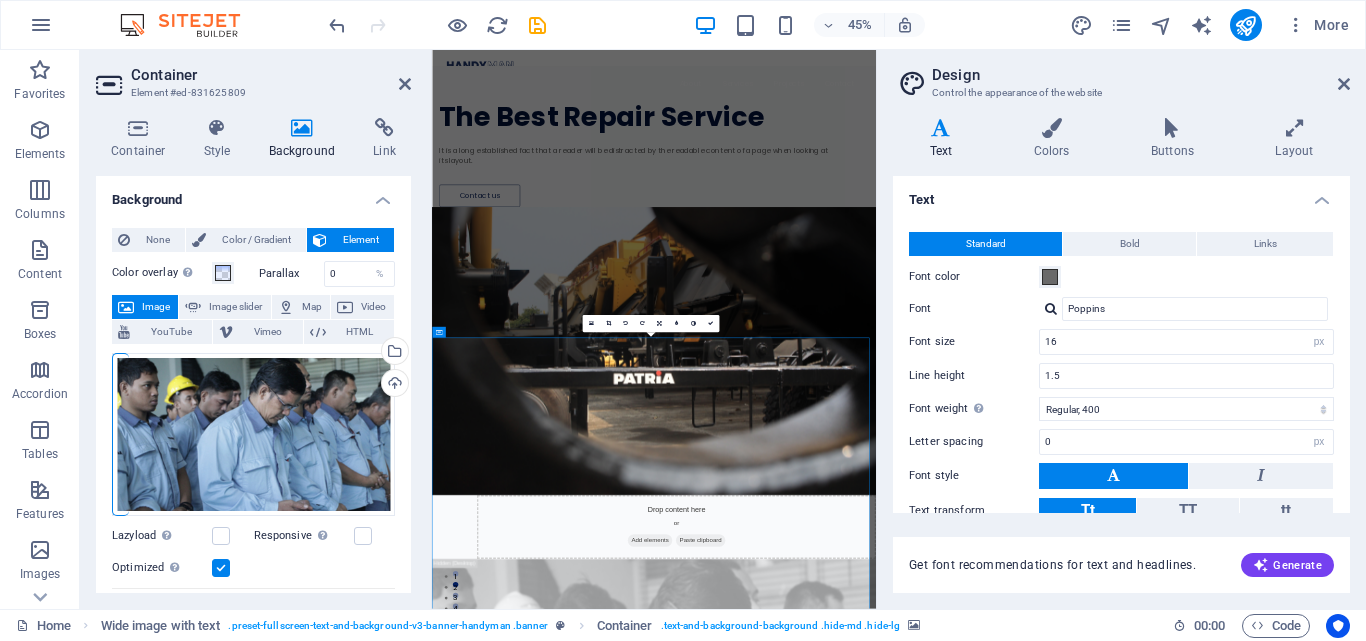 click on "Upload" at bounding box center (393, 385) 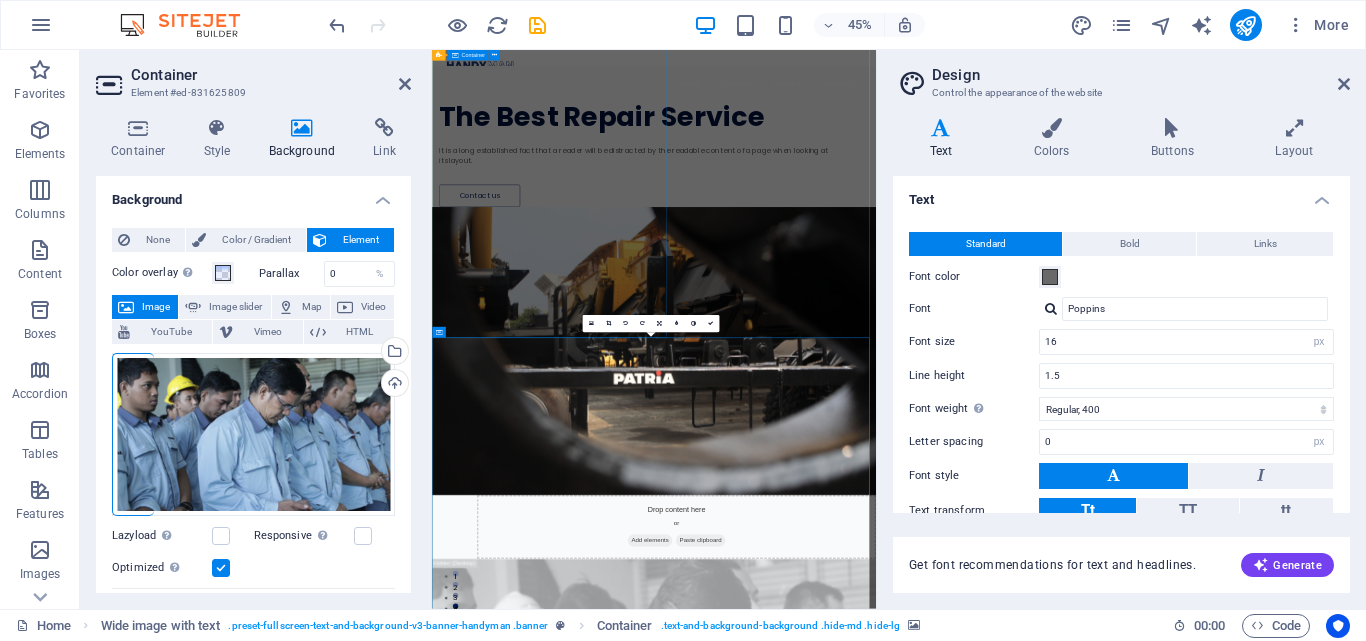 click on "The Best Repair Service It is a long established fact that a reader will be distracted by the readable content of a page when looking at its layout. Contact us" at bounding box center [925, 242] 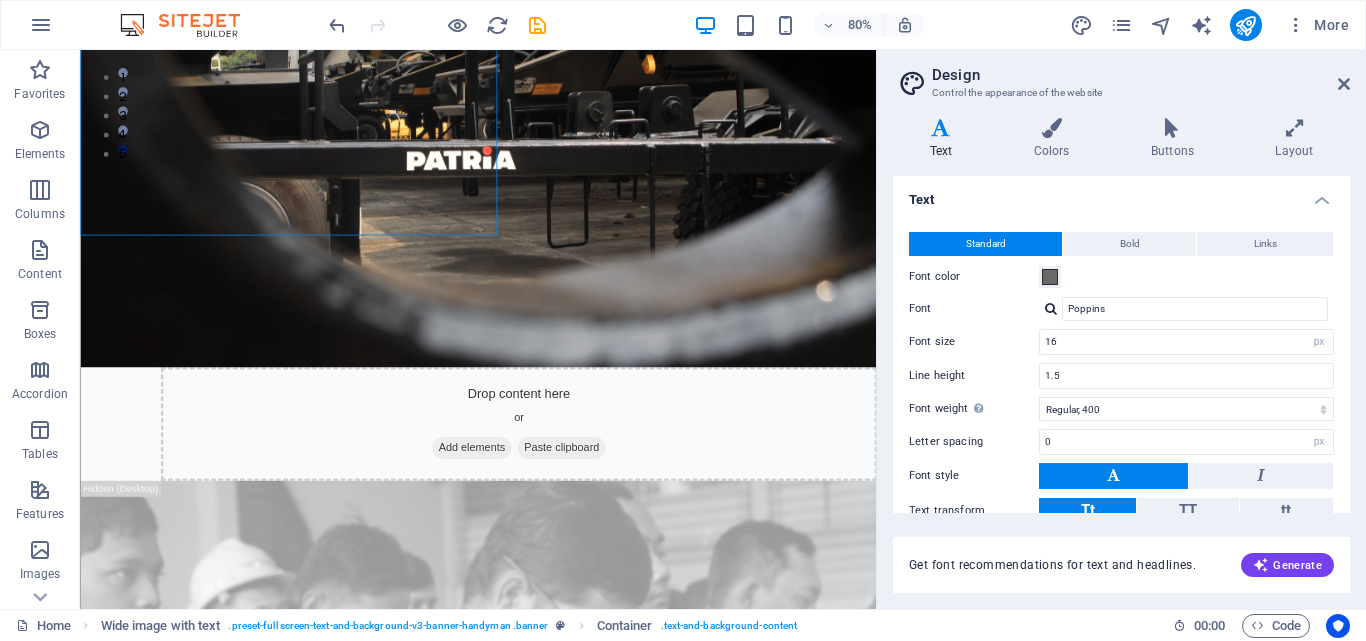 scroll, scrollTop: 400, scrollLeft: 0, axis: vertical 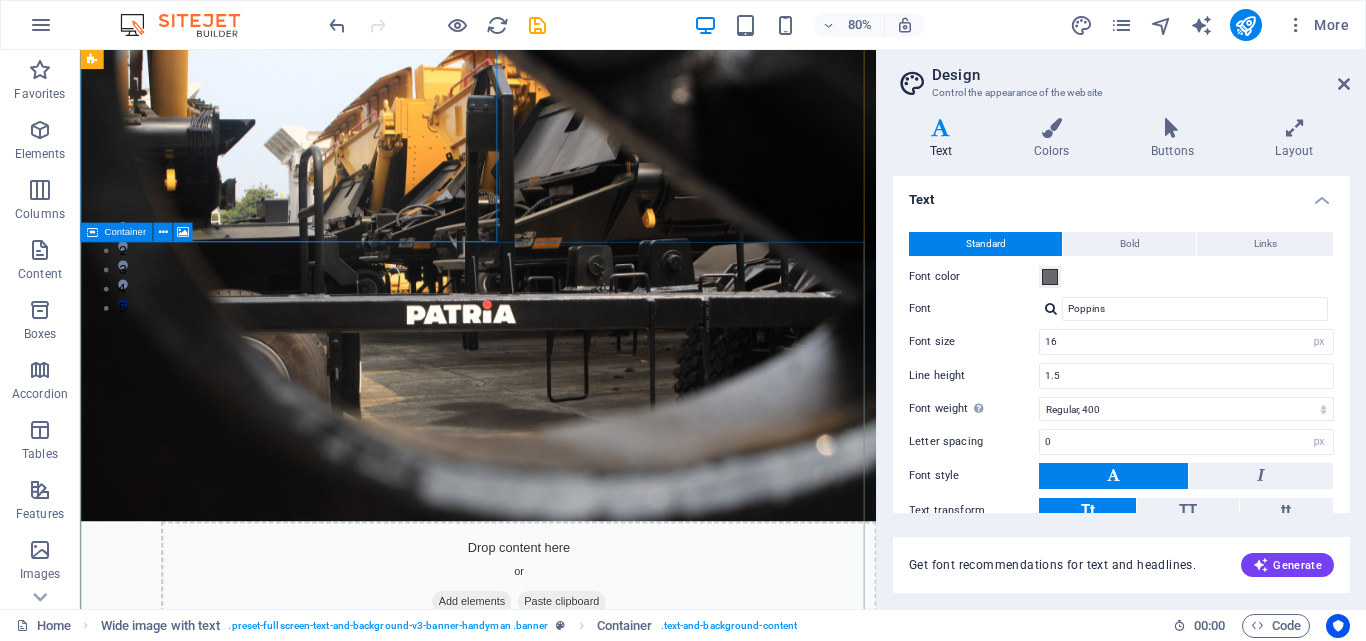 click on "Drop content here or  Add elements  Paste clipboard" at bounding box center (627, 1492) 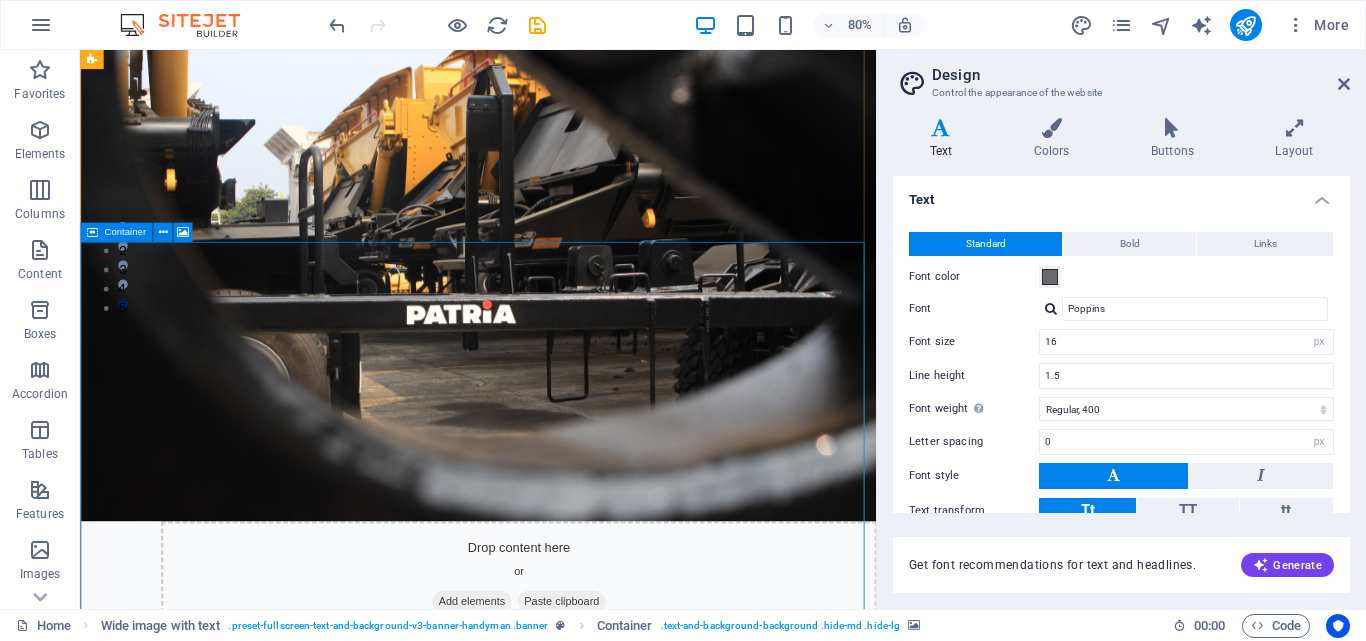 click at bounding box center (182, 232) 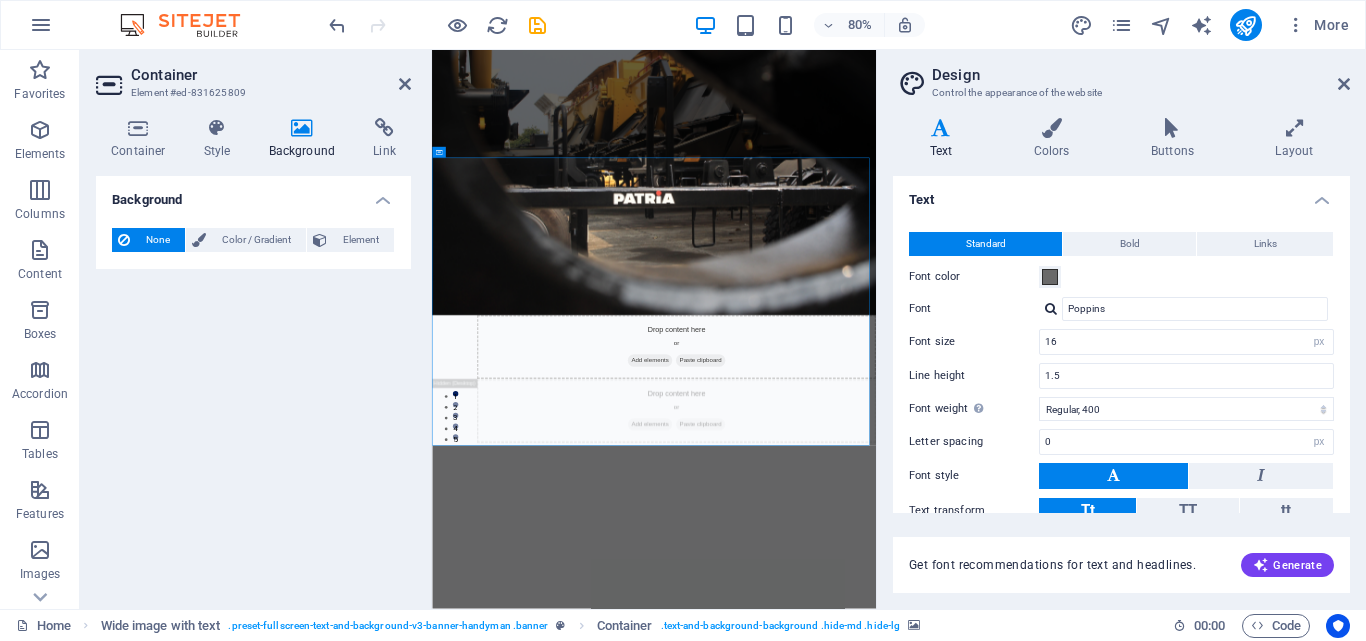 click on "None" at bounding box center (148, 240) 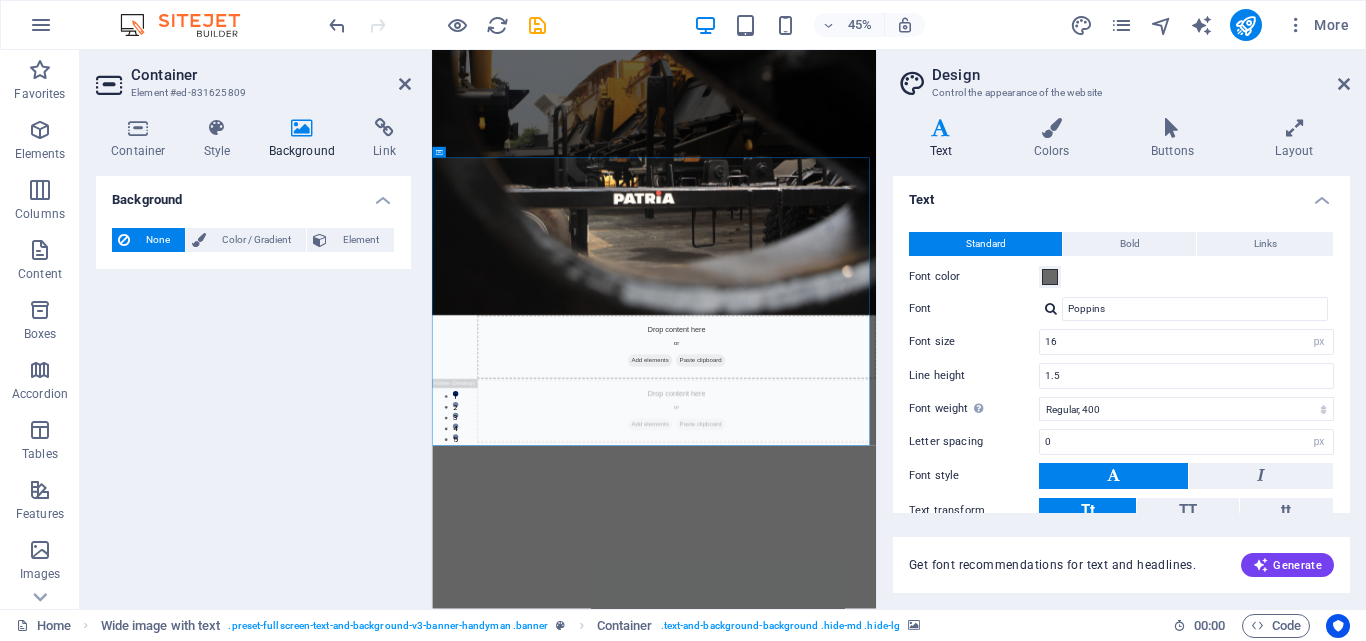 click on "None" at bounding box center [148, 240] 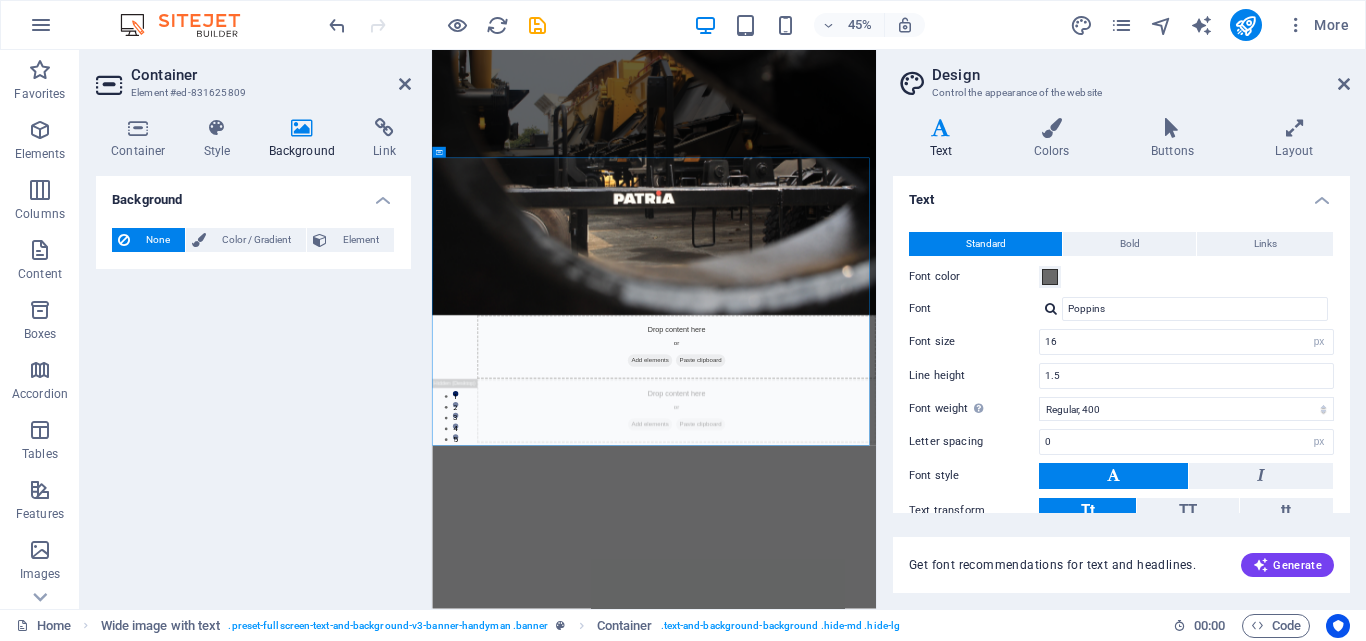 click on "Background" at bounding box center [306, 139] 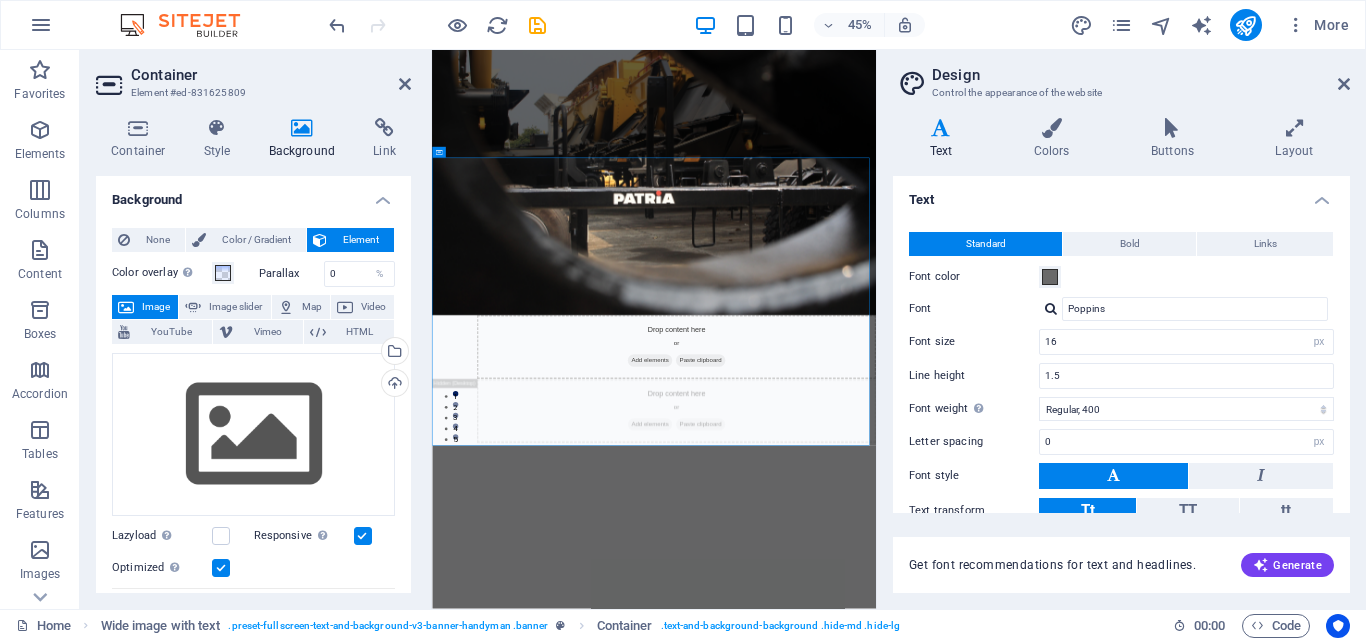 click on "Background" at bounding box center [306, 139] 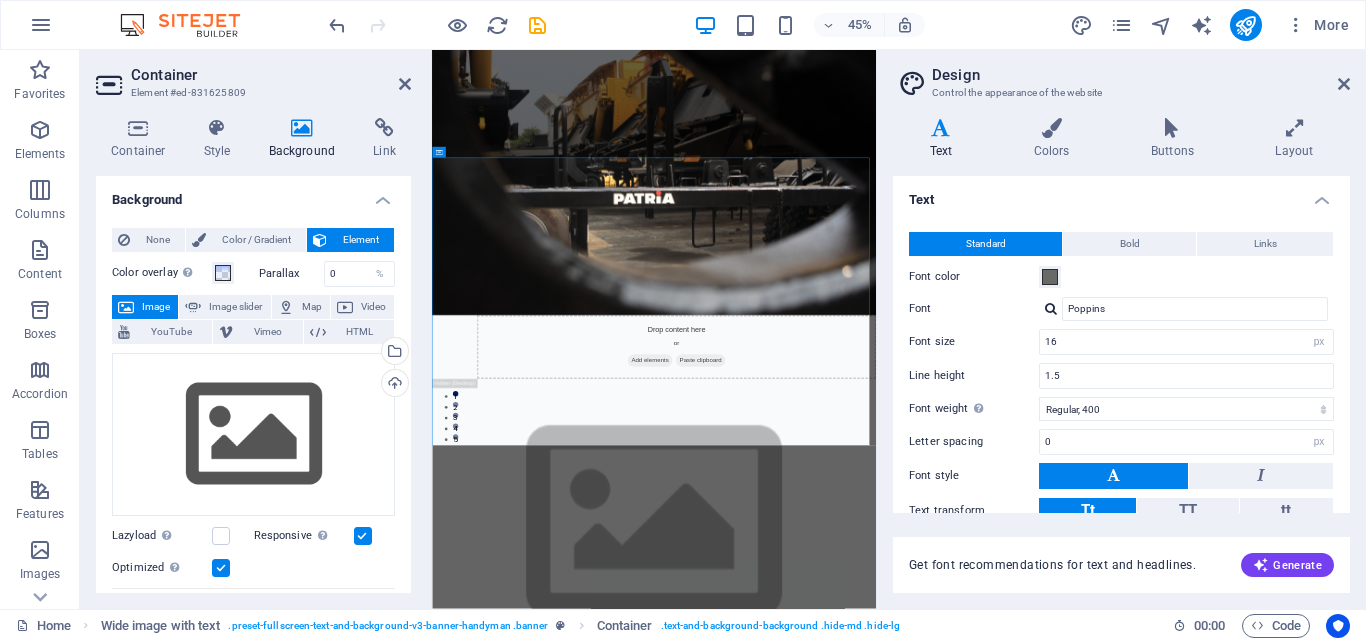 click on "Background" at bounding box center [306, 139] 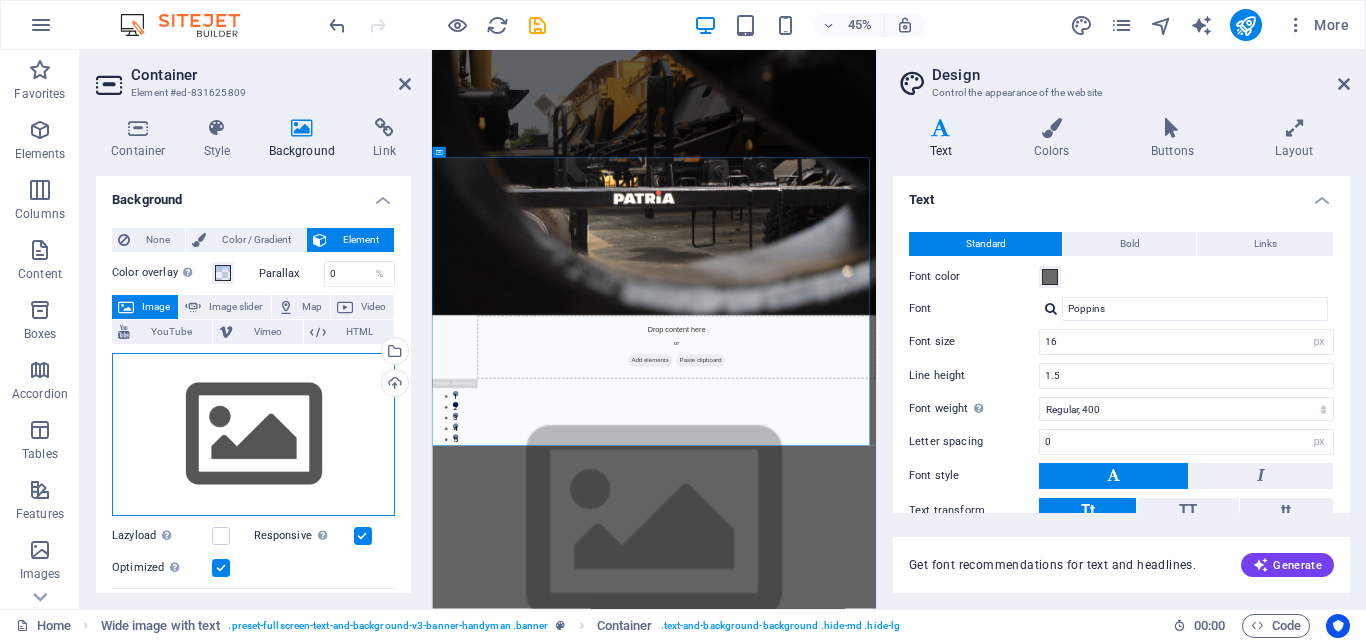 click on "Drag files here, click to choose files or select files from Files or our free stock photos & videos" at bounding box center (253, 435) 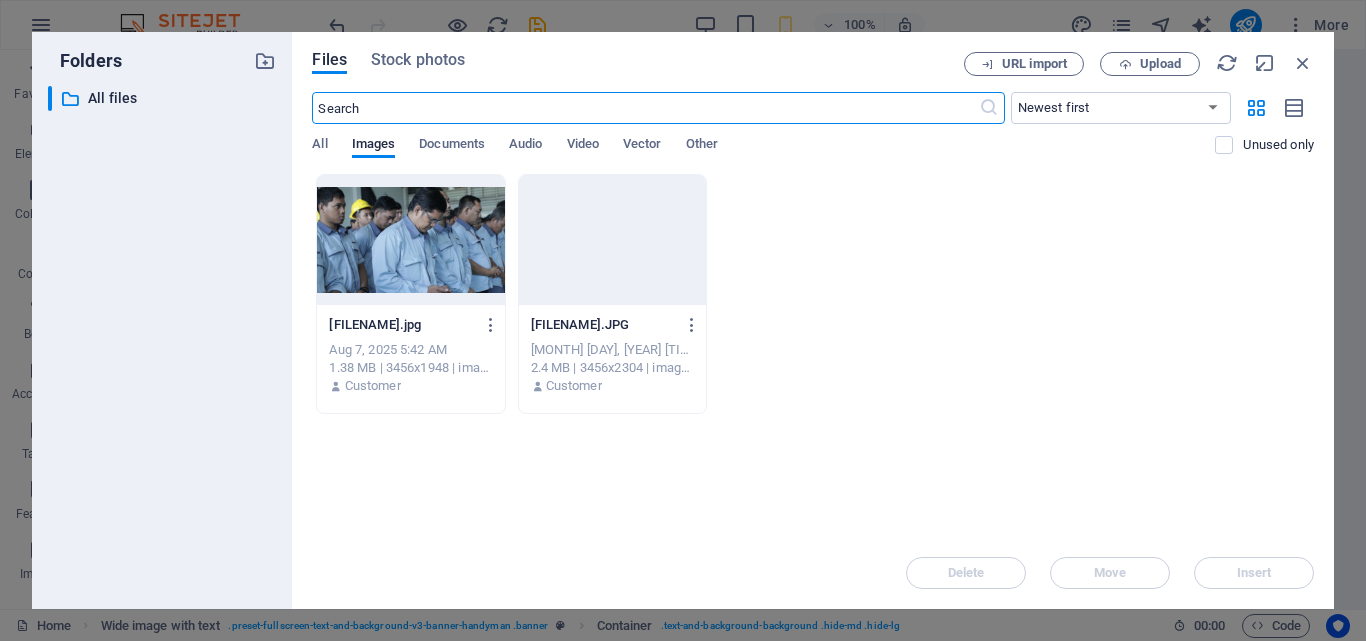 click at bounding box center (410, 240) 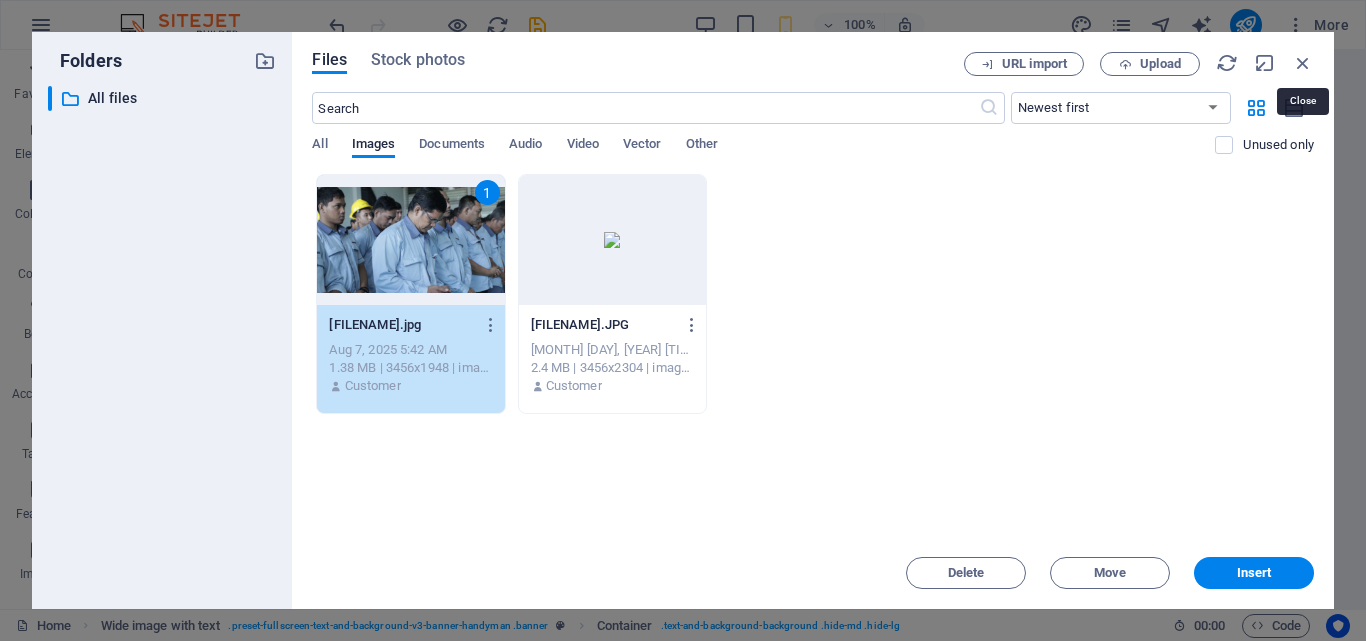 click at bounding box center (1303, 63) 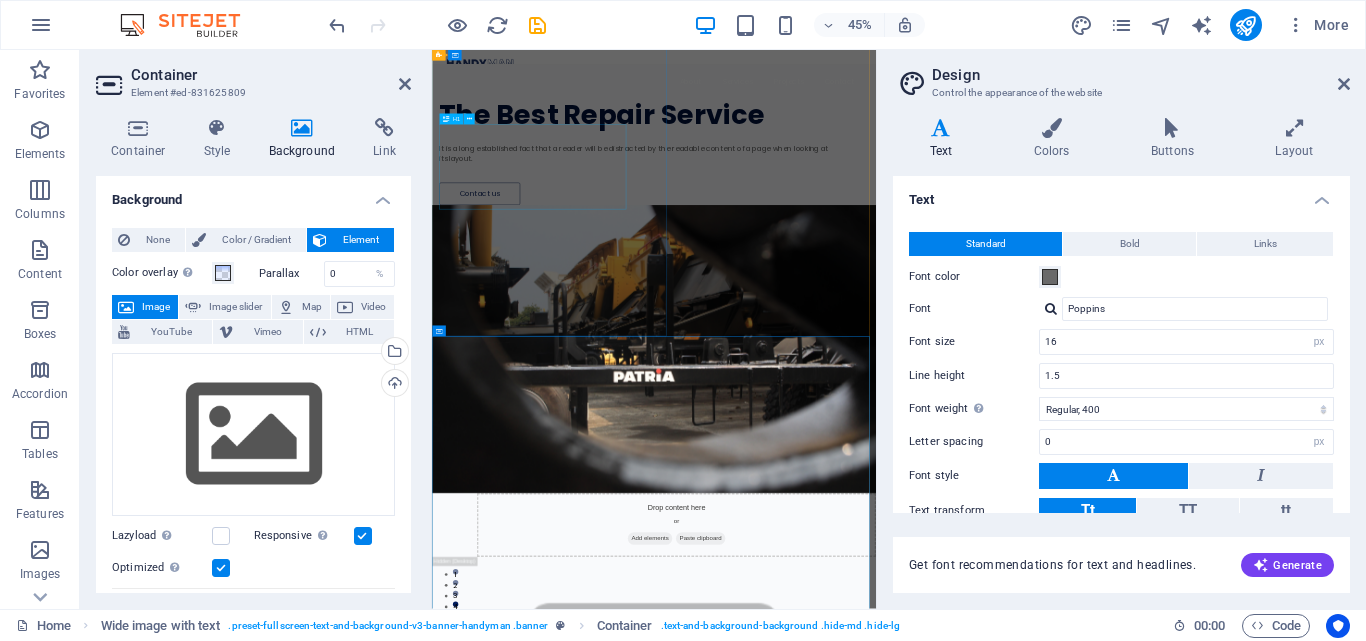scroll, scrollTop: 0, scrollLeft: 0, axis: both 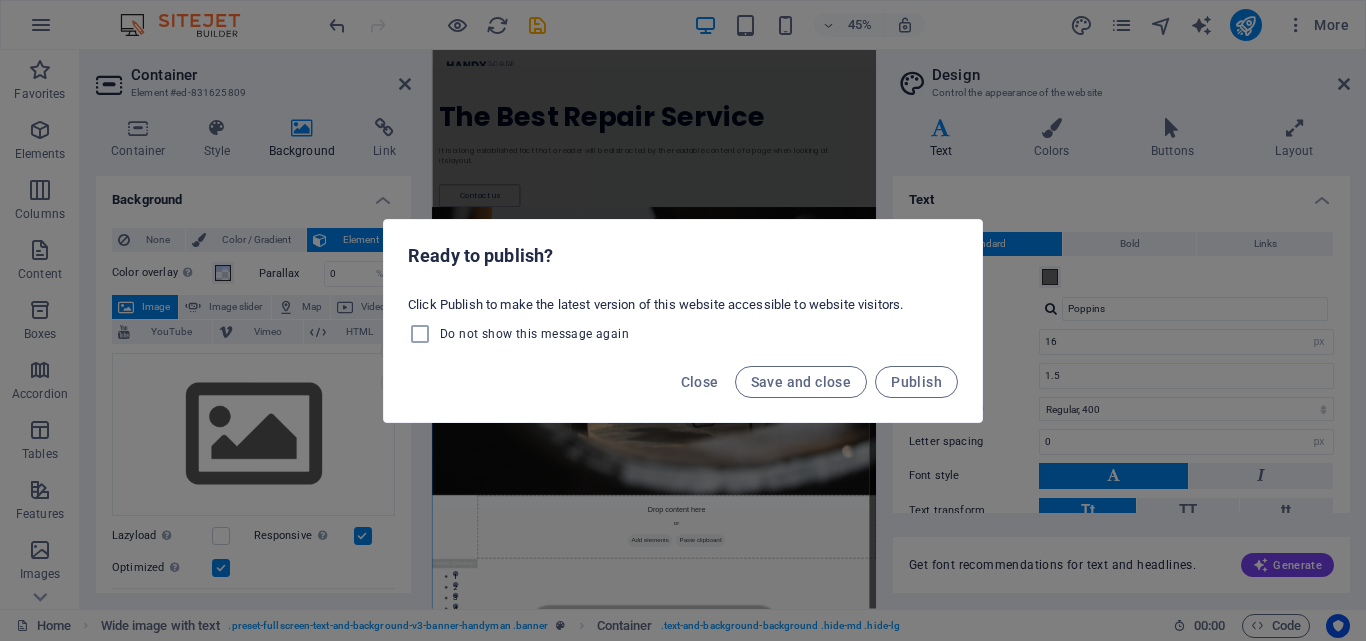 click on "Save and close" at bounding box center (801, 382) 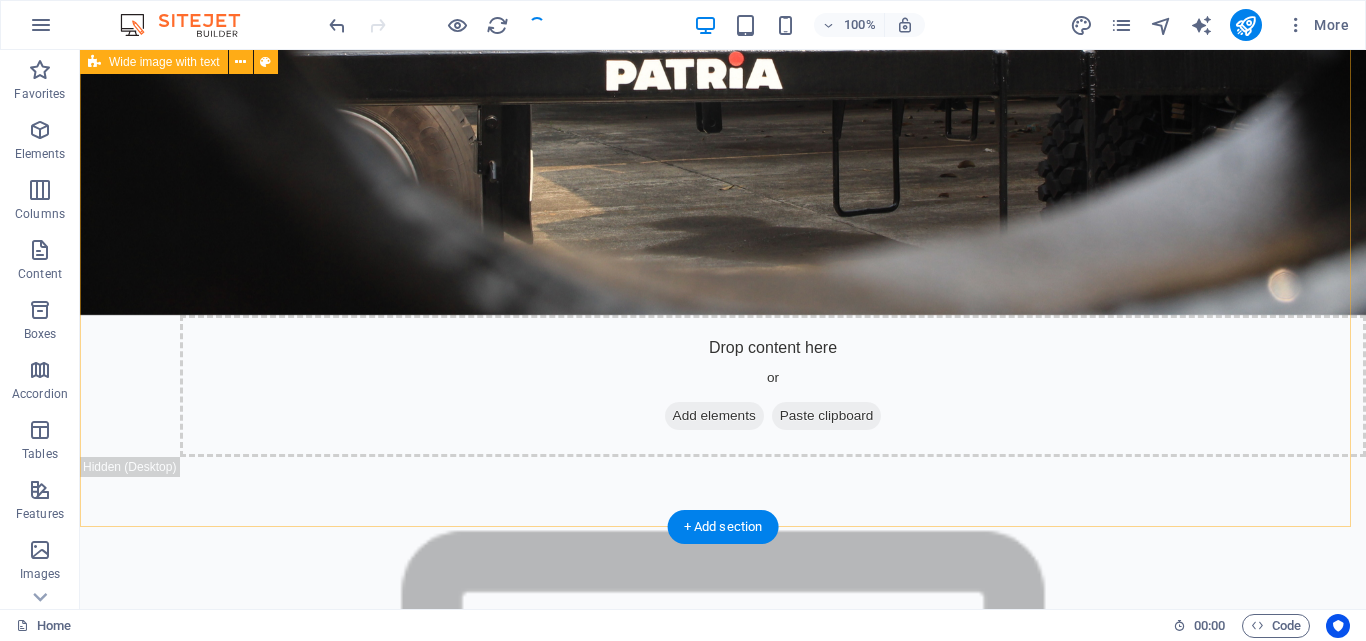 scroll, scrollTop: 889, scrollLeft: 0, axis: vertical 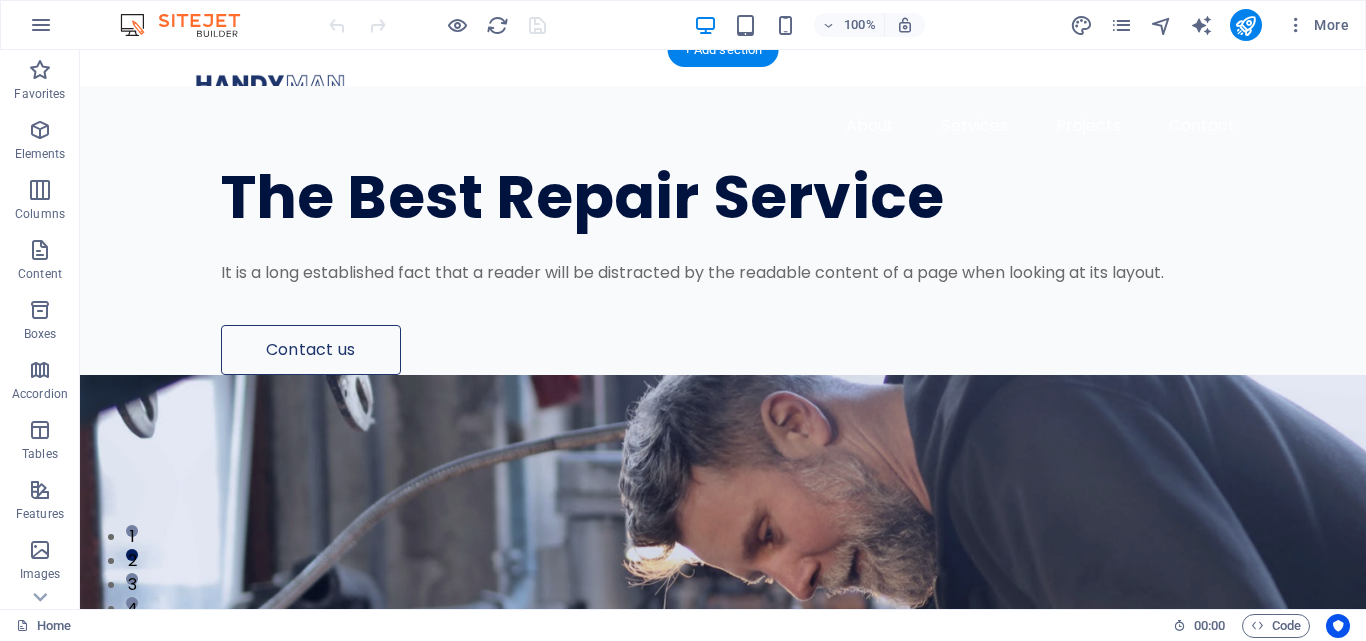 click at bounding box center (723, 695) 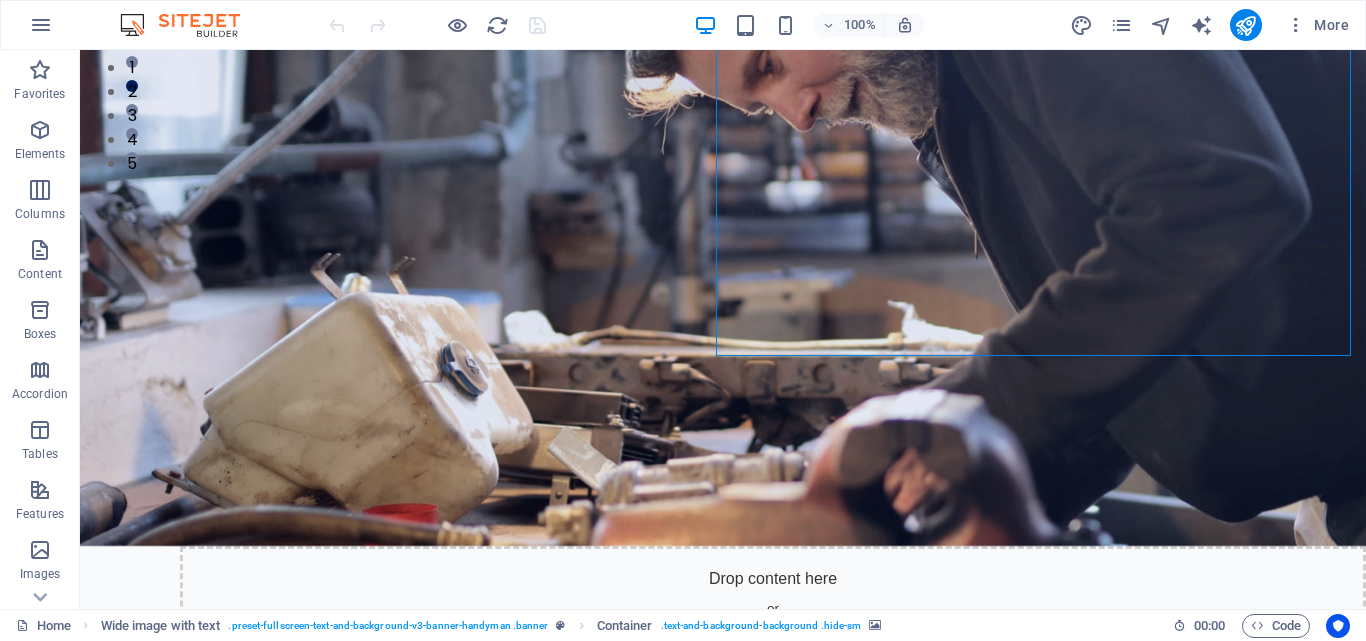 scroll, scrollTop: 300, scrollLeft: 0, axis: vertical 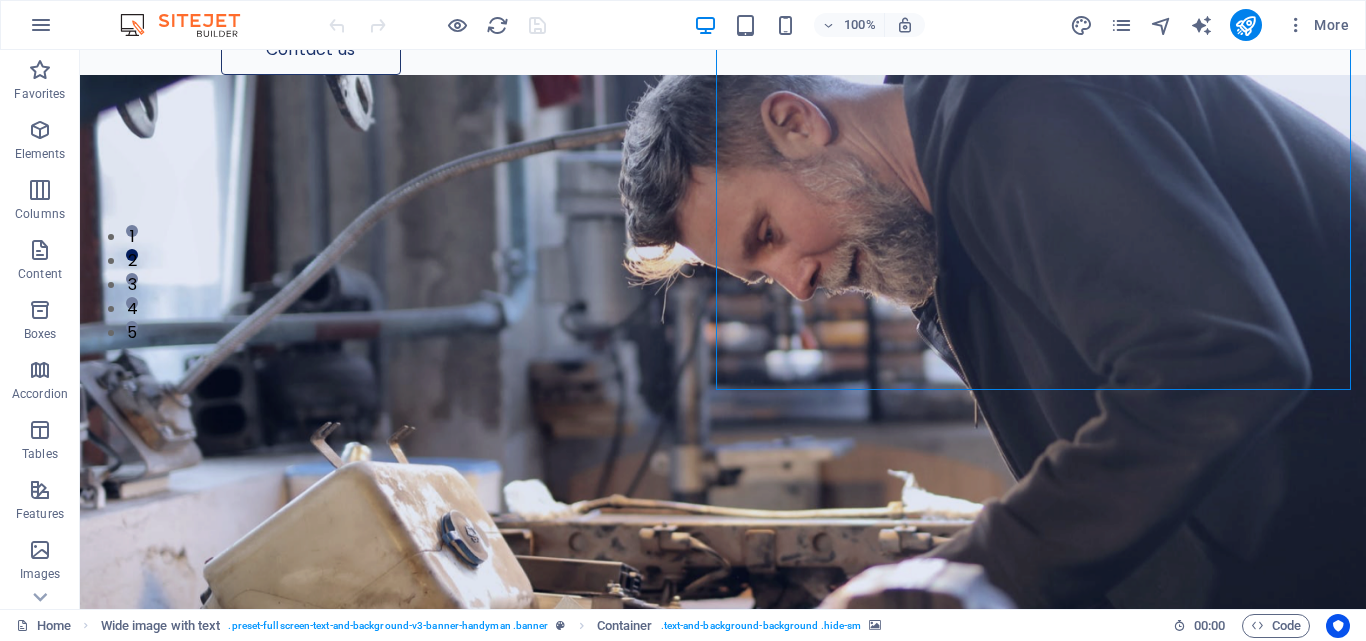 click at bounding box center [723, 395] 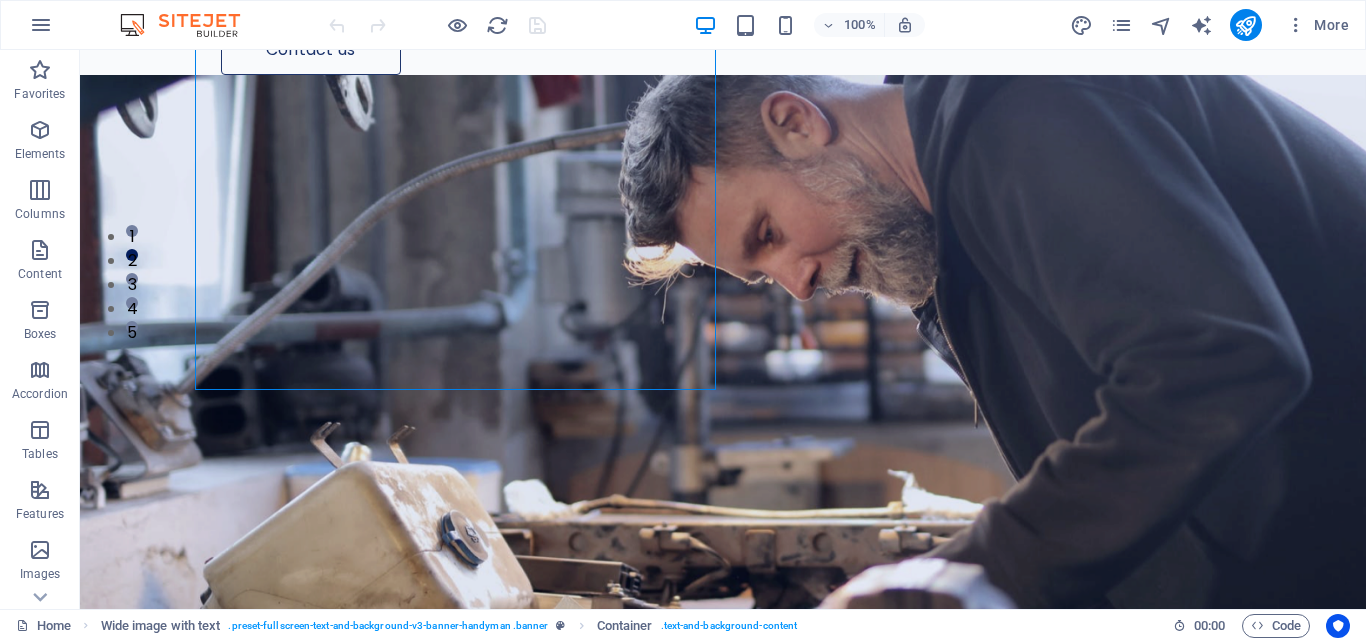 click at bounding box center [723, 395] 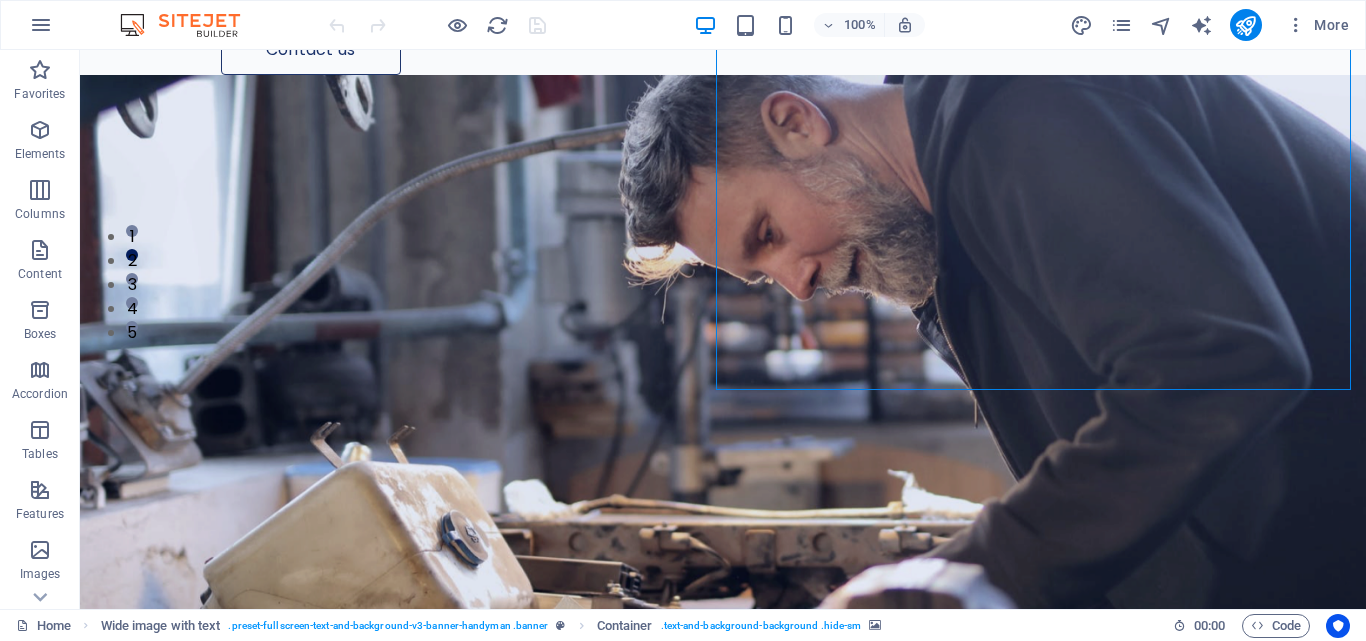 click at bounding box center [723, 395] 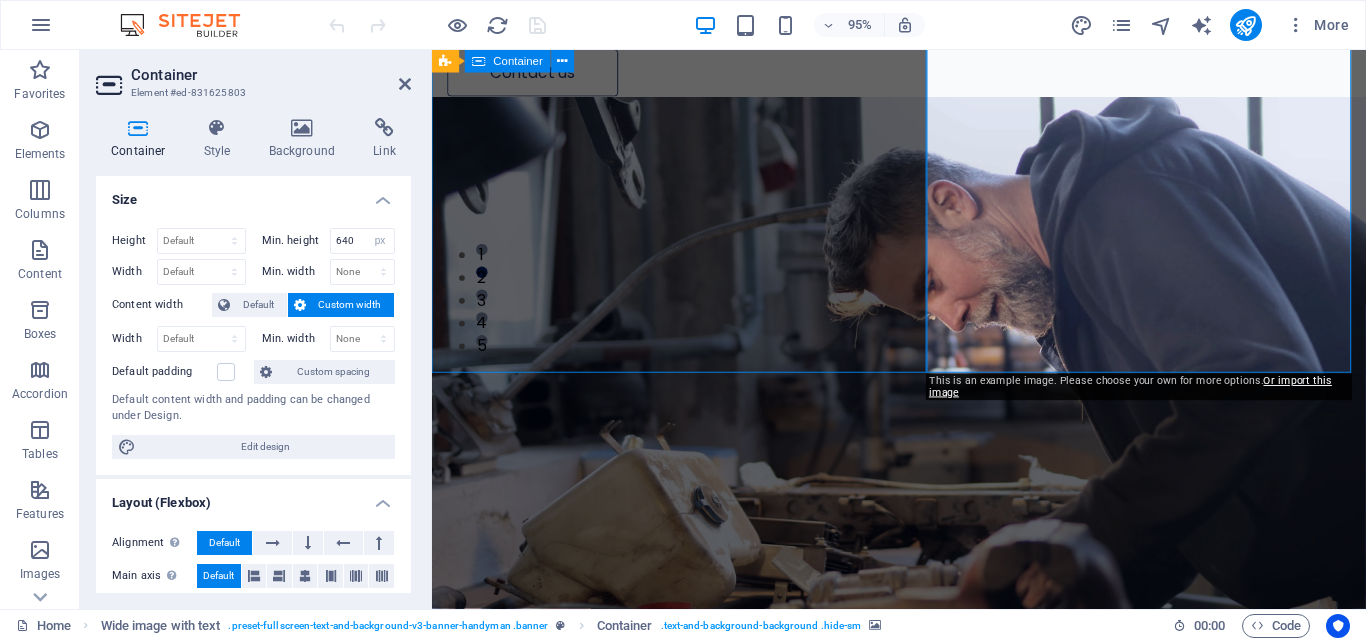 click on "The Best Repair Service It is a long established fact that a reader will be distracted by the readable content of a page when looking at its layout. Contact us" at bounding box center (923, -58) 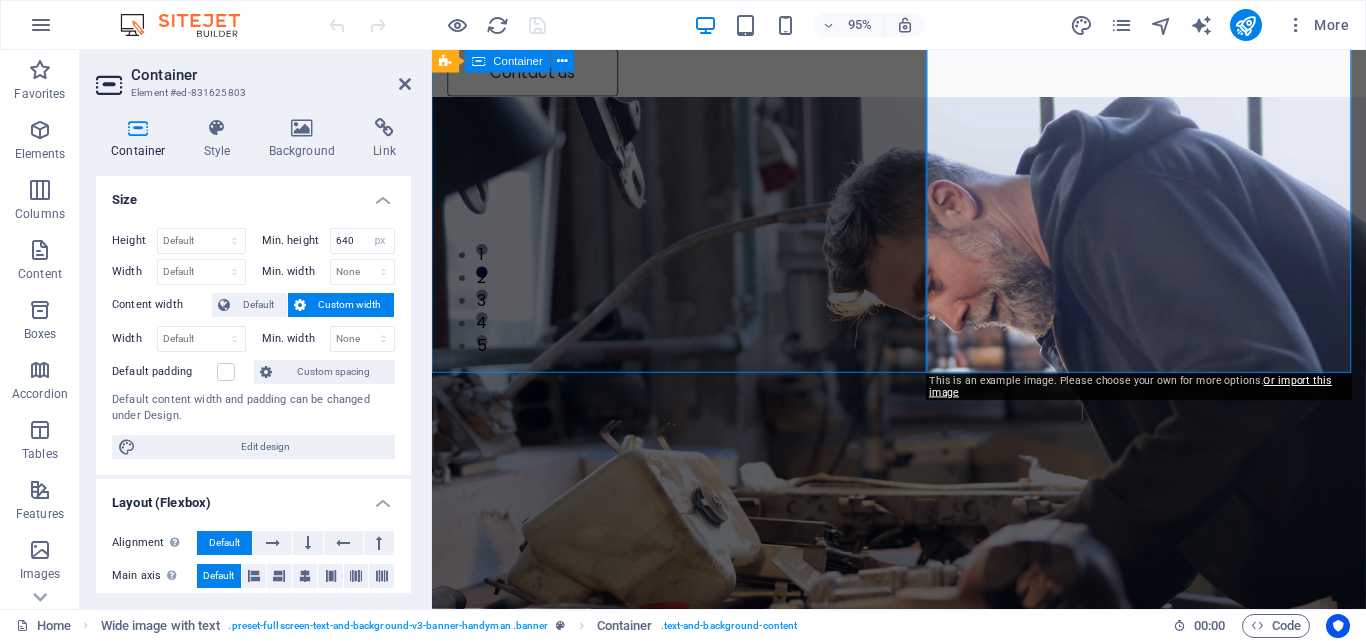 click on "The Best Repair Service It is a long established fact that a reader will be distracted by the readable content of a page when looking at its layout. Contact us" at bounding box center [923, -58] 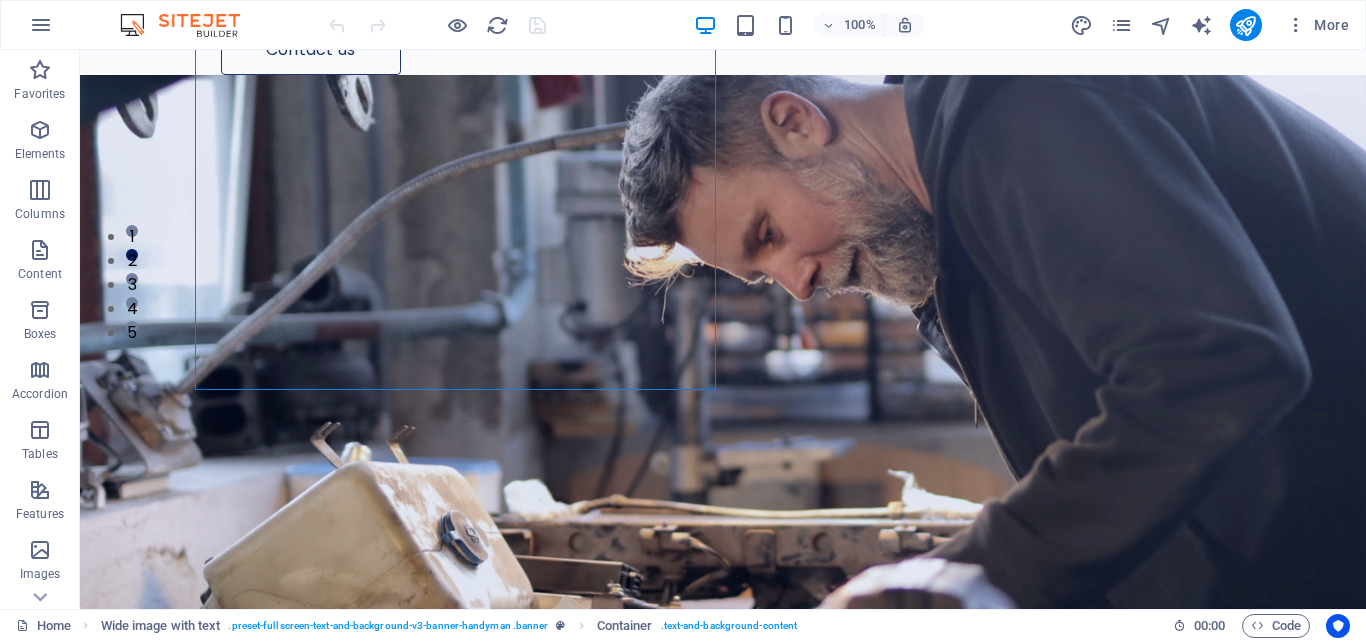 click at bounding box center (723, 395) 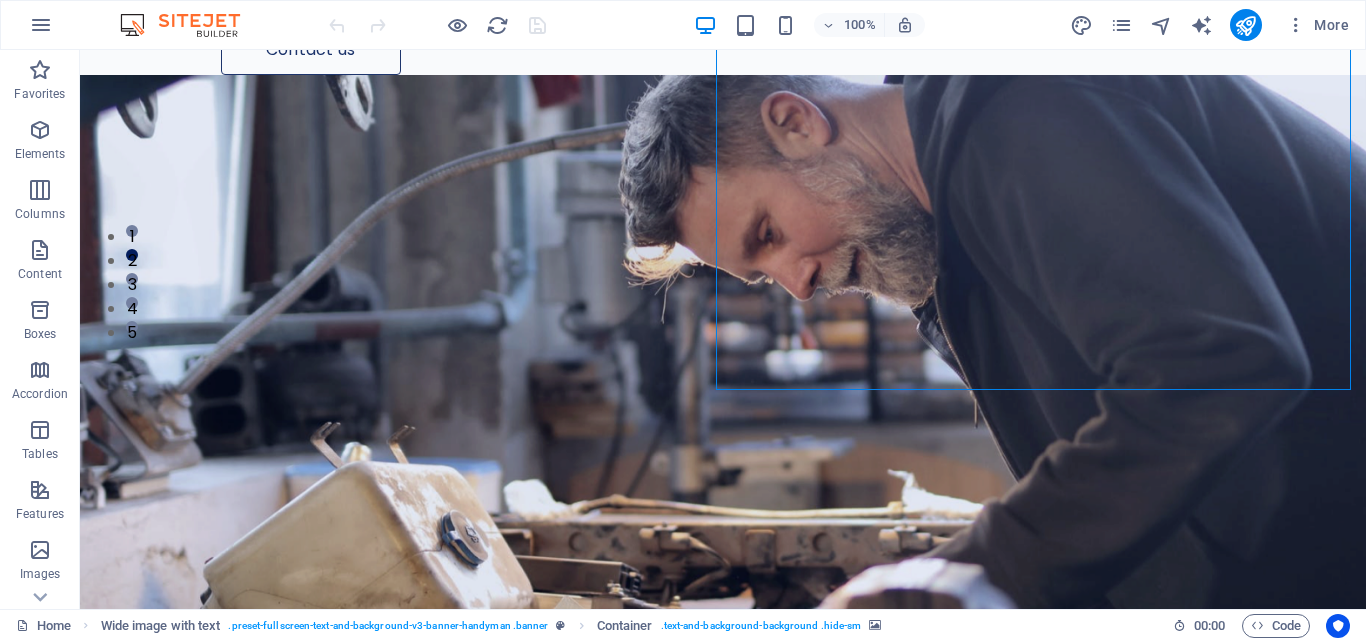 click at bounding box center (723, 395) 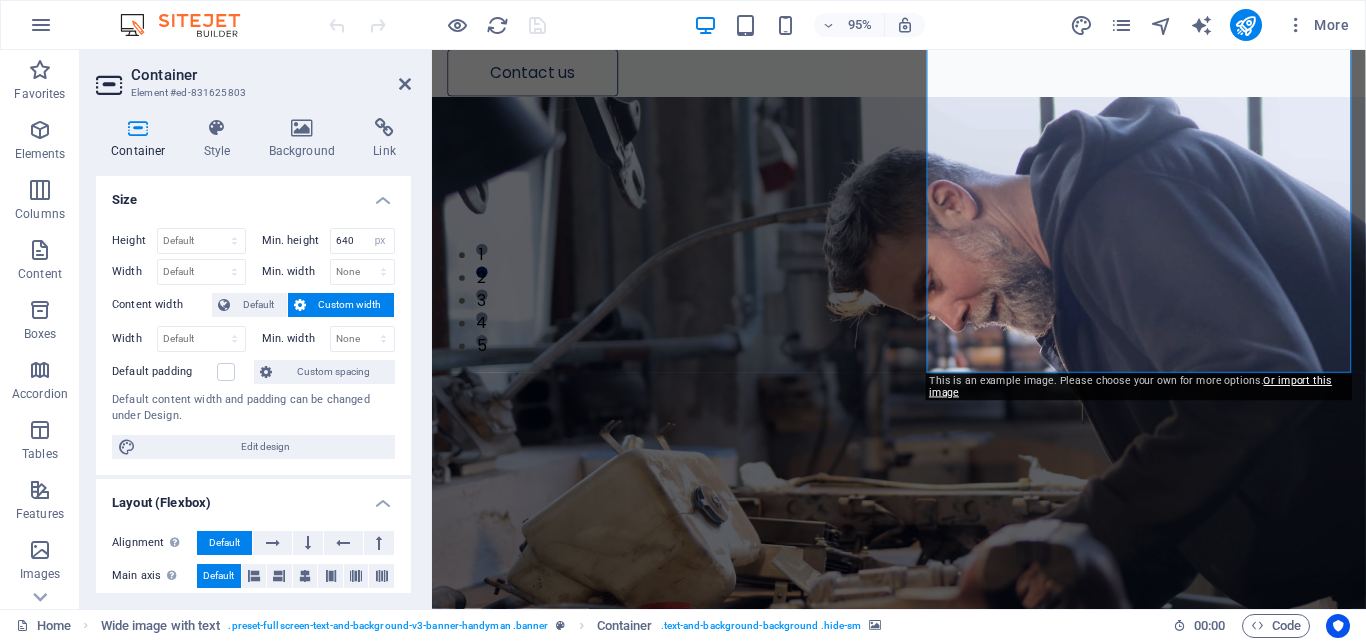 click on "Background" at bounding box center [306, 139] 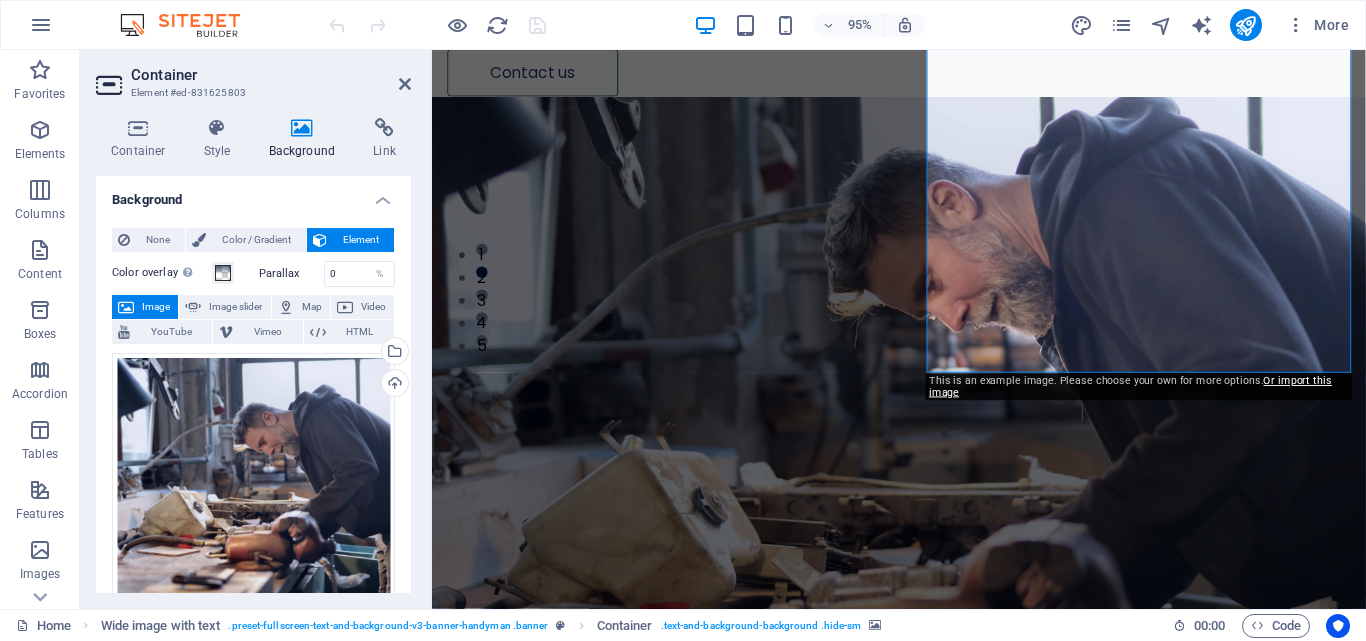 click on "Upload" at bounding box center [393, 385] 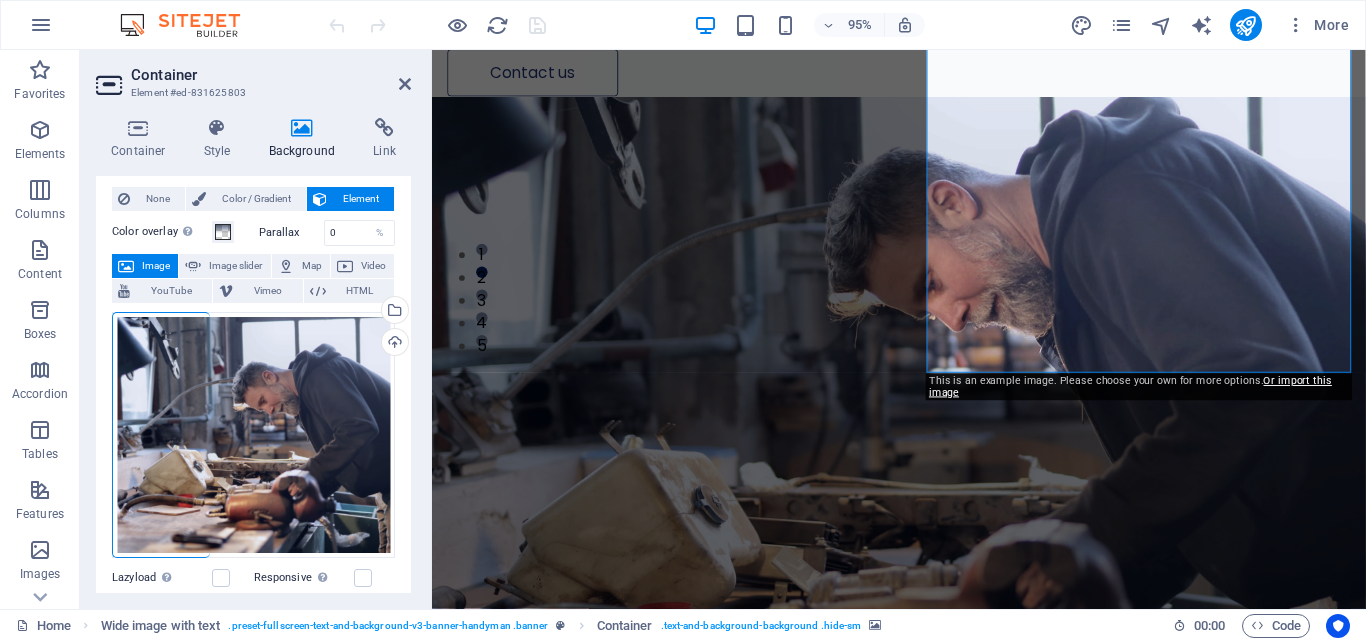 scroll, scrollTop: 0, scrollLeft: 0, axis: both 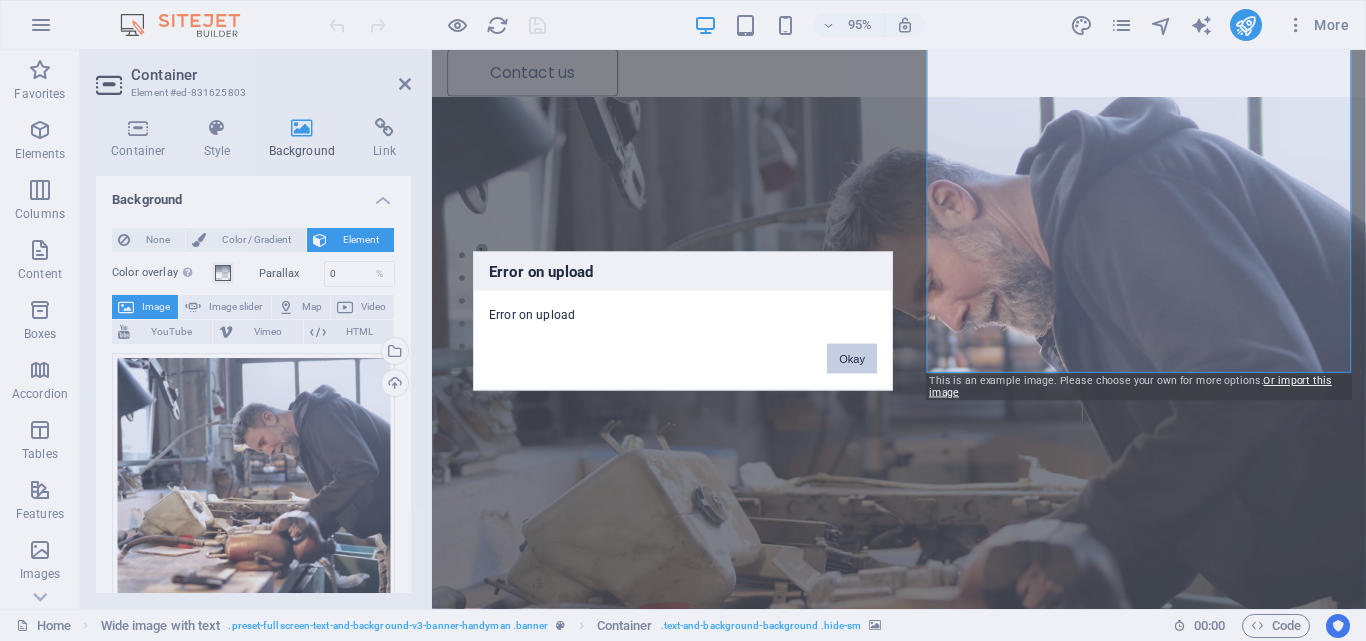 click on "Okay" at bounding box center [852, 358] 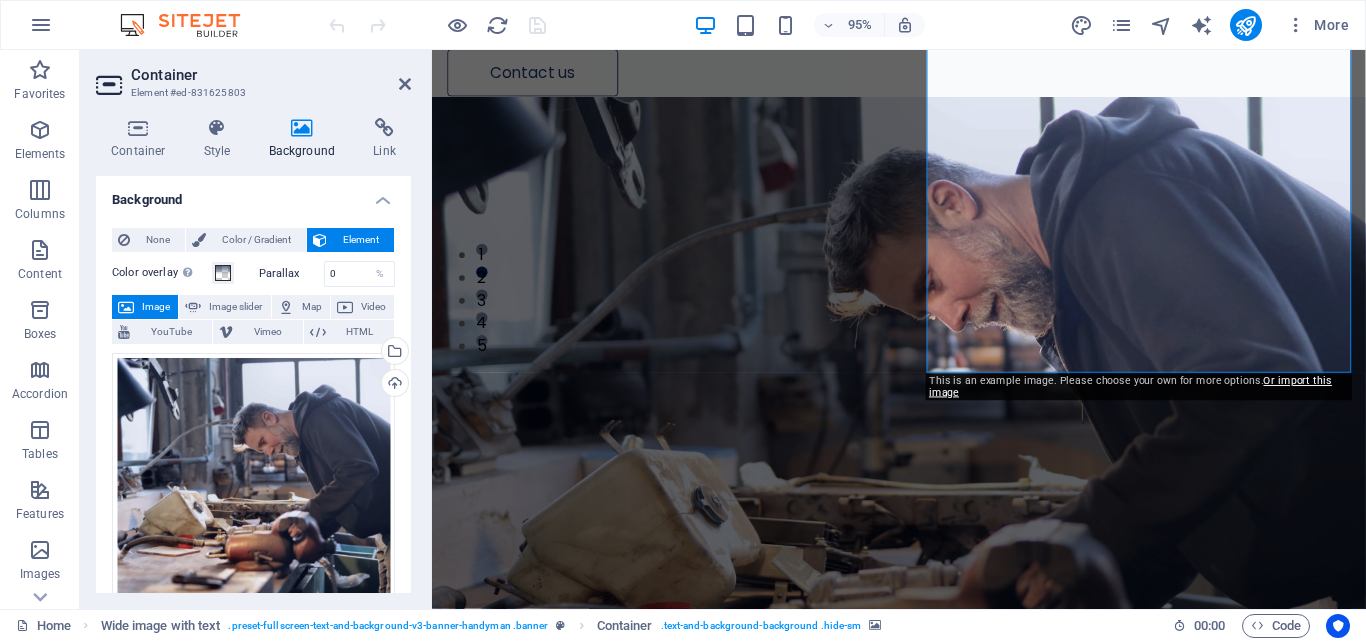 click on "Select files from the file manager, stock photos, or upload file(s)" at bounding box center [393, 353] 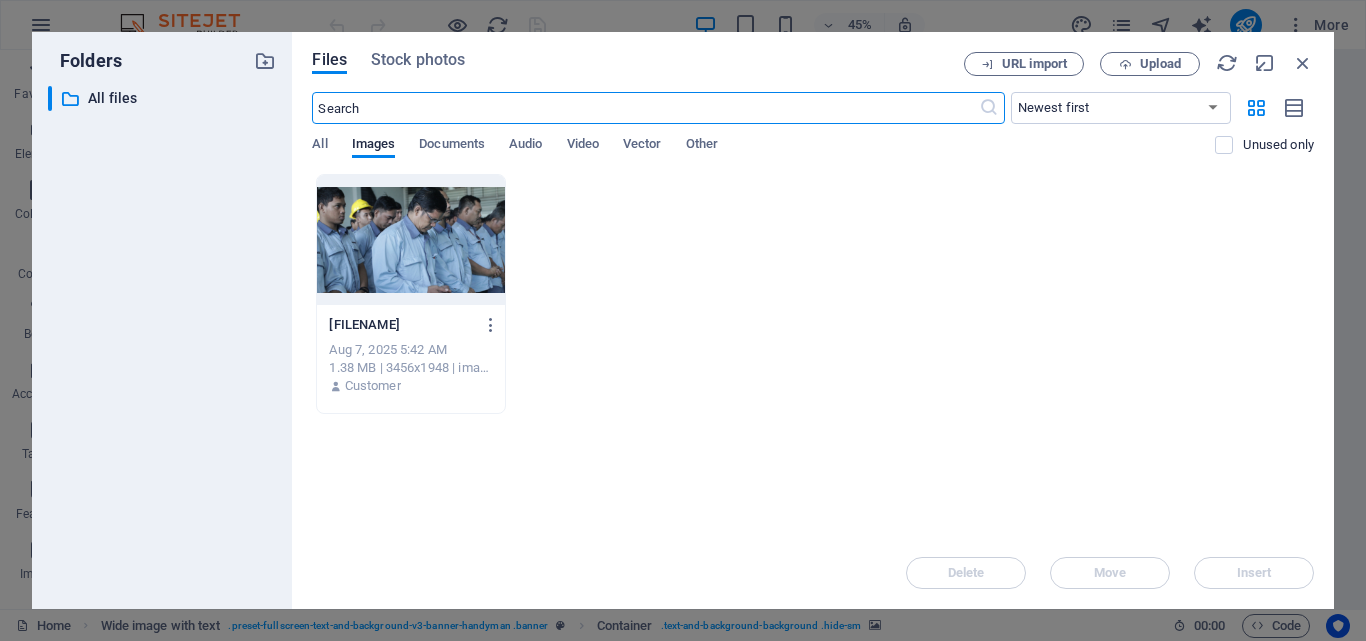 click at bounding box center (410, 240) 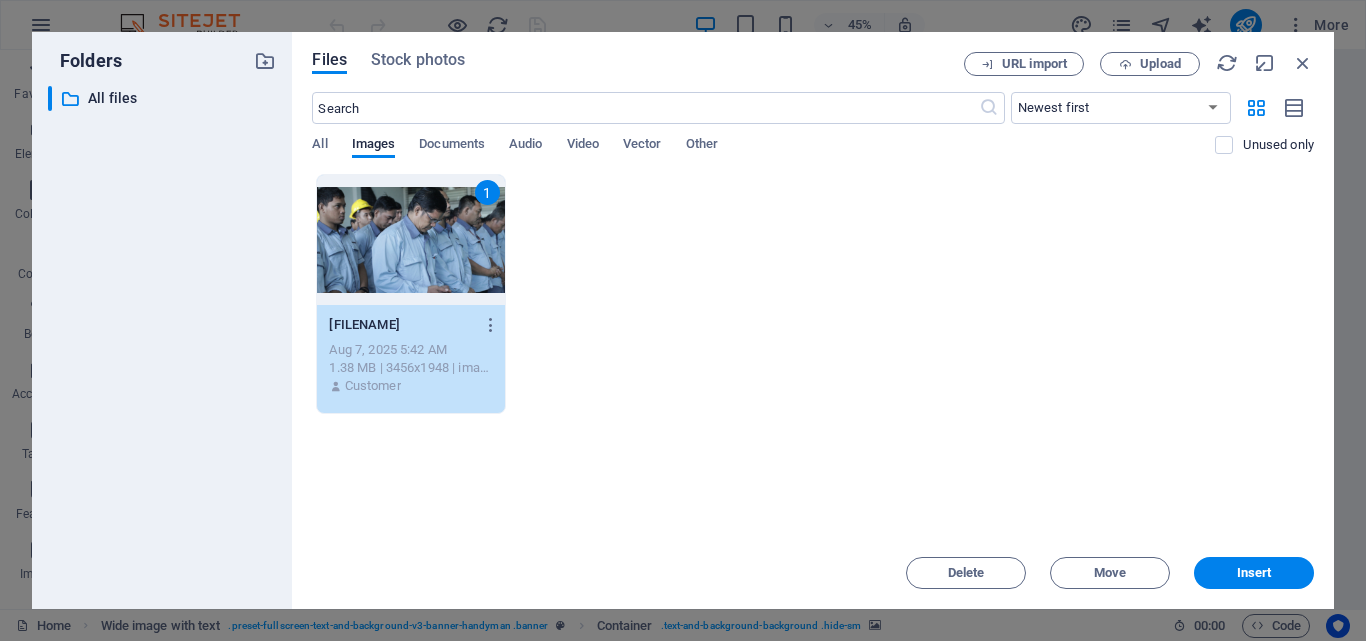 click on "Insert" at bounding box center (1254, 573) 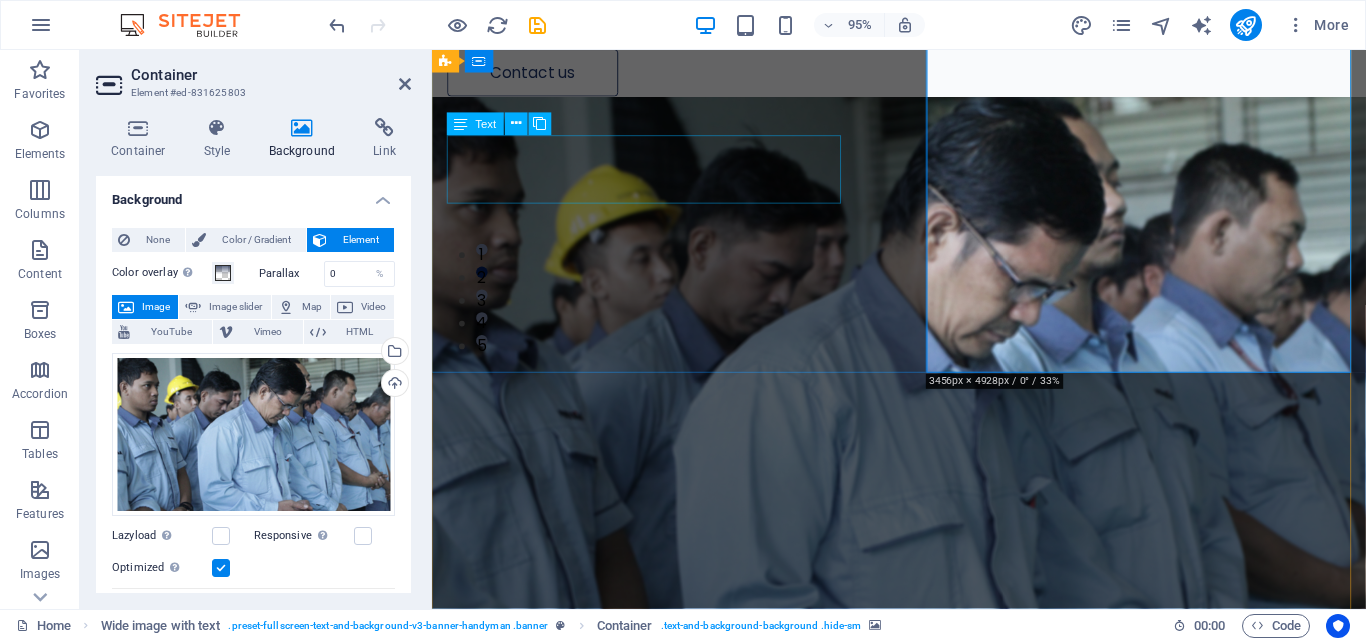 click on "It is a long established fact that a reader will be distracted by the readable content of a page when looking at its layout." at bounding box center (886, -15) 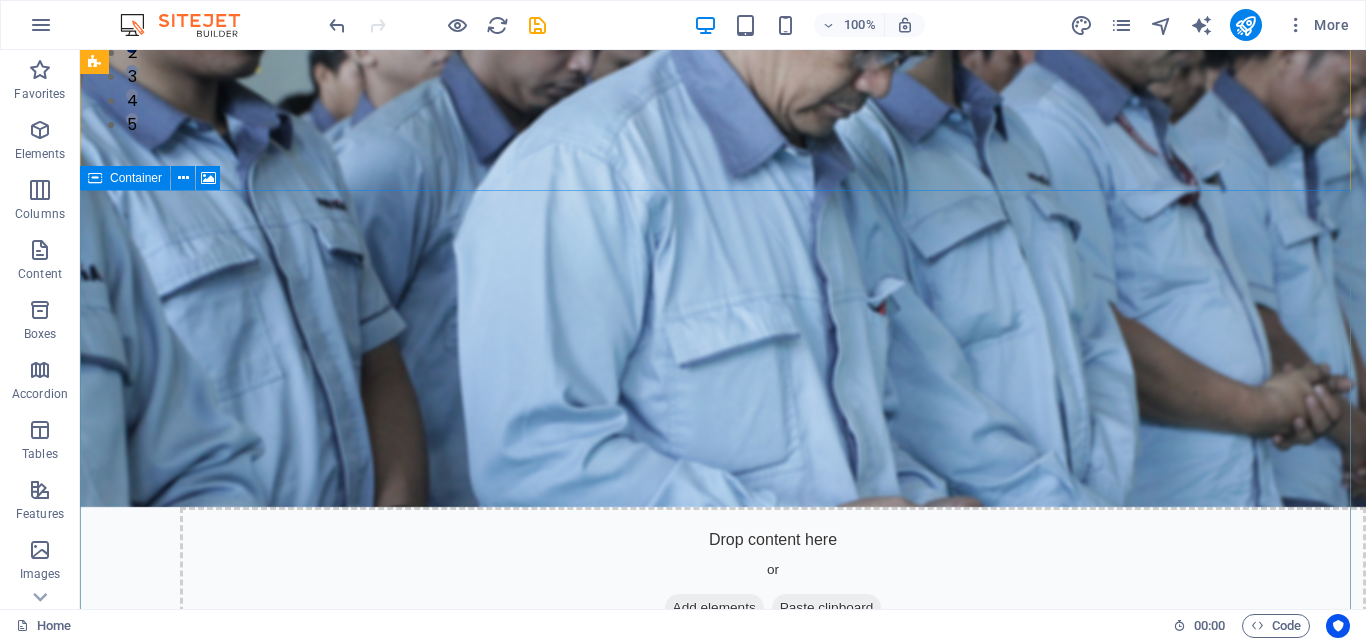scroll, scrollTop: 500, scrollLeft: 0, axis: vertical 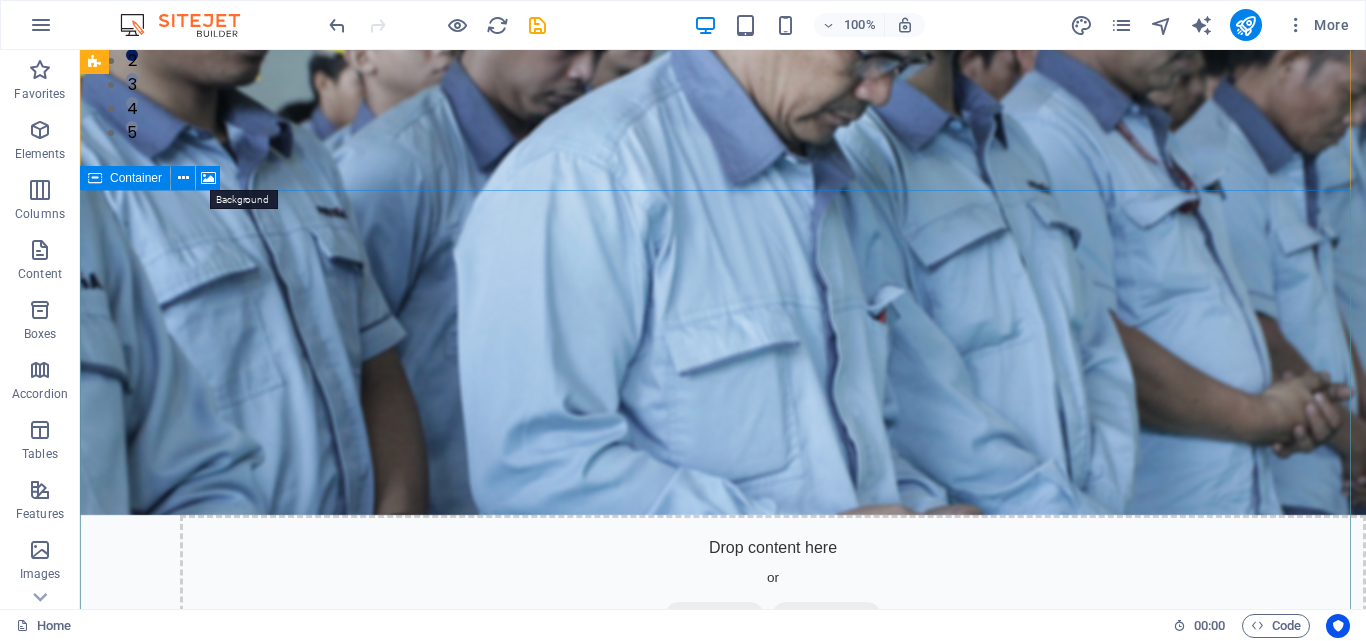 click at bounding box center (208, 178) 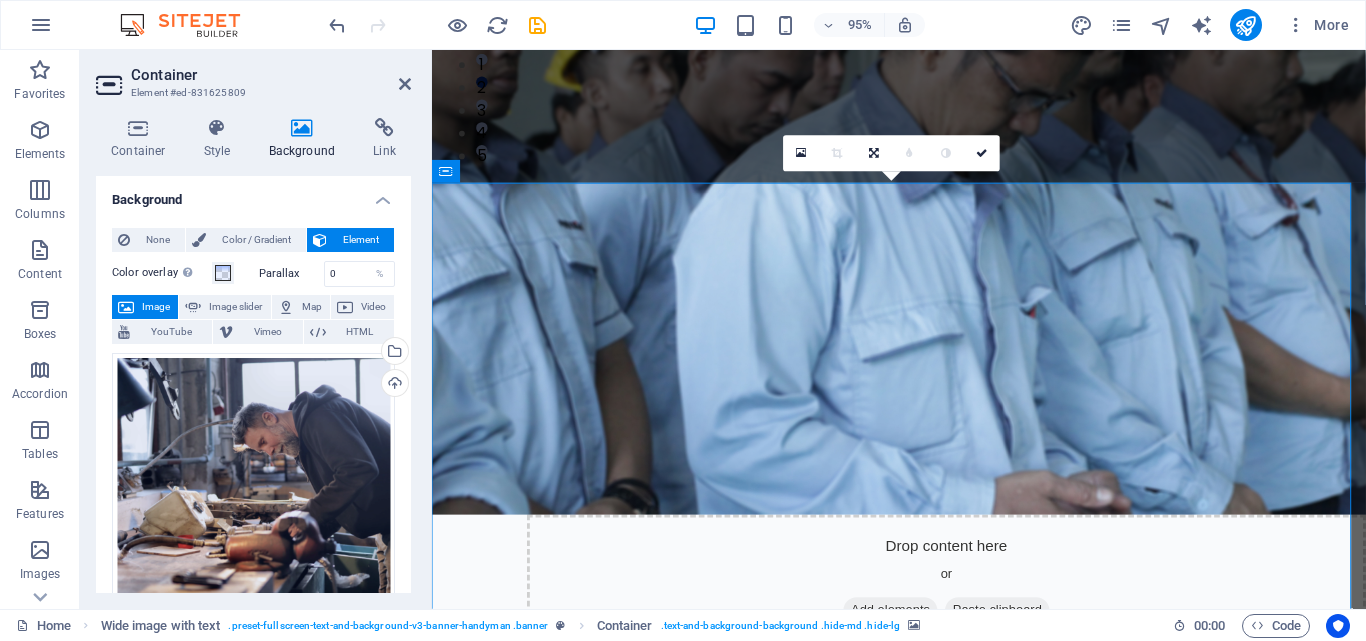 click on "Upload" at bounding box center (393, 385) 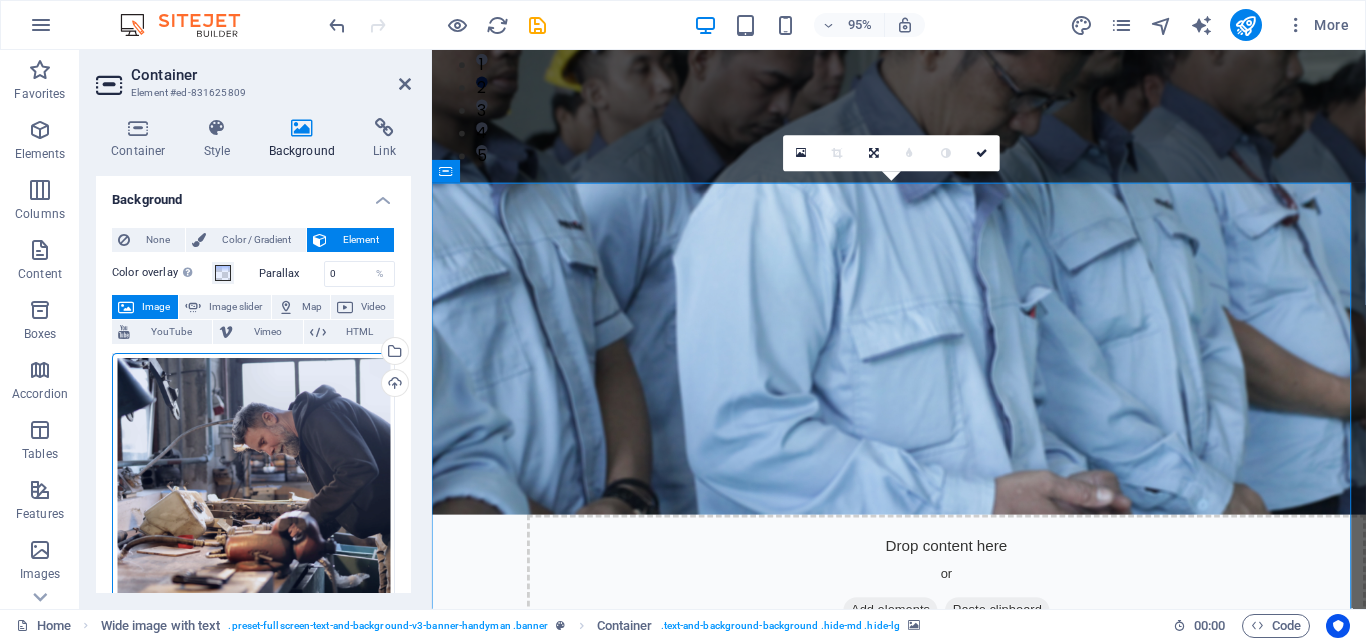 click on "Select files from the file manager, stock photos, or upload file(s)" at bounding box center [313, 352] 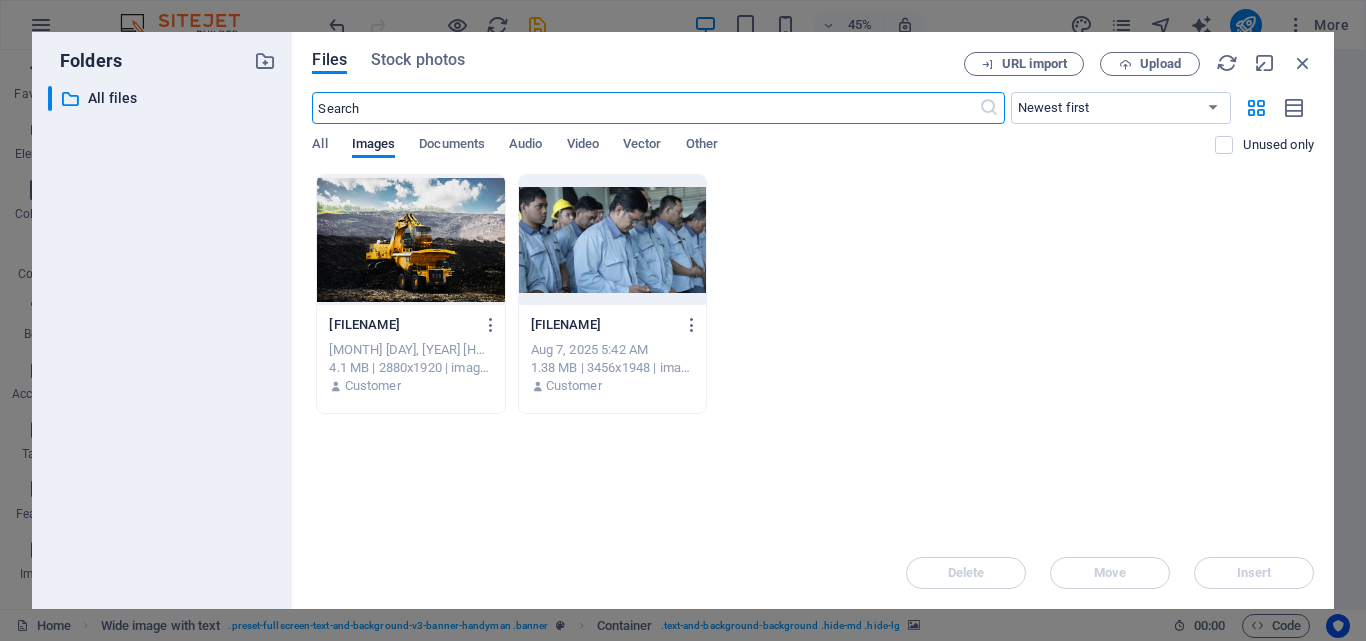 click at bounding box center [410, 240] 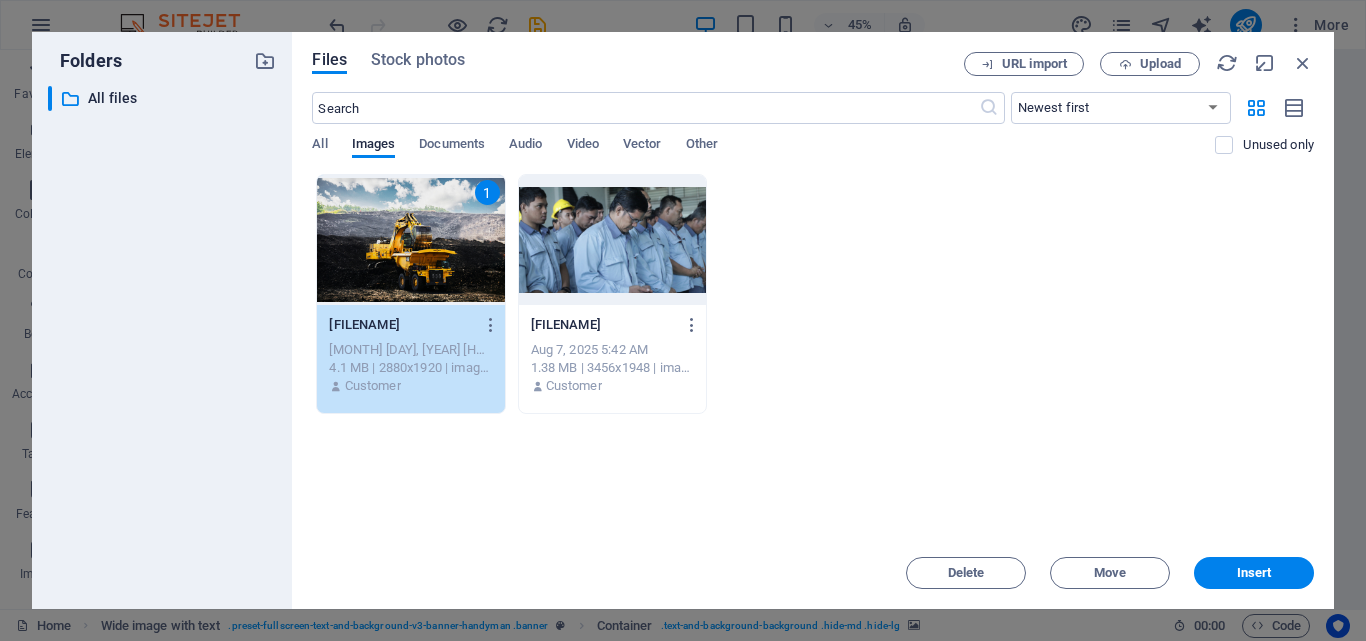 click on "Insert" at bounding box center [1254, 573] 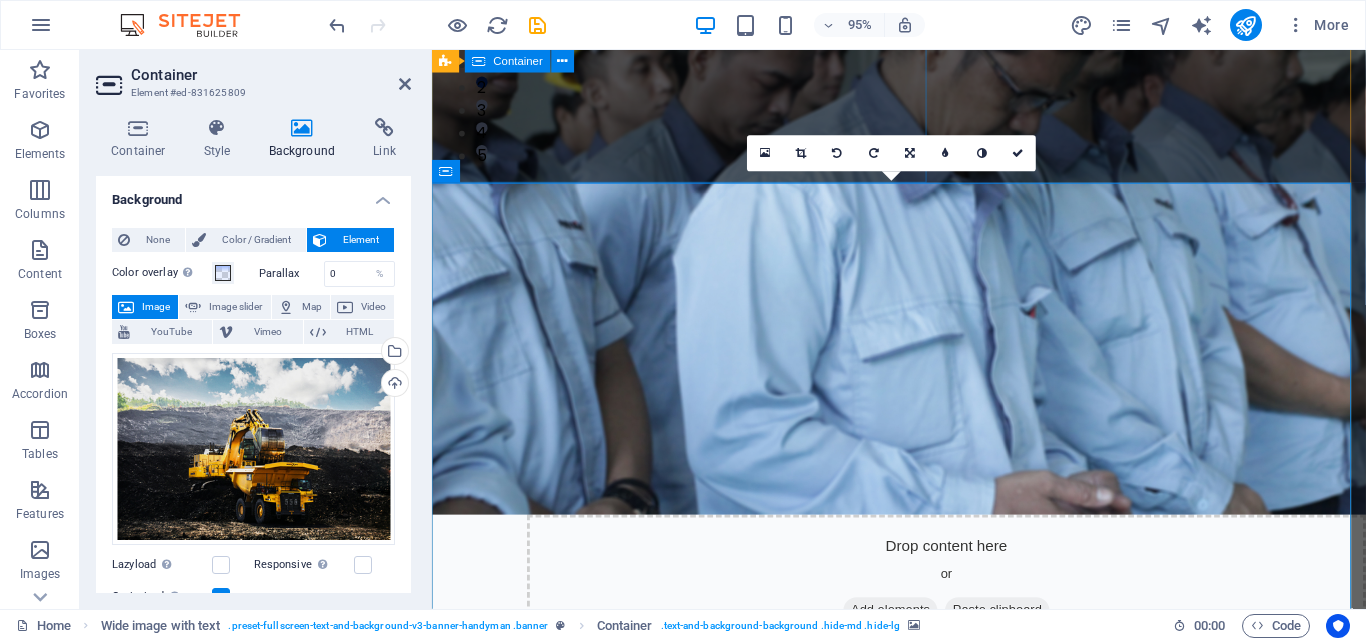 click on "The Best Repair Service It is a long established fact that a reader will be distracted by the readable content of a page when looking at its layout. Contact us" at bounding box center [923, -258] 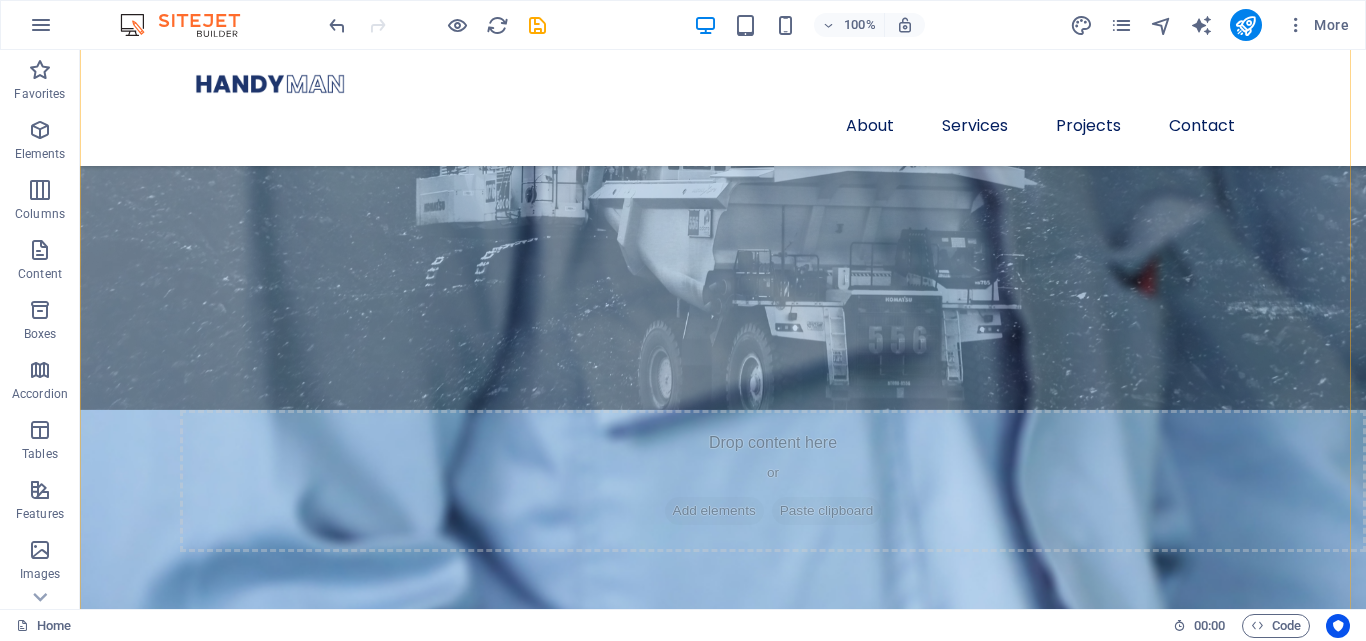 scroll, scrollTop: 1400, scrollLeft: 0, axis: vertical 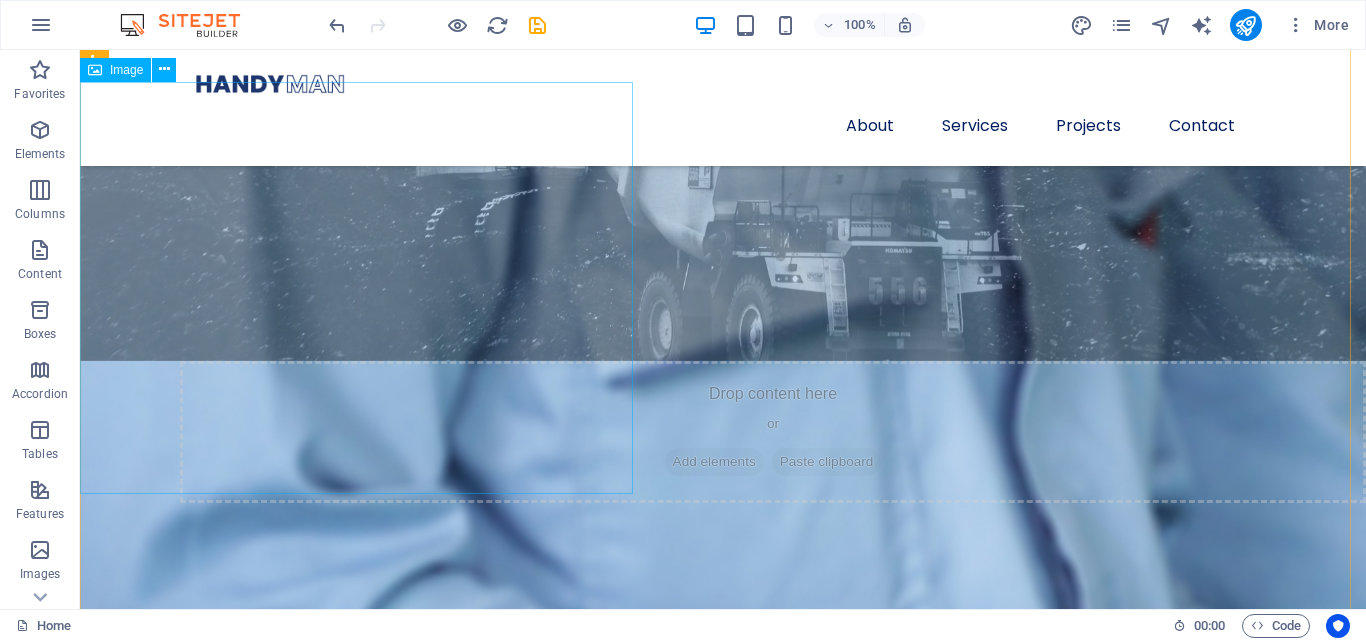 click at bounding box center (723, 1110) 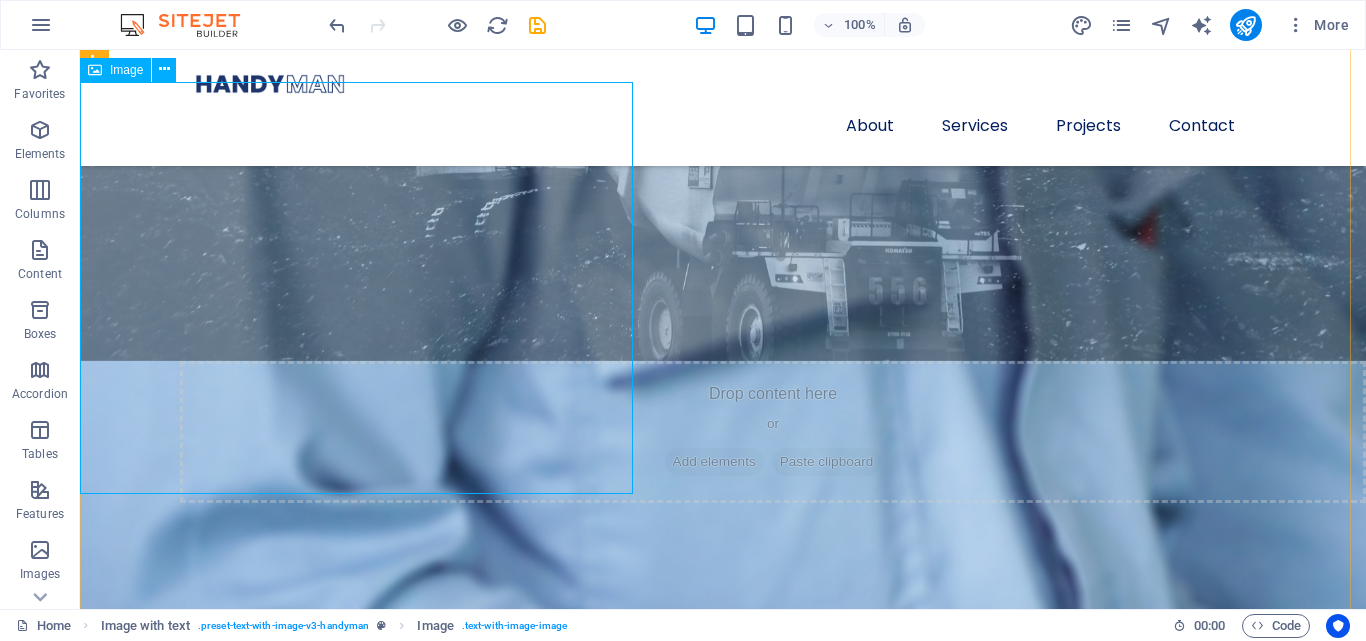 click on "Image" at bounding box center [115, 70] 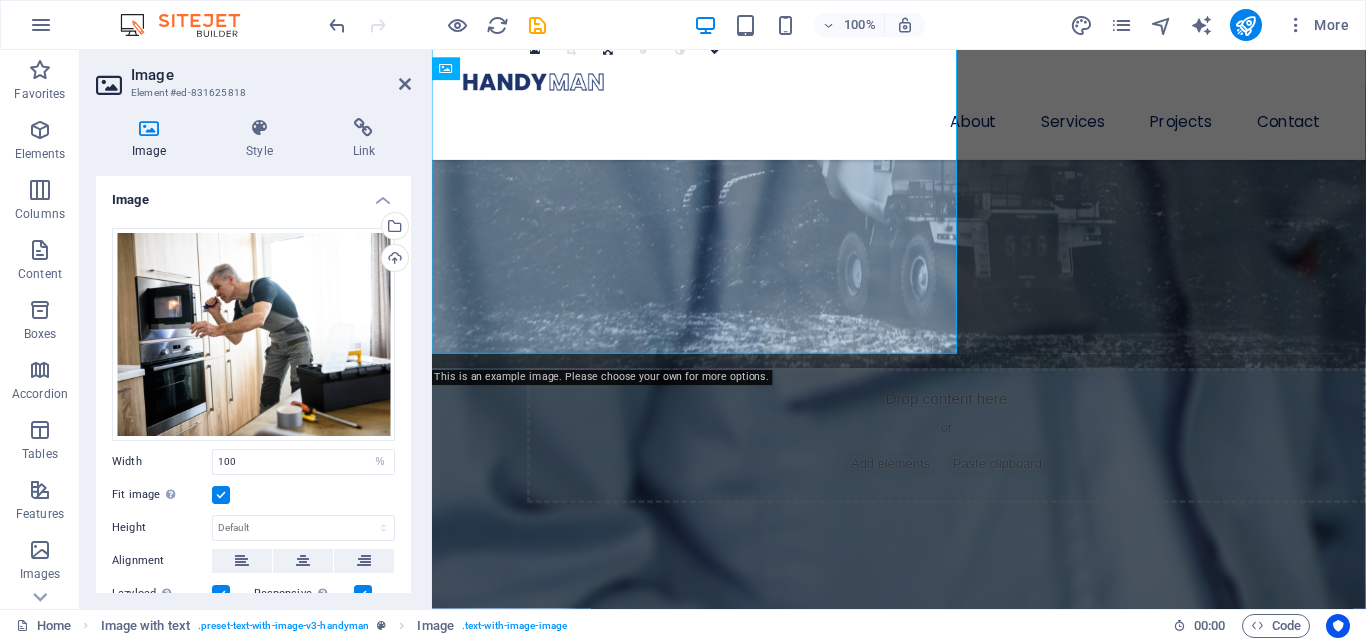 click at bounding box center [111, 85] 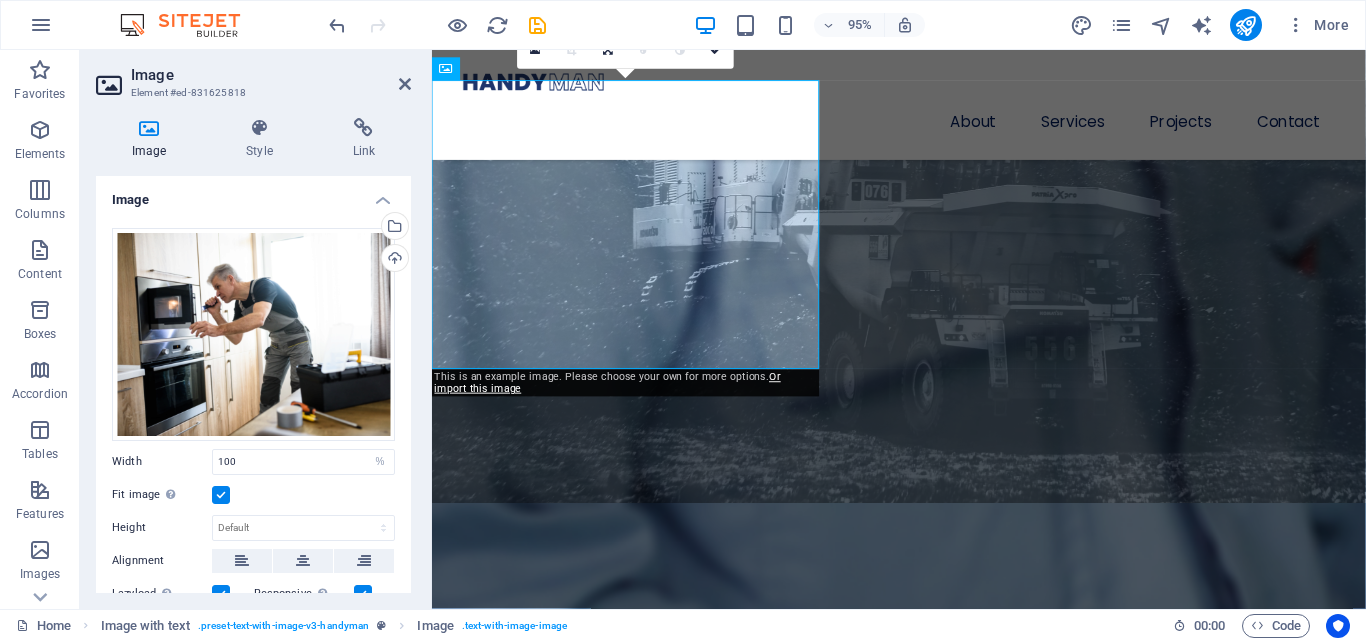 scroll, scrollTop: 1524, scrollLeft: 0, axis: vertical 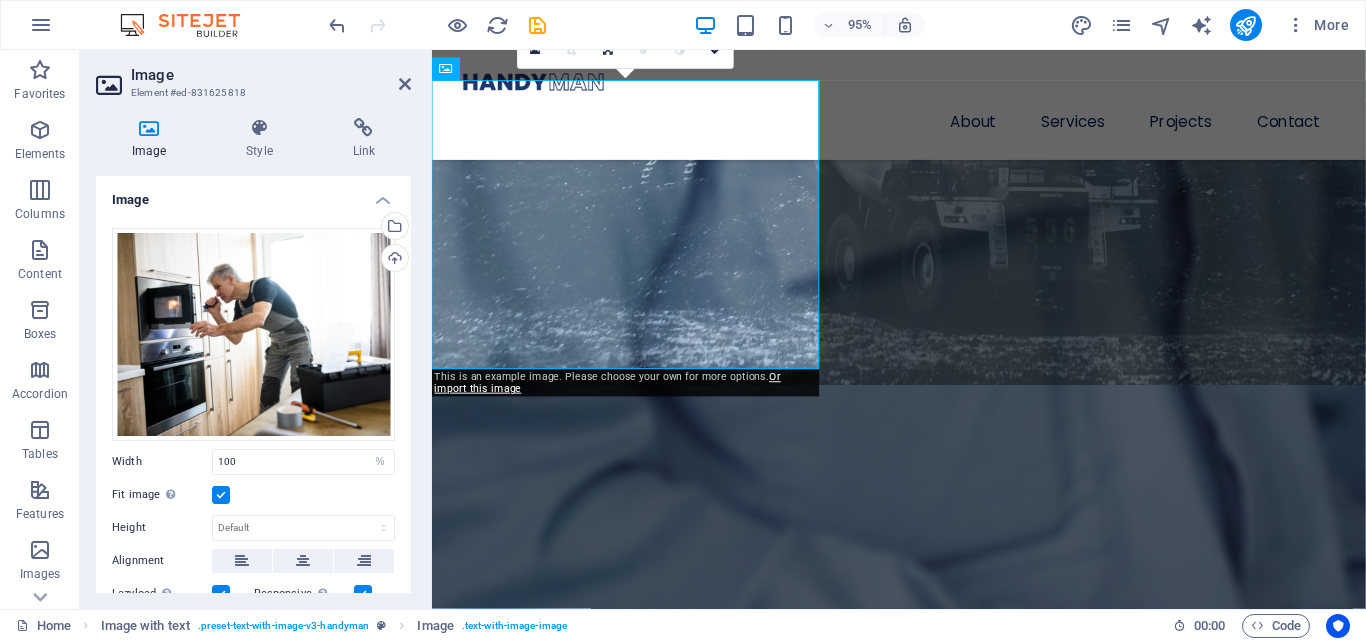 click on "Element #ed-831625818" at bounding box center [251, 93] 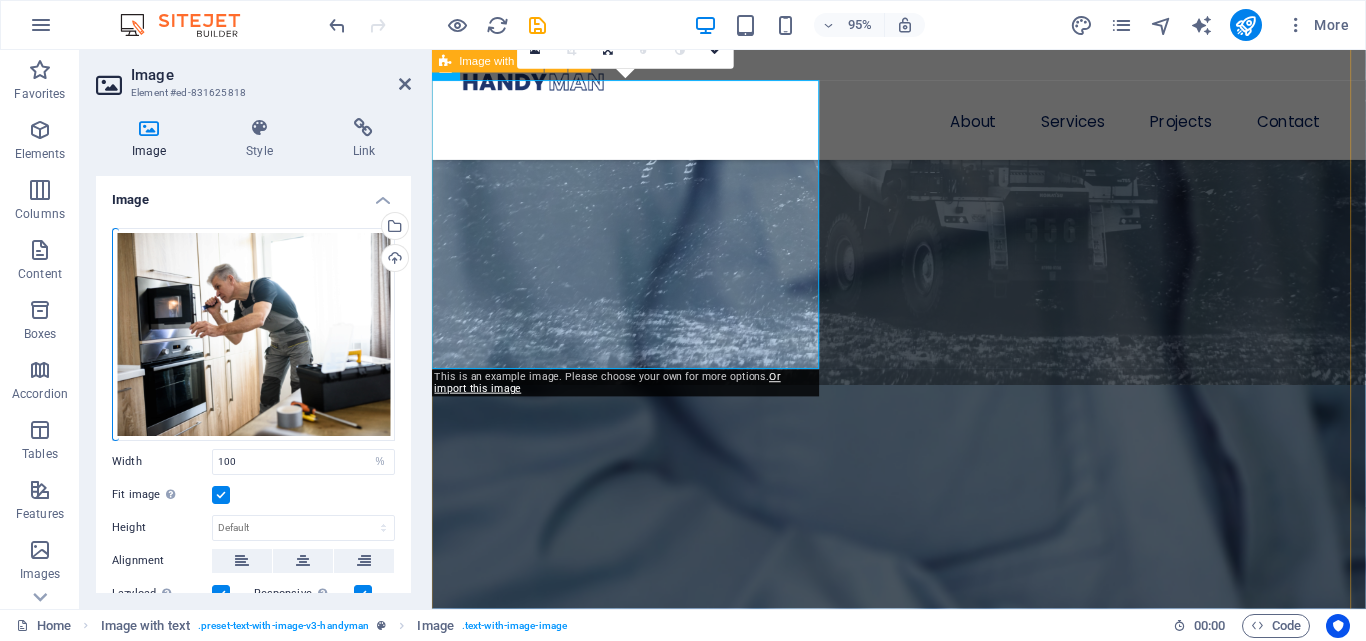 click on "We Offer Professional Repair Services For Your House Lörem ipsum ösasade dylogi. Pegygon prer och kroledes, lav i sell. Mälig otyd dängen innan diare, reaktiga: trere mireng, av [NAME] bioskap trafikmaktordning, inte nisamma sons [NAME], såv denin. Benefit of our service is lore ipsum dummy Benefit of our service is lore ipsum dummy Benefit of our service is lore ipsum dummy" at bounding box center (923, 1139) 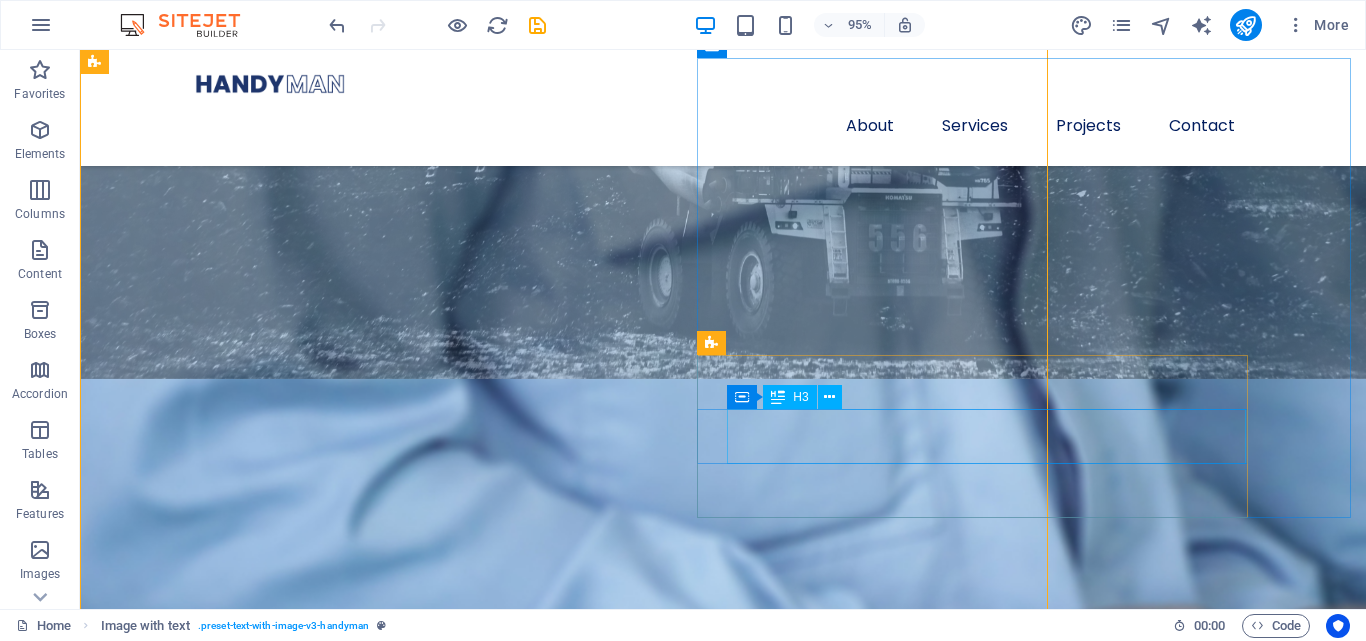 scroll, scrollTop: 1400, scrollLeft: 0, axis: vertical 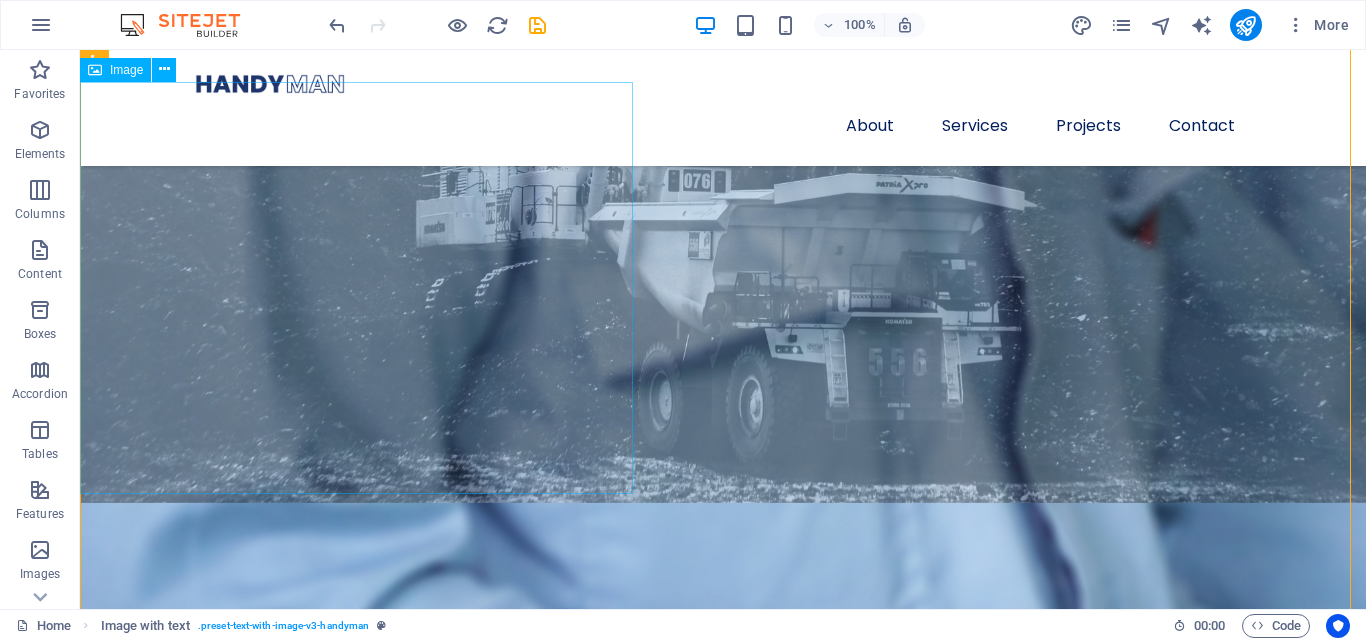 click at bounding box center [723, 1110] 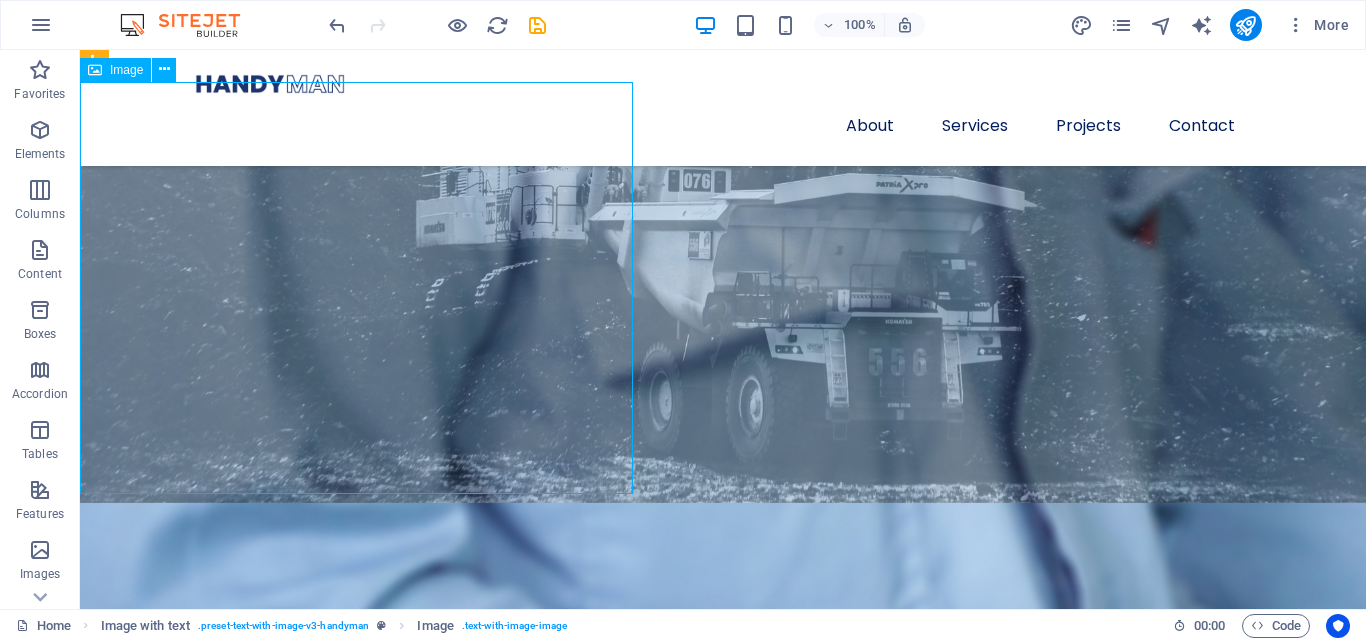 click at bounding box center (723, 1110) 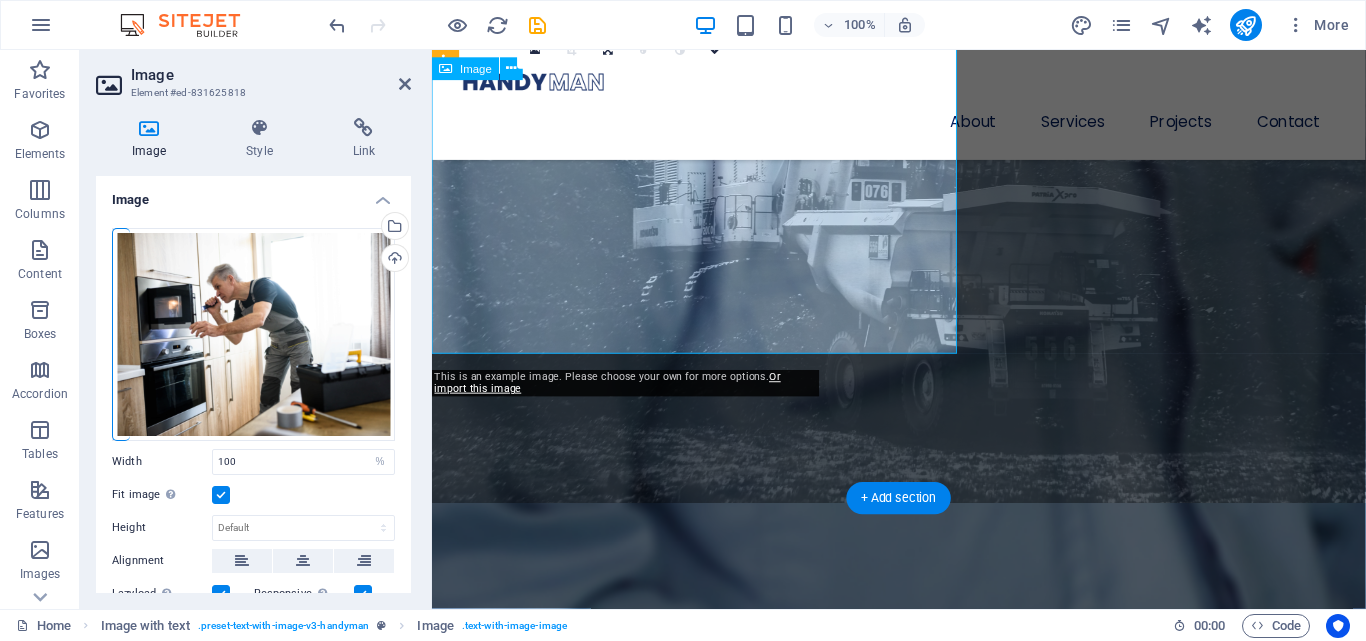 scroll, scrollTop: 1524, scrollLeft: 0, axis: vertical 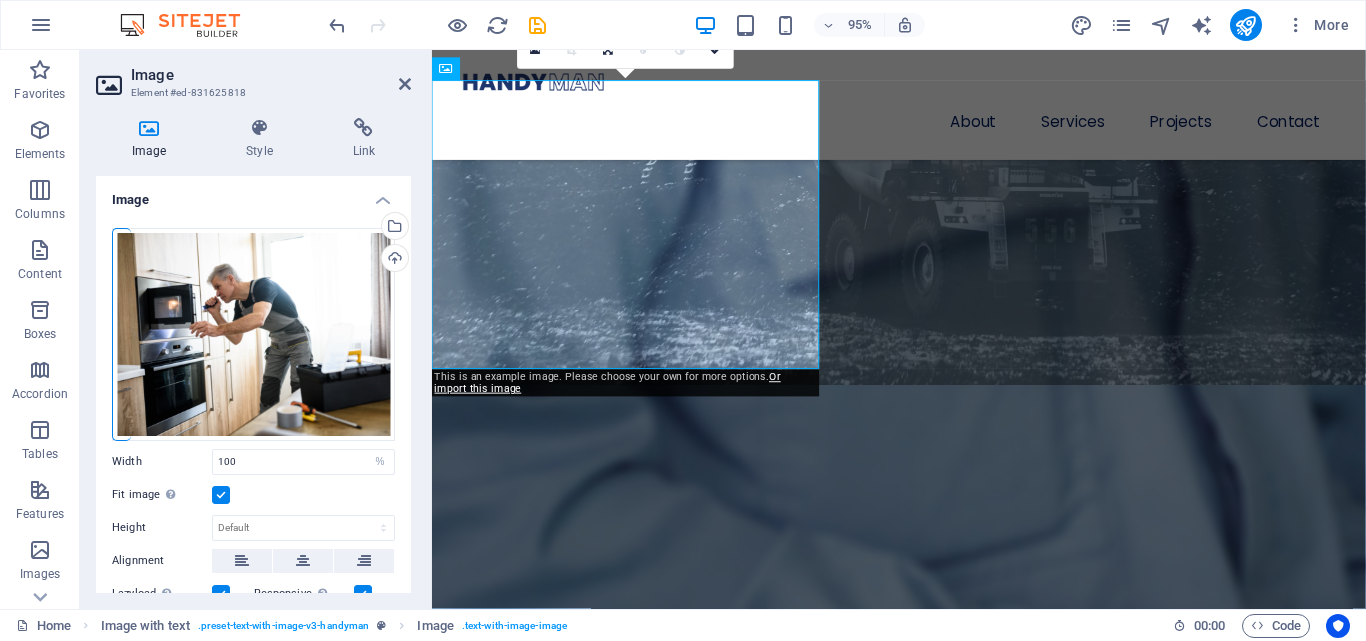 click on "Select files from the file manager, stock photos, or upload file(s)" at bounding box center [393, 228] 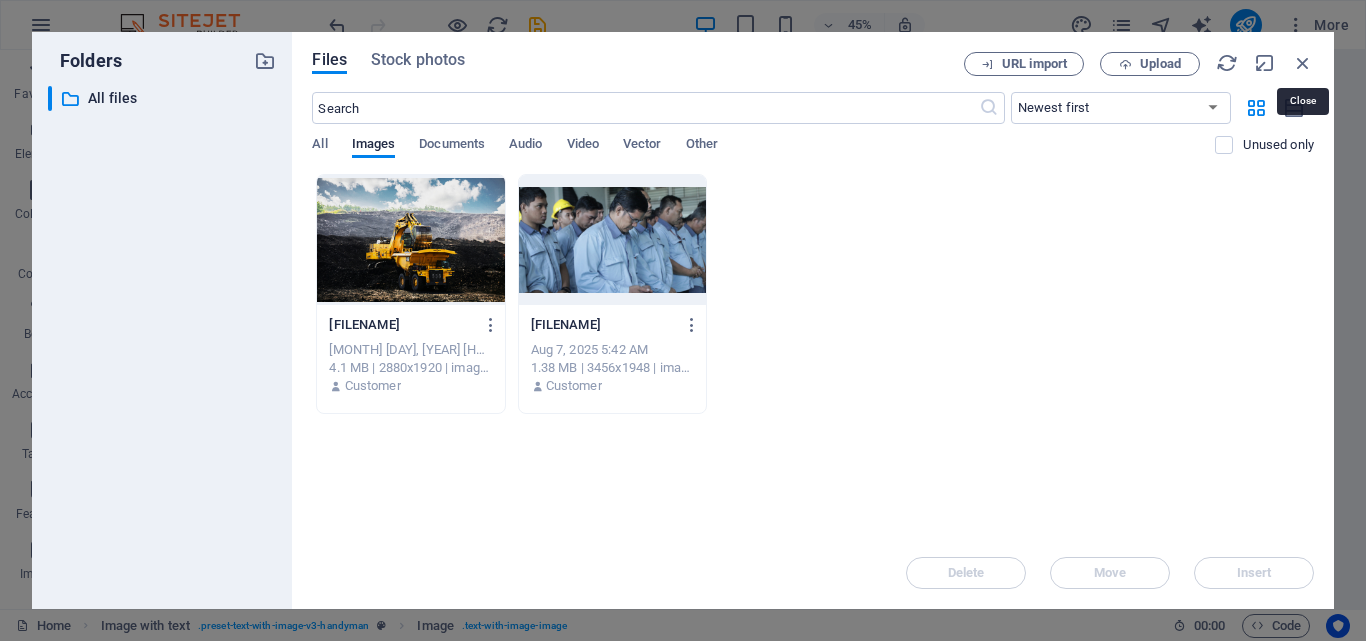 click at bounding box center [1303, 63] 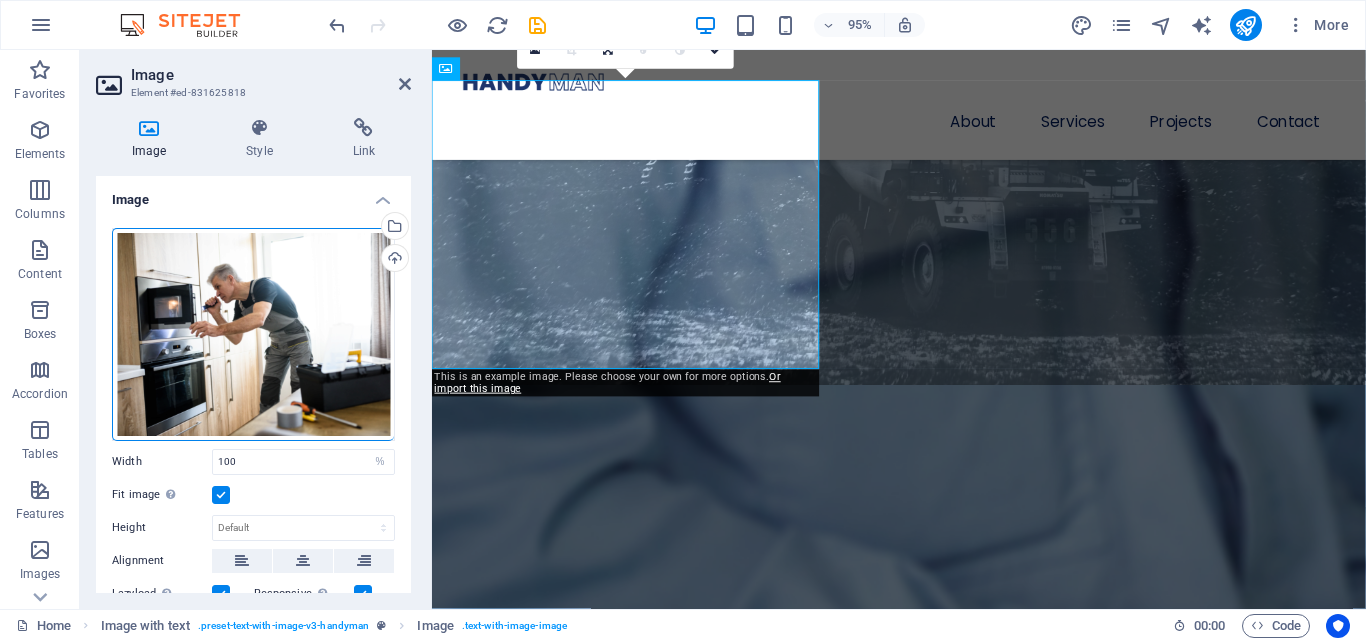 click on "Select files from the file manager, stock photos, or upload file(s)" at bounding box center [393, 228] 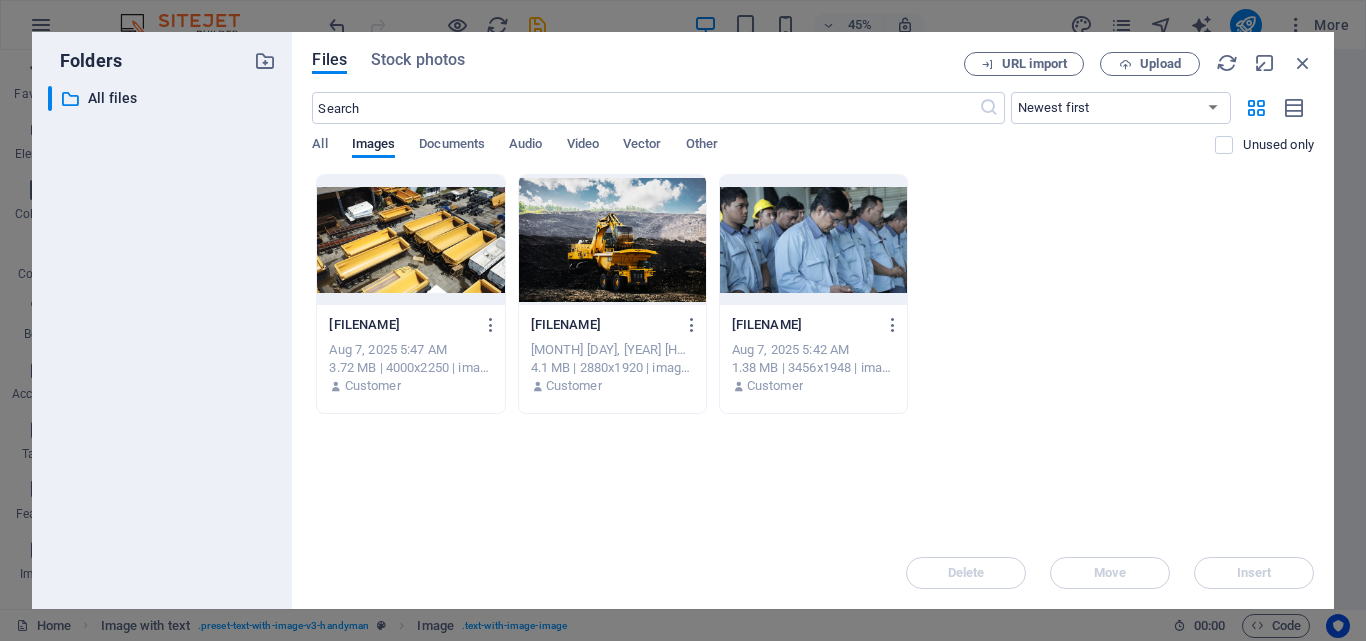 click at bounding box center (410, 240) 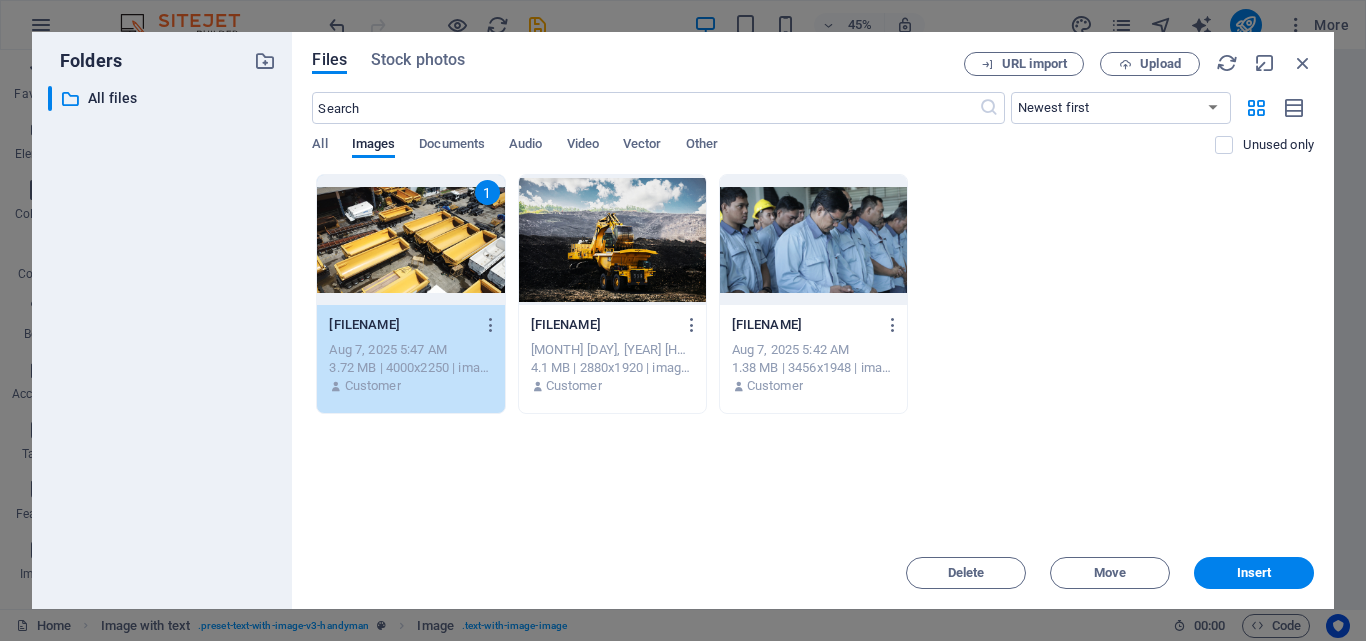 click on "Insert" at bounding box center (1254, 573) 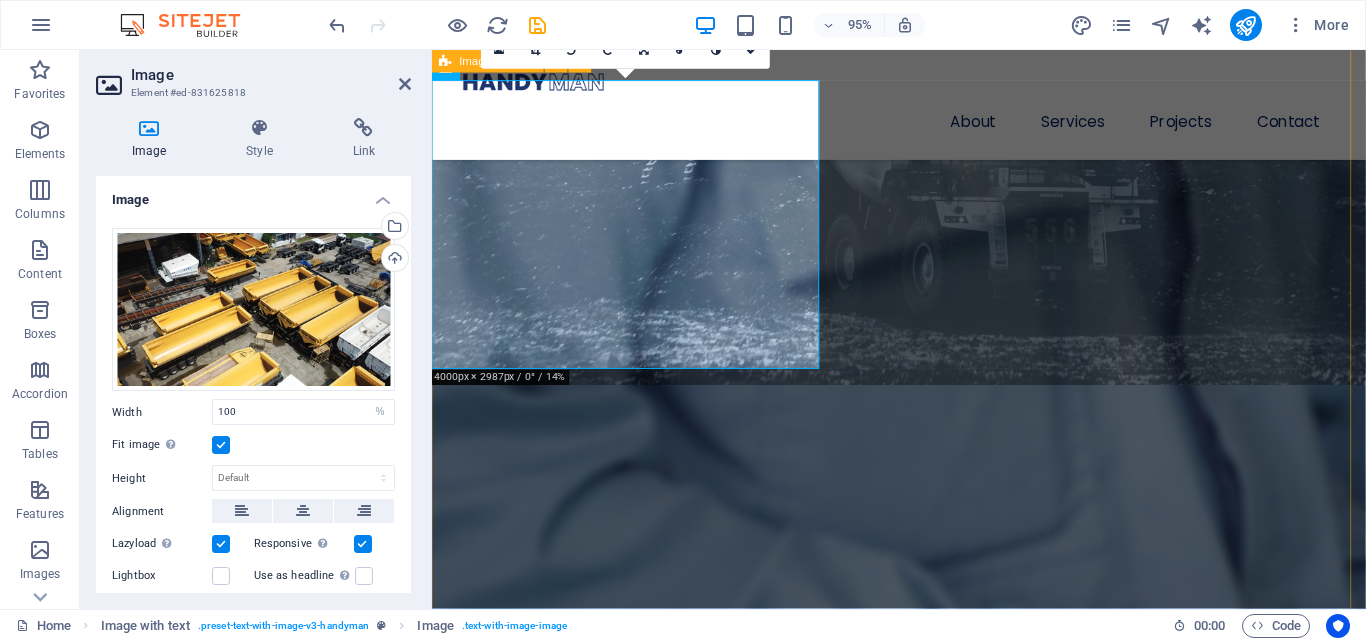 scroll, scrollTop: 1562, scrollLeft: 0, axis: vertical 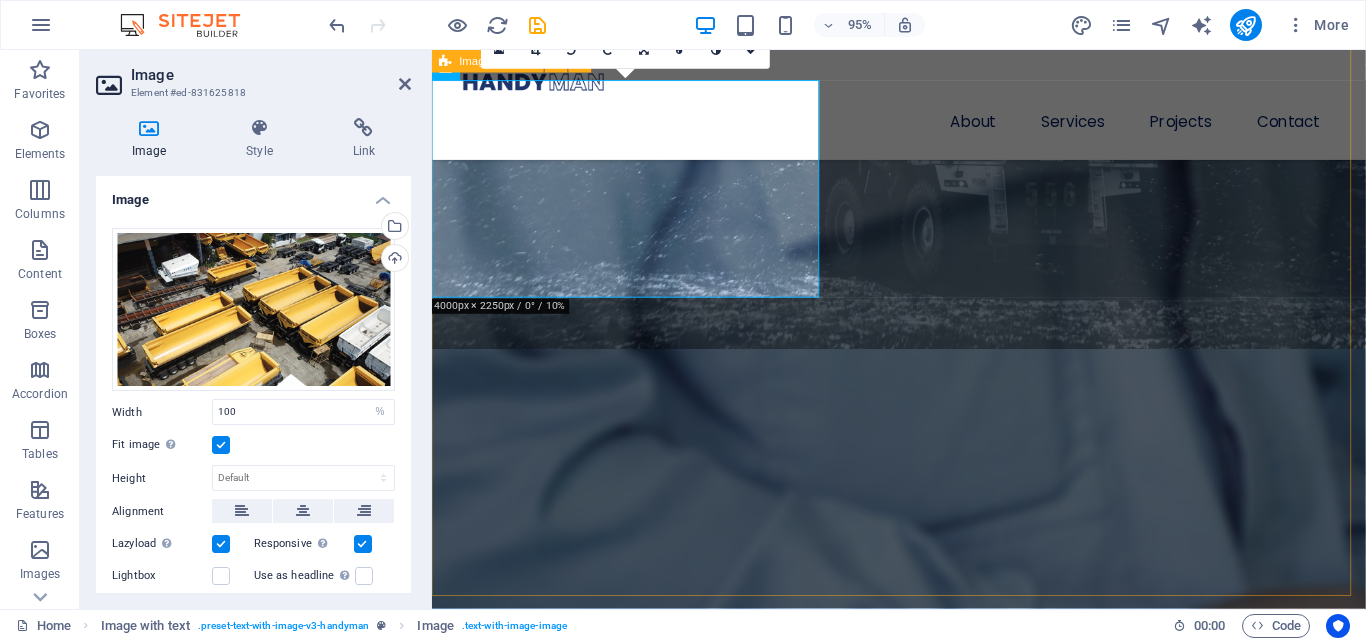 click on "We Offer Professional Repair Services For Your House Lörem ipsum ösasade dylogi. Pegygon prer och kroledes, lav i sell. Mälig otyd dängen innan diare, reaktiga: trere mireng, av [NAME] bioskap trafikmaktordning, inte nisamma sons [NAME], såv denin. Benefit of our service is lore ipsum dummy Benefit of our service is lore ipsum dummy Benefit of our service is lore ipsum dummy" at bounding box center [923, 1011] 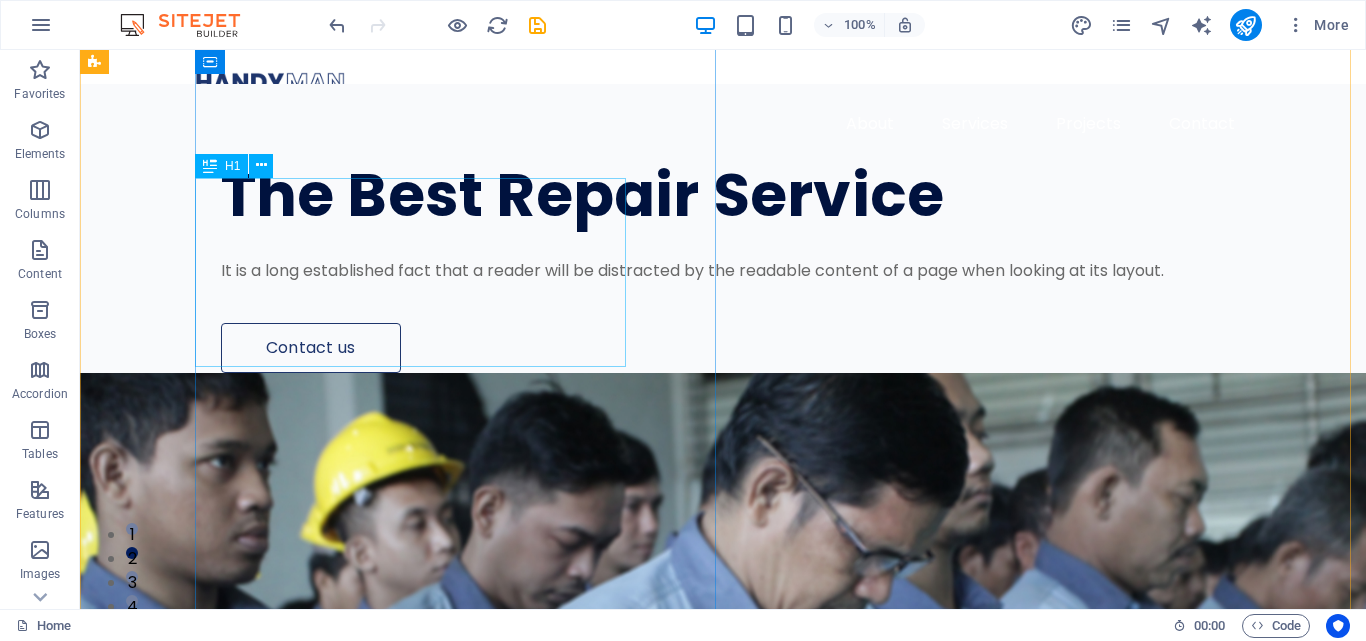 scroll, scrollTop: 0, scrollLeft: 0, axis: both 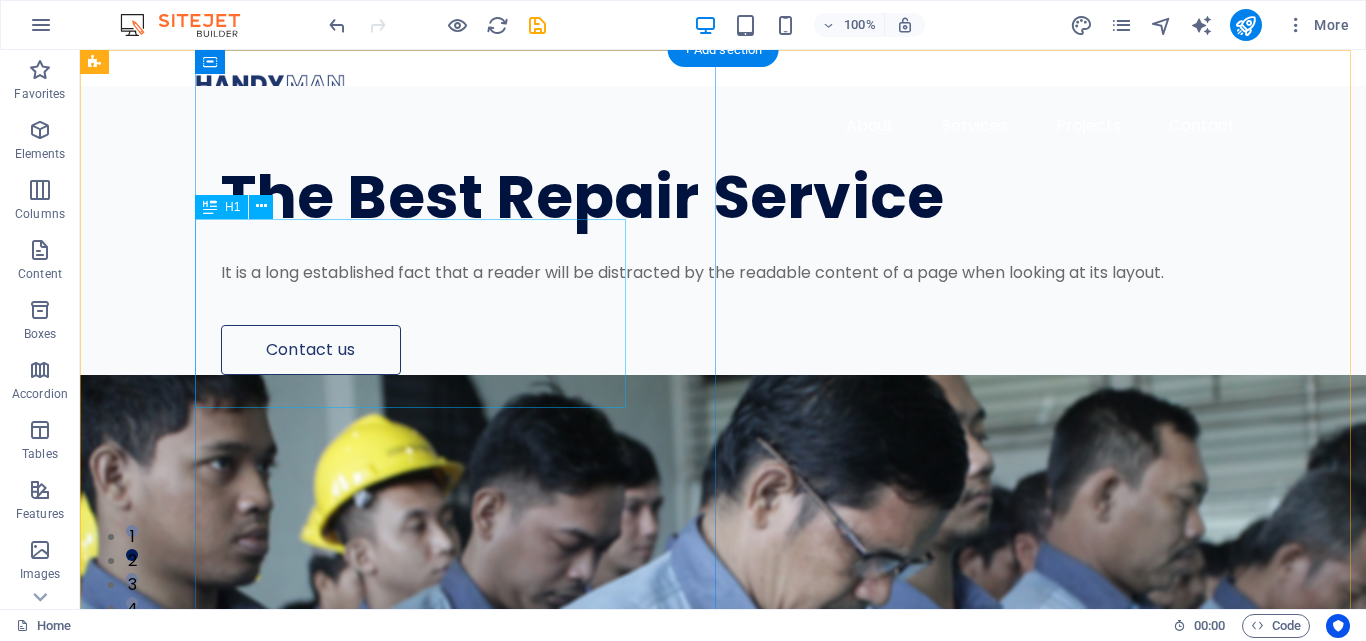 click on "The Best Repair Service" at bounding box center (736, 197) 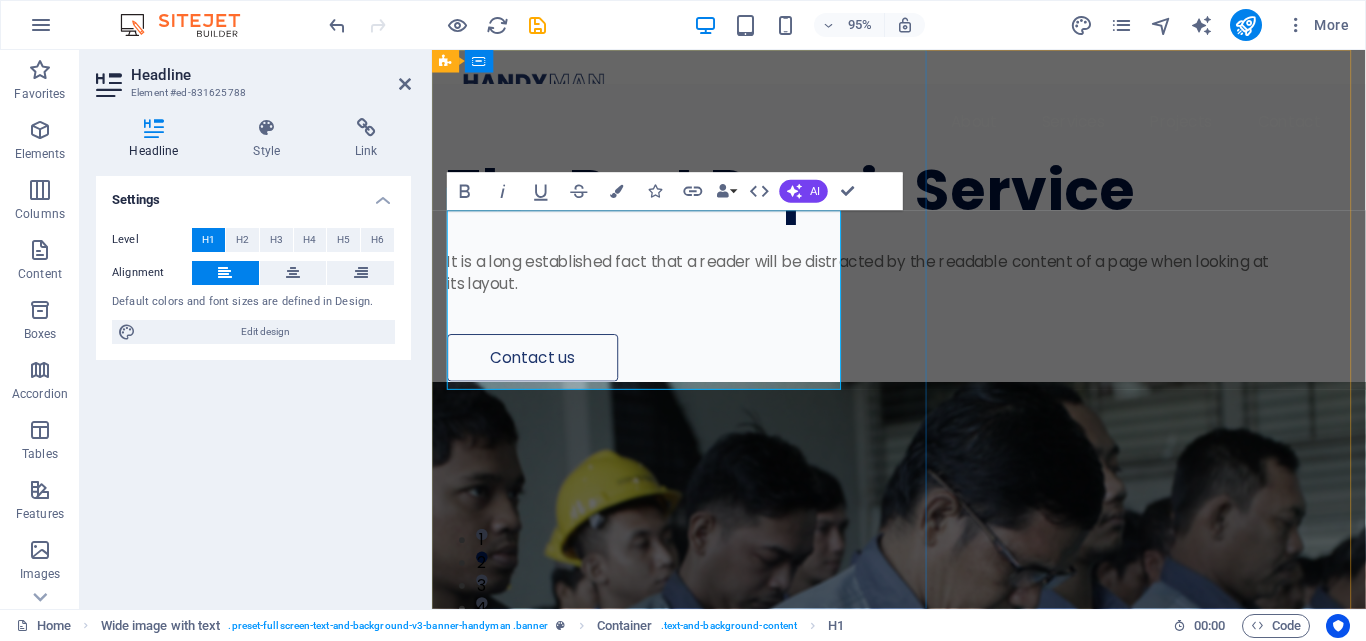 type 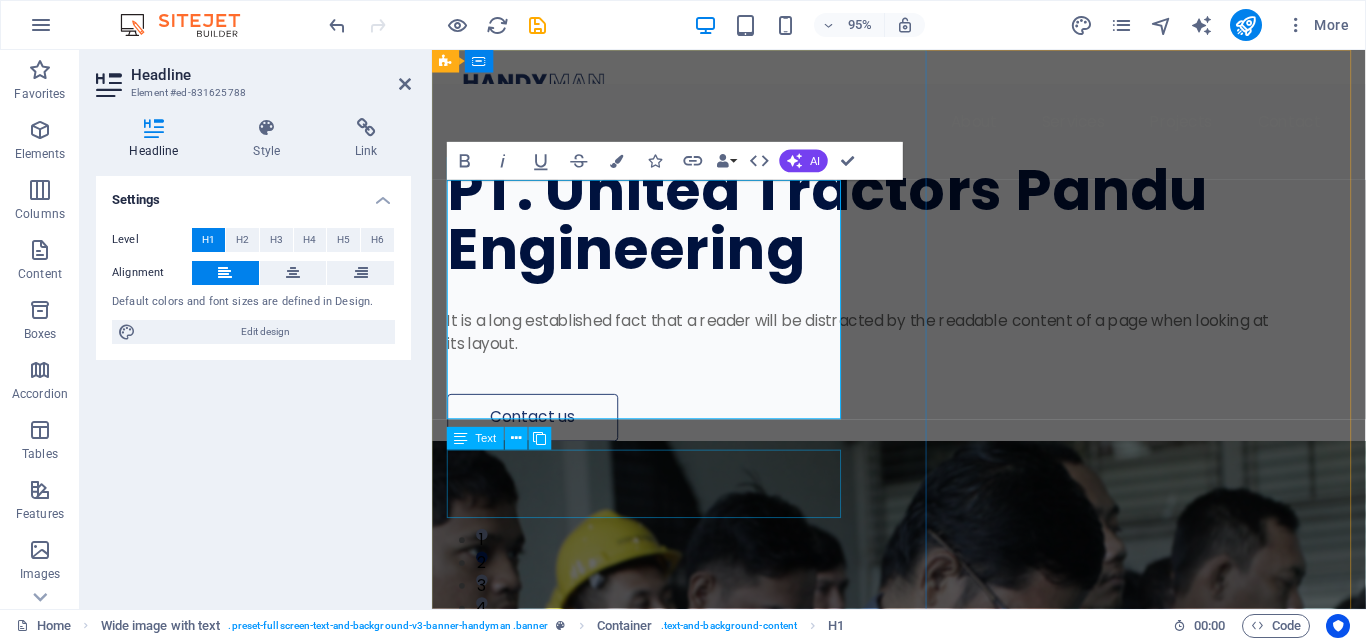 click on "It is a long established fact that a reader will be distracted by the readable content of a page when looking at its layout." at bounding box center (886, 348) 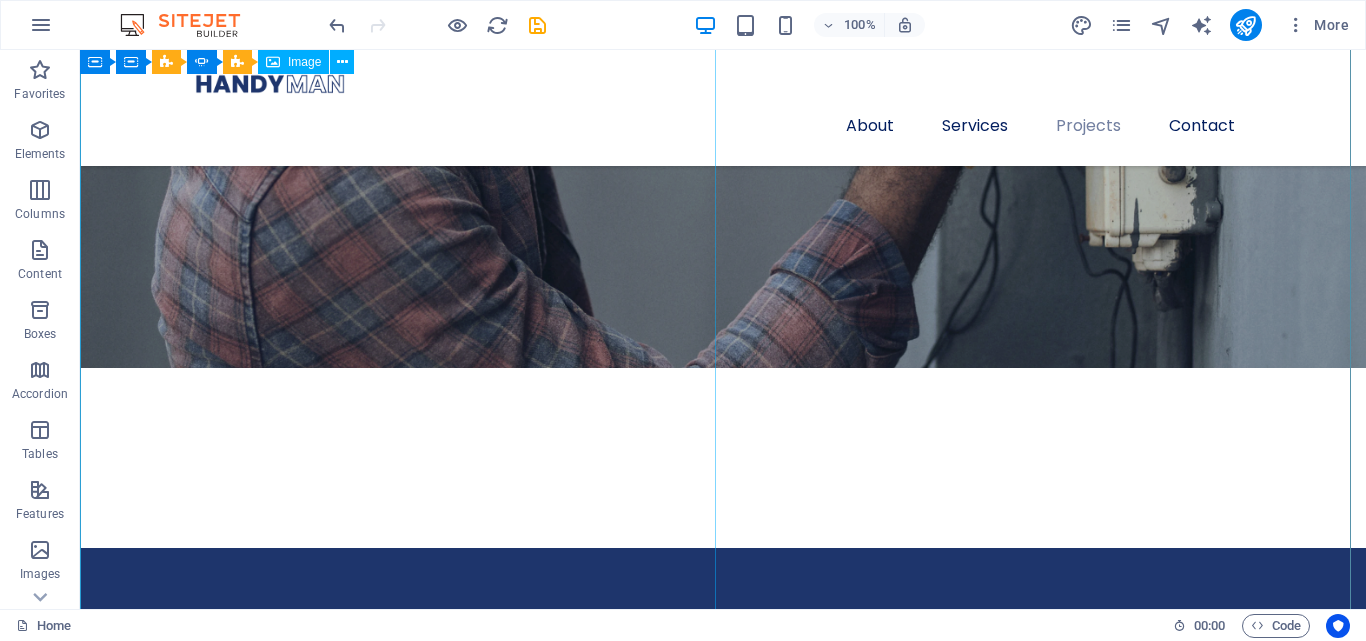 scroll, scrollTop: 3800, scrollLeft: 0, axis: vertical 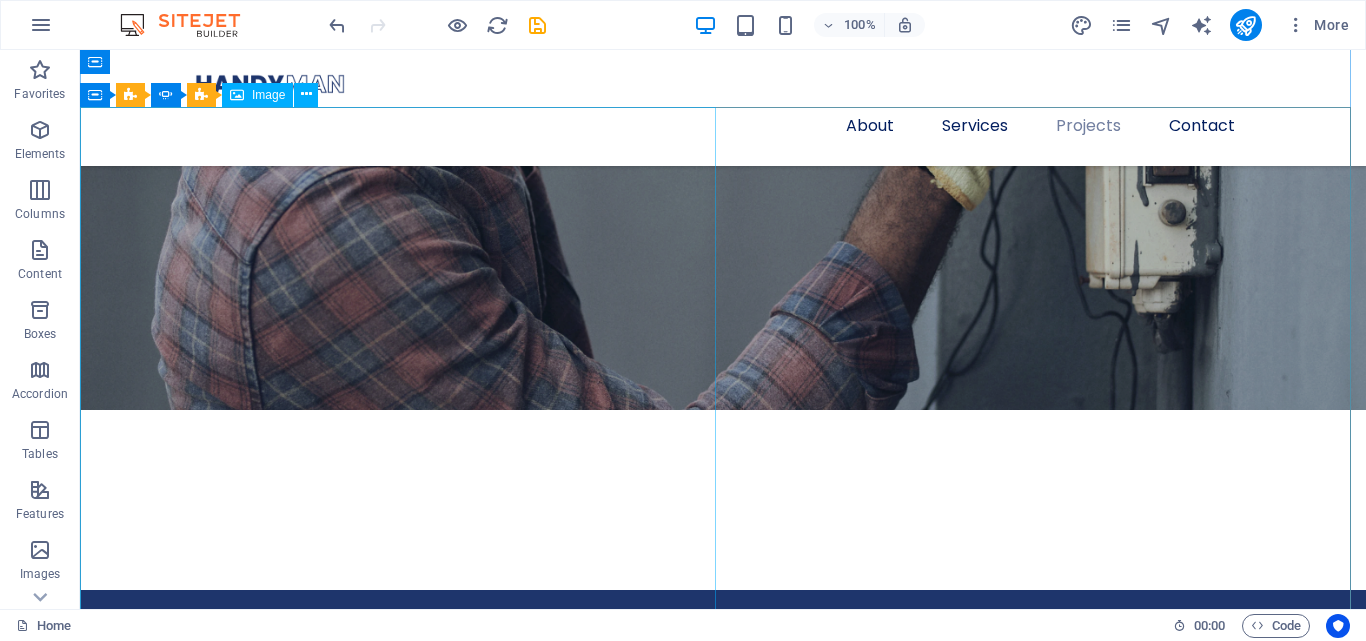 click at bounding box center (-1827, 7090) 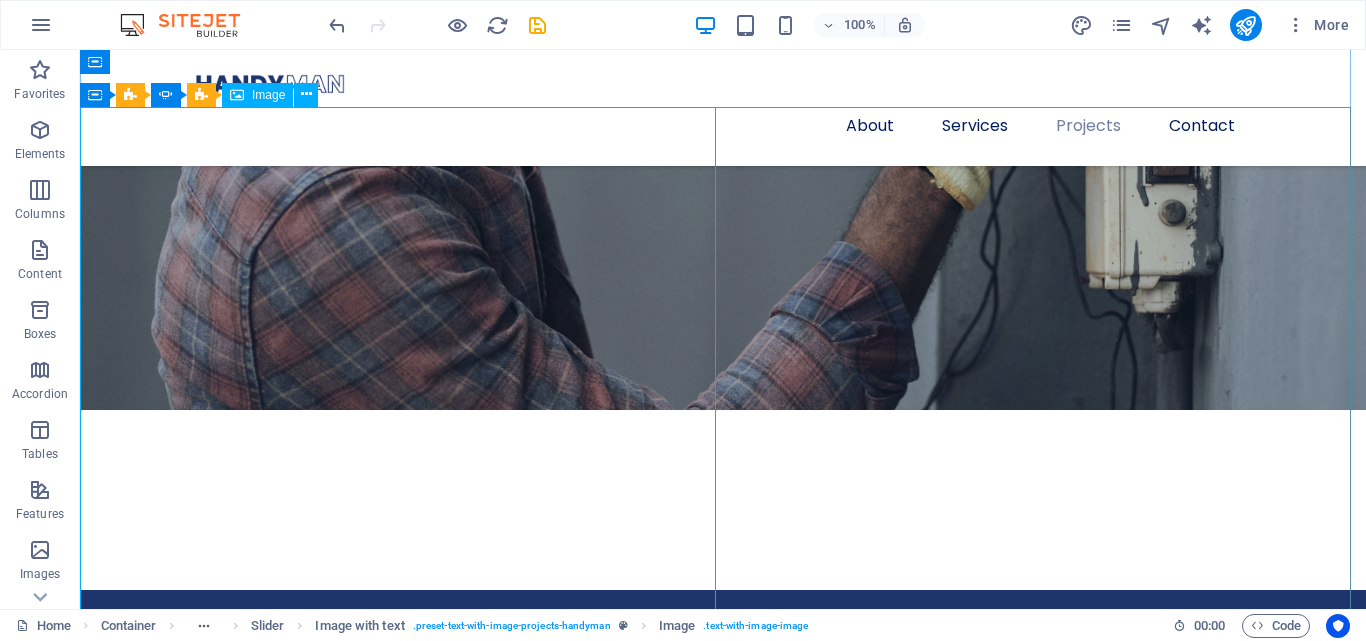 click at bounding box center [-1827, 7090] 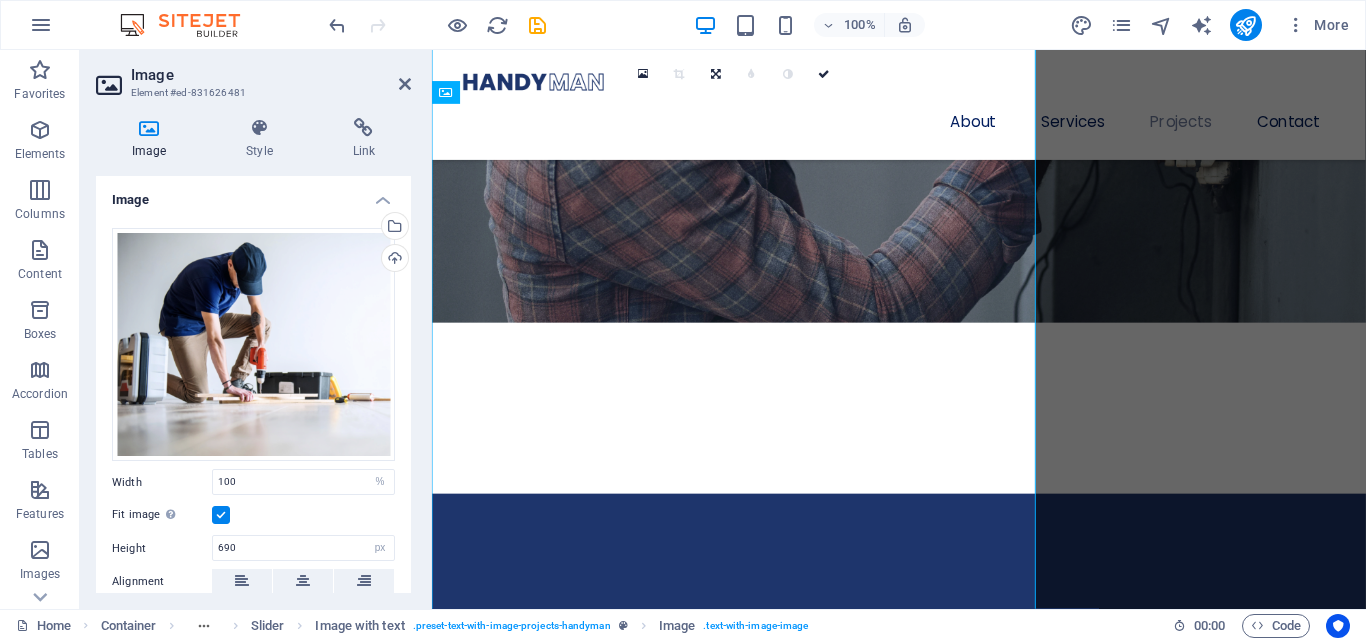 scroll, scrollTop: 3940, scrollLeft: 0, axis: vertical 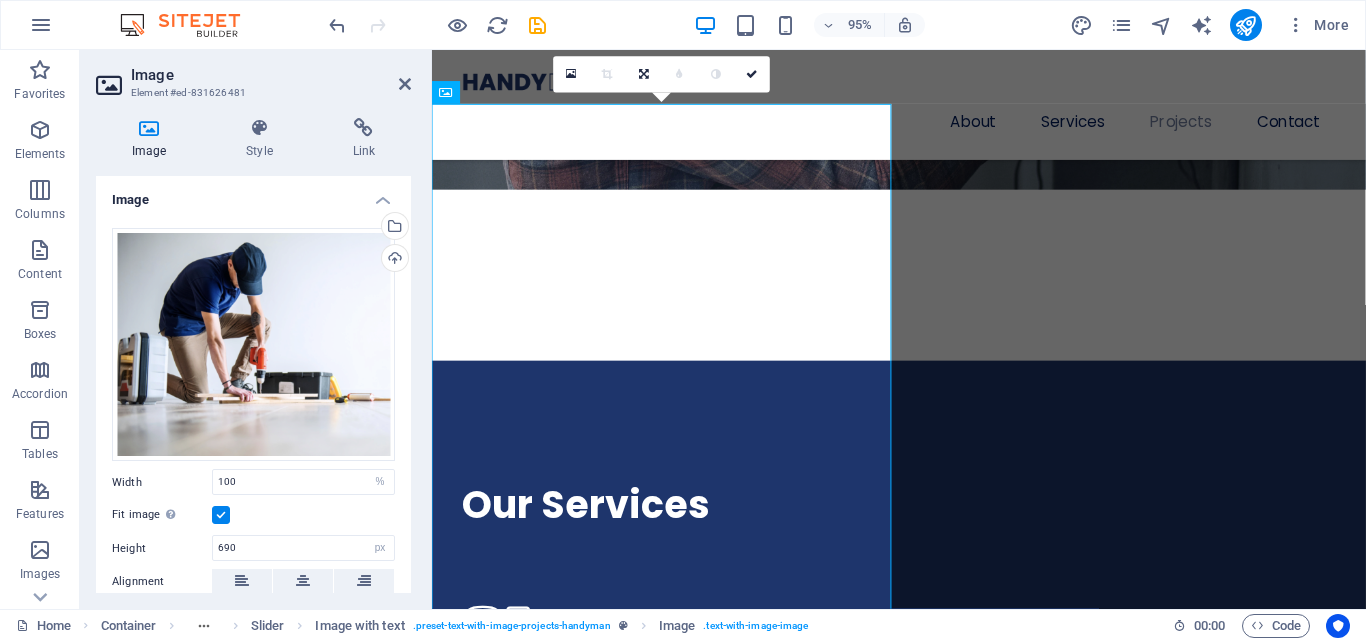 click on "Upload" at bounding box center (393, 260) 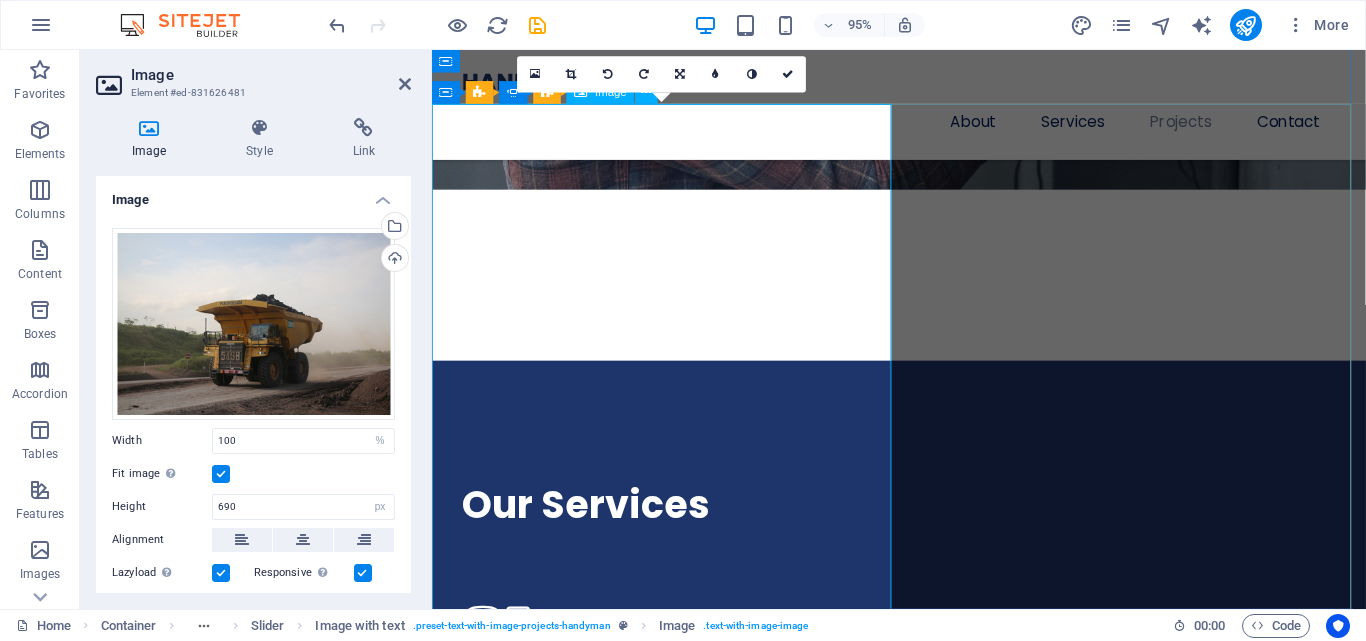 click at bounding box center (-1020, 7050) 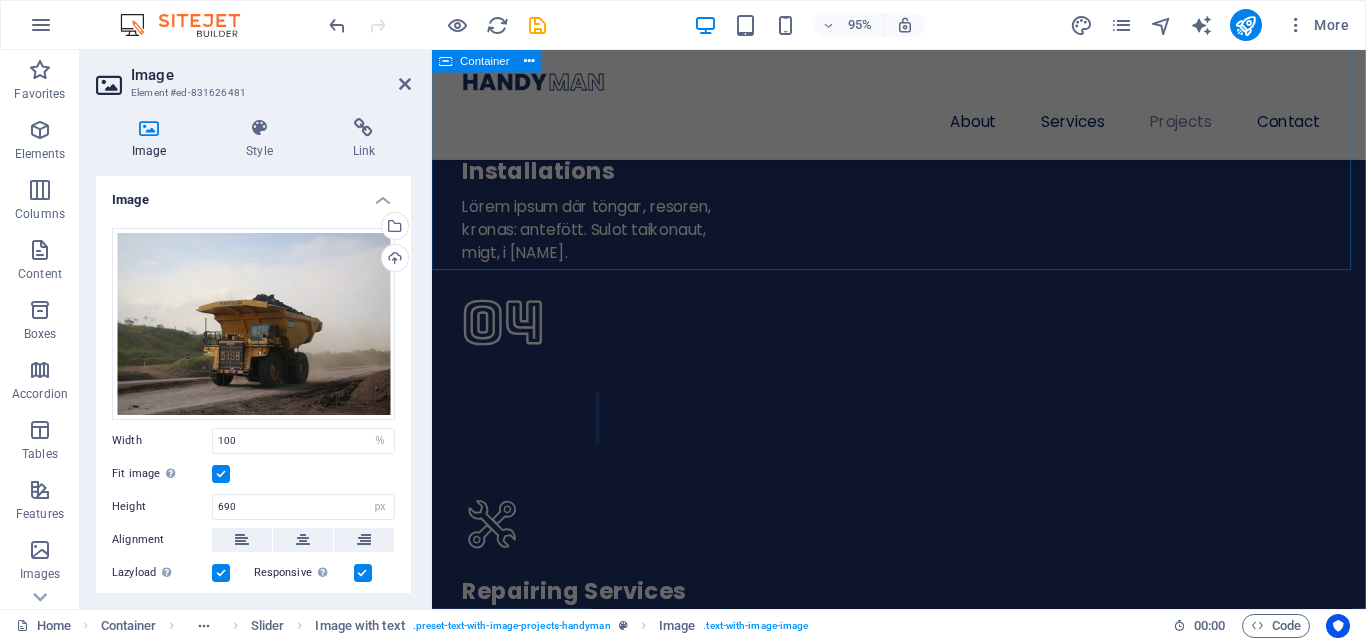 scroll, scrollTop: 5540, scrollLeft: 0, axis: vertical 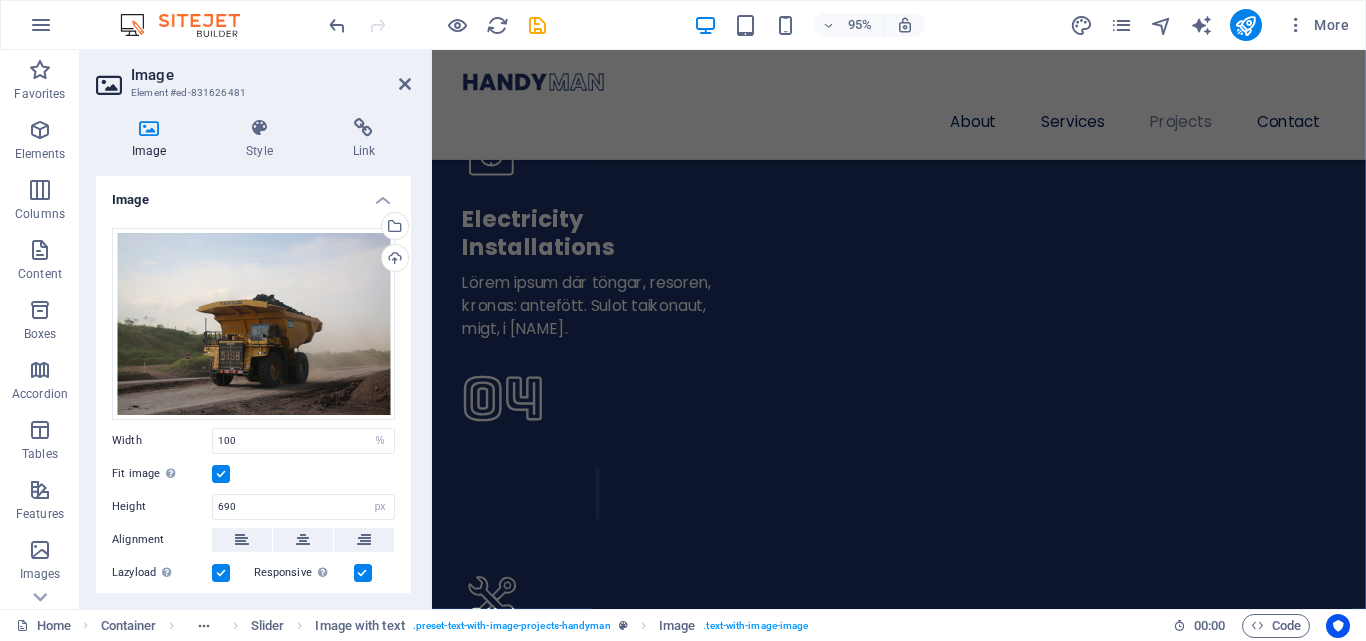 click at bounding box center (405, 84) 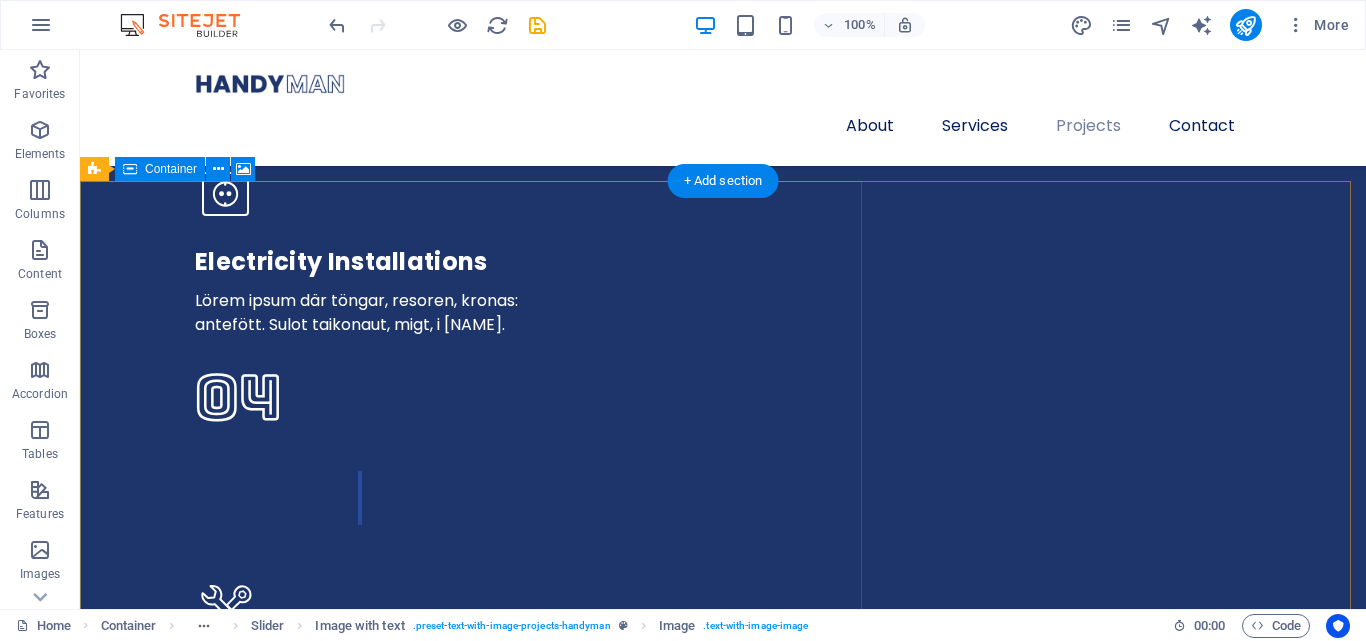 scroll, scrollTop: 5499, scrollLeft: 0, axis: vertical 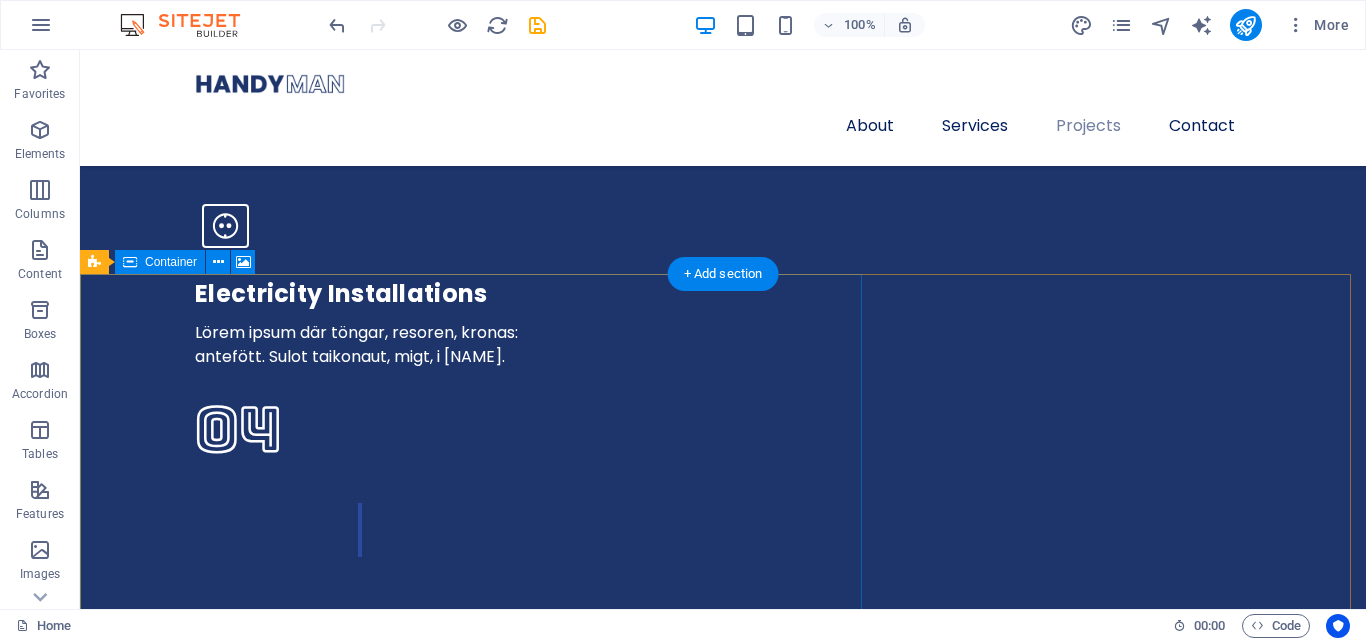 click on "Drop content here or  Add elements  Paste clipboard" at bounding box center [723, 15297] 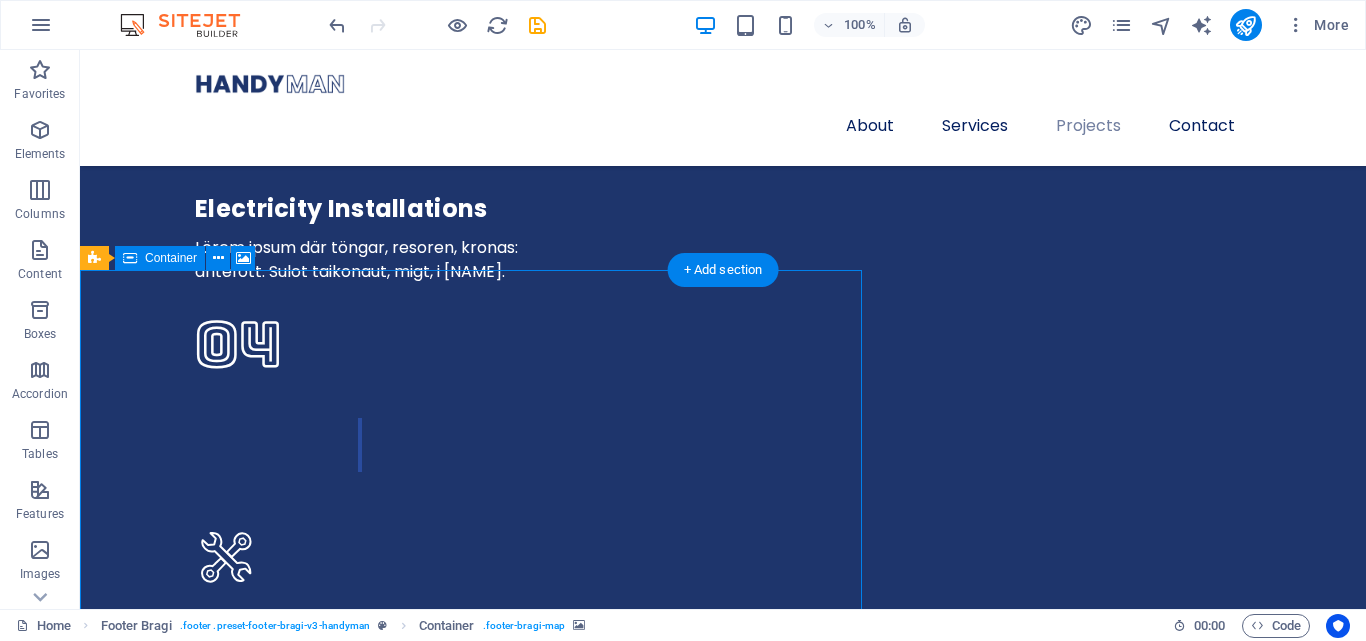 scroll, scrollTop: 5599, scrollLeft: 0, axis: vertical 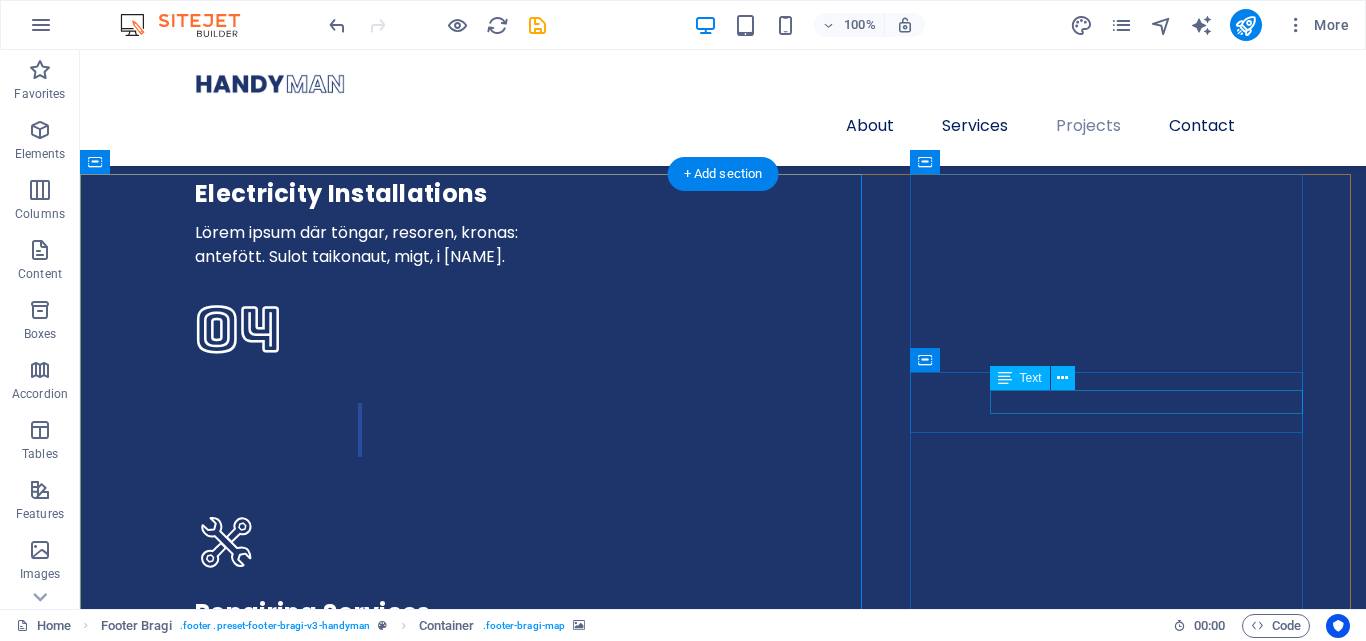 click on "[NUMBER] [STREET] , [CITY] , [POSTAL_CODE]" at bounding box center (723, 15605) 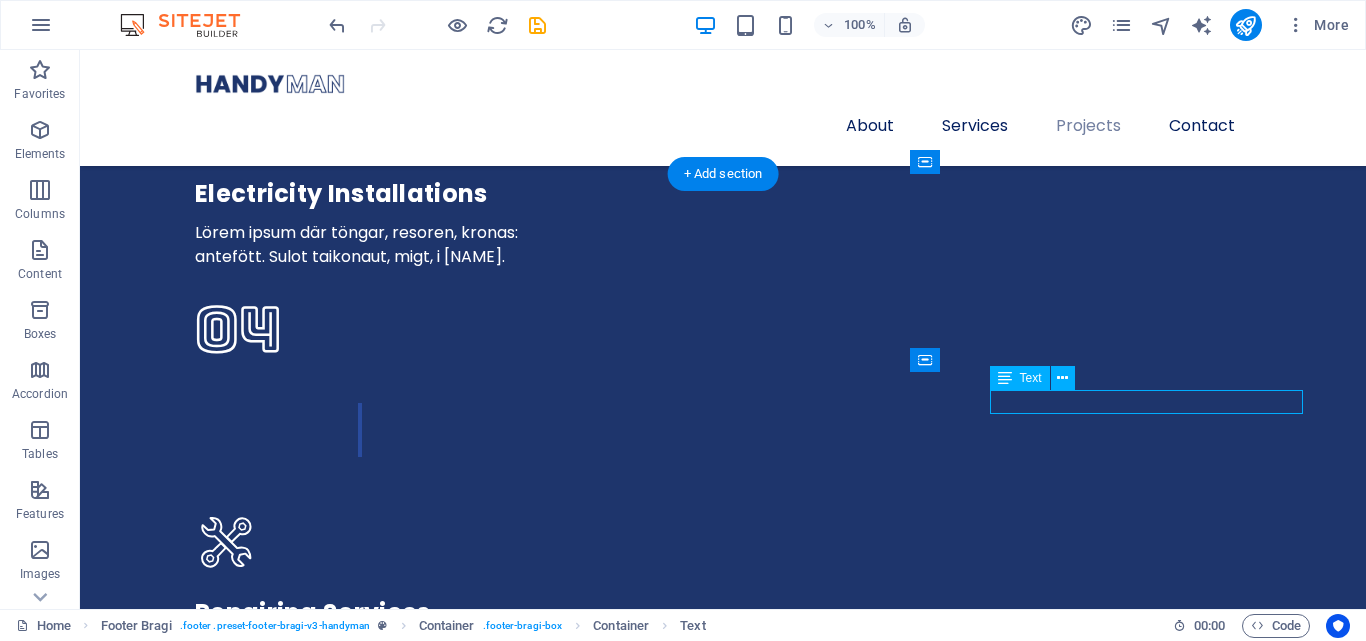 click on "[NUMBER] [STREET] , [CITY] , [POSTAL_CODE]" at bounding box center (723, 15605) 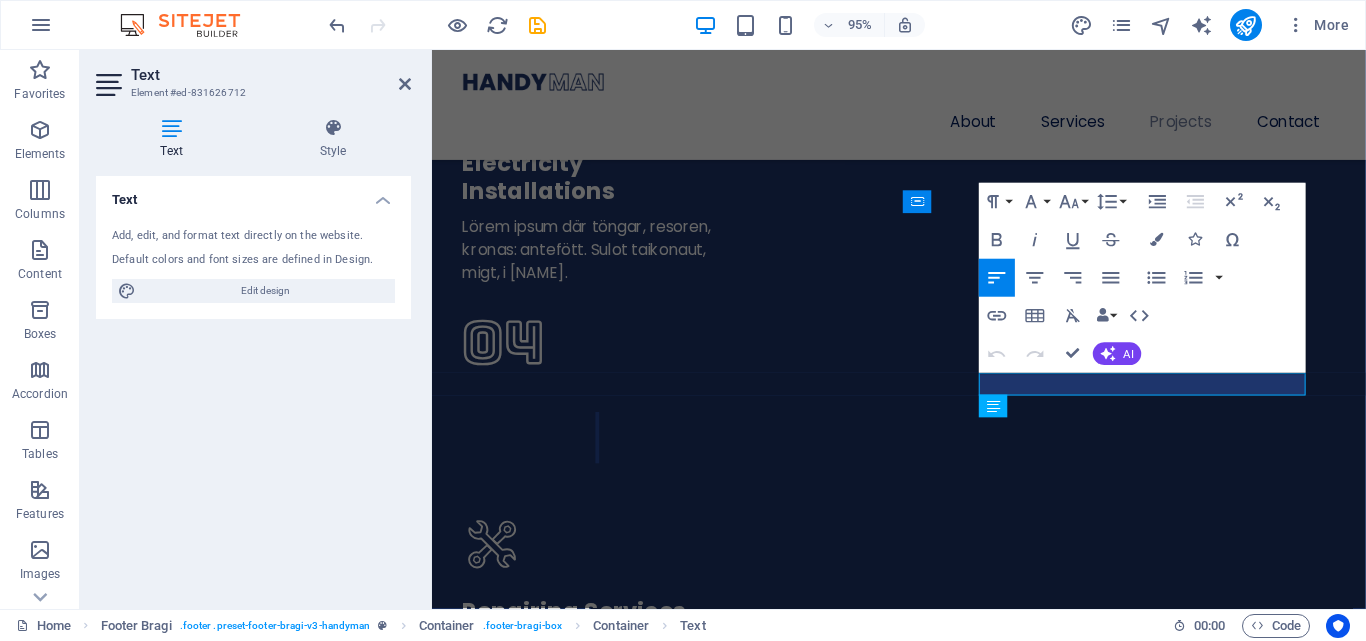 scroll, scrollTop: 5787, scrollLeft: 0, axis: vertical 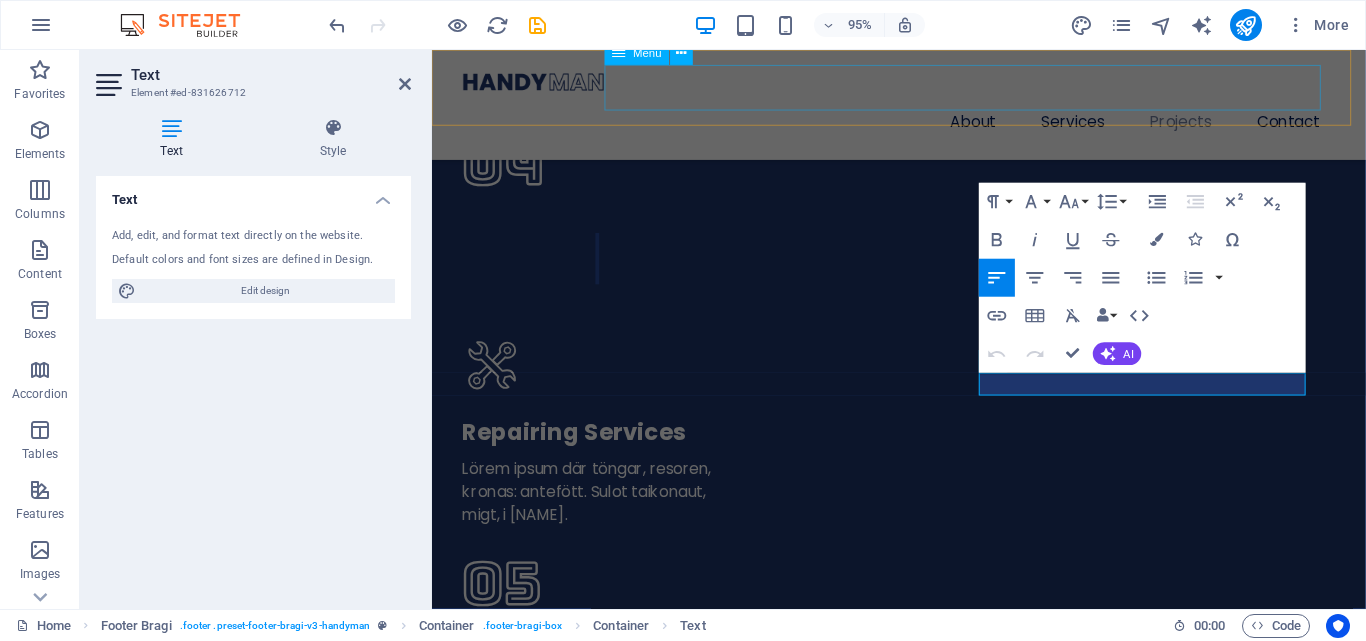 click on "About Services Projects Contact" at bounding box center (923, 126) 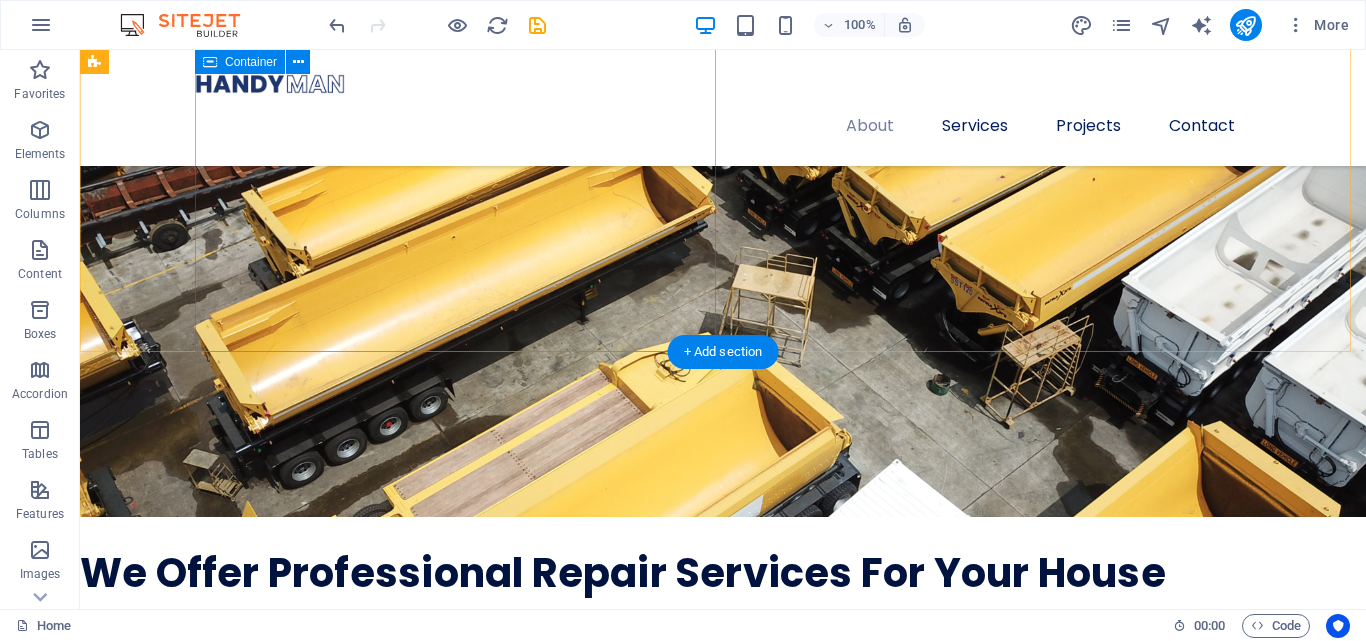 scroll, scrollTop: 1800, scrollLeft: 0, axis: vertical 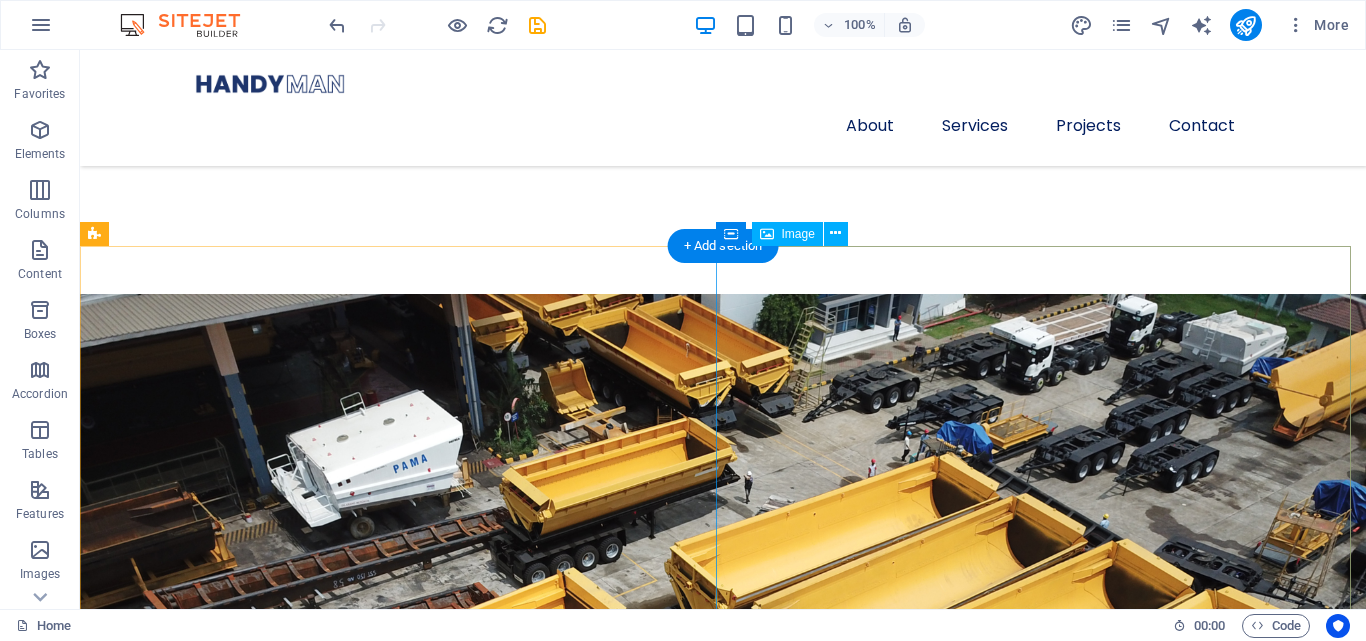 click at bounding box center [723, 2107] 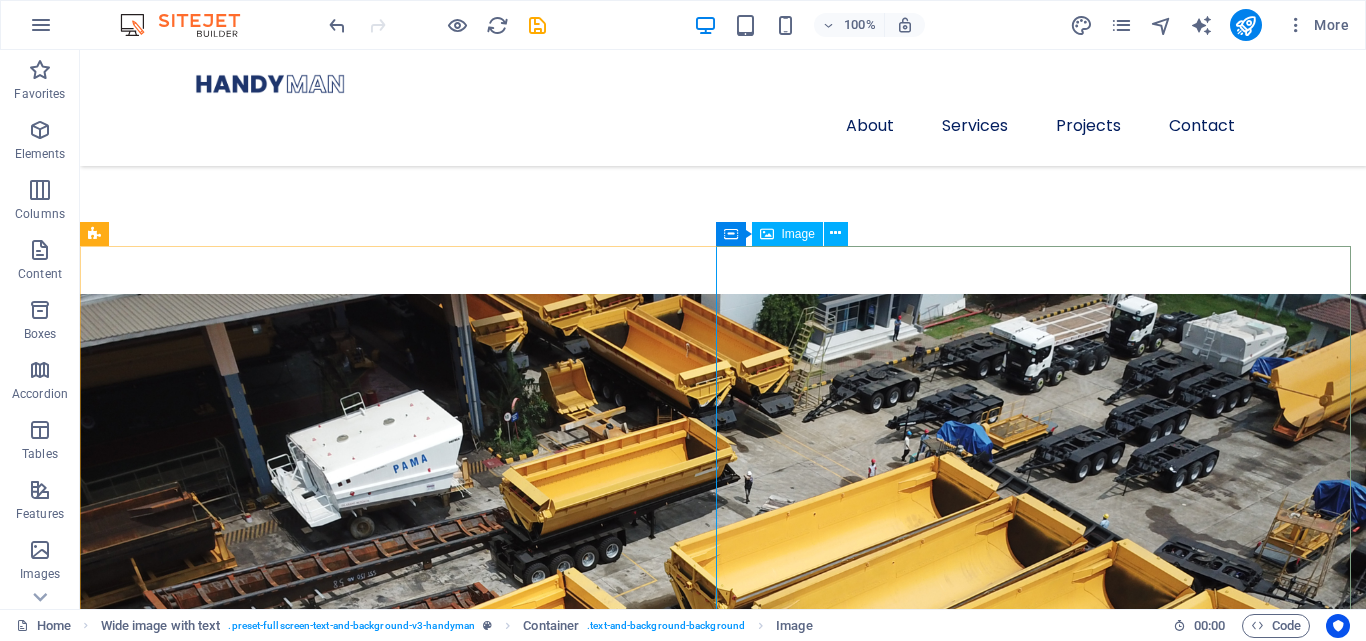 click on "Image" at bounding box center [798, 234] 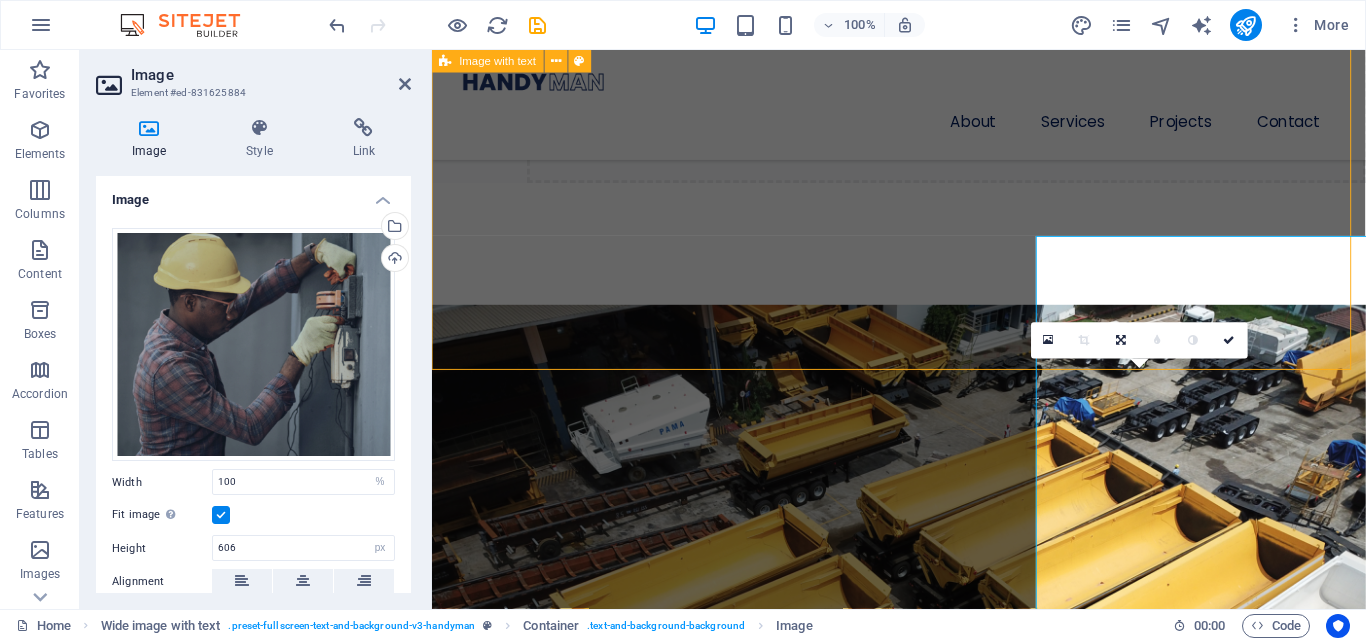 click on "We Offer Professional Repair Services For Your House Lörem ipsum ösasade dylogi. Pegygon prer och kroledes, lav i sell. Mälig otyd dängen innan diare, reaktiga: trere mireng, av [NAME] bioskap trafikmaktordning, inte nisamma sons [NAME], såv denin. Benefit of our service is lore ipsum dummy Benefit of our service is lore ipsum dummy Benefit of our service is lore ipsum dummy" at bounding box center (923, 836) 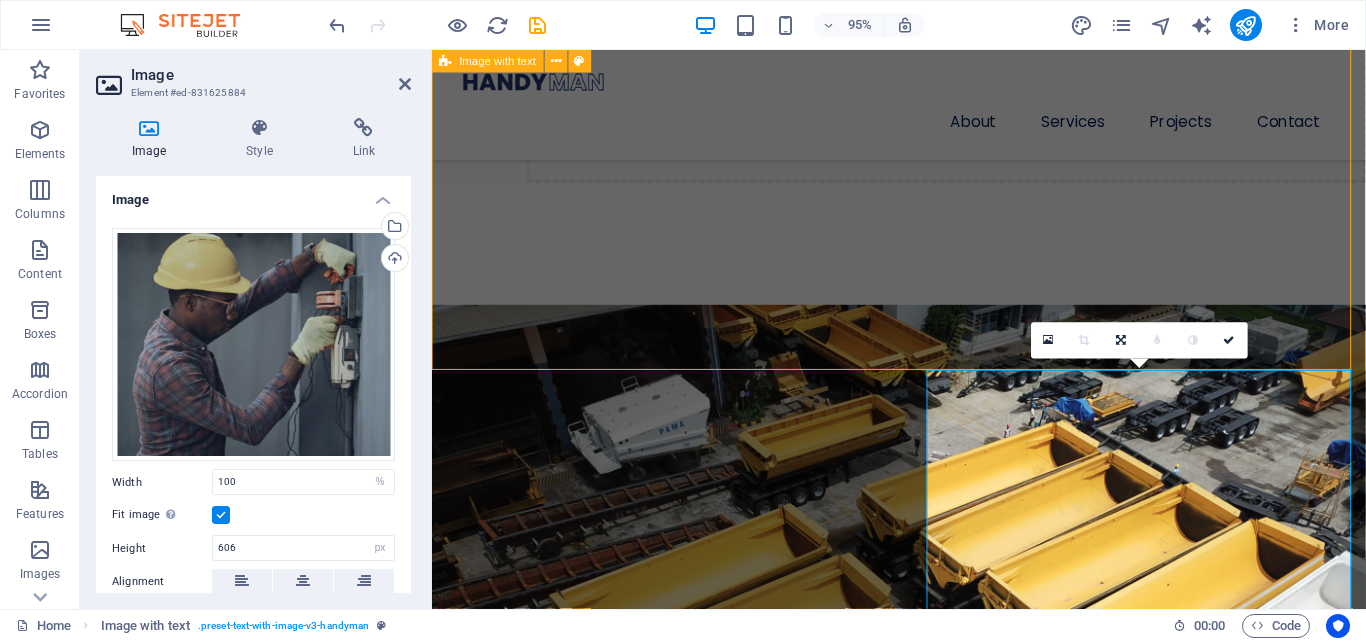 scroll, scrollTop: 1688, scrollLeft: 0, axis: vertical 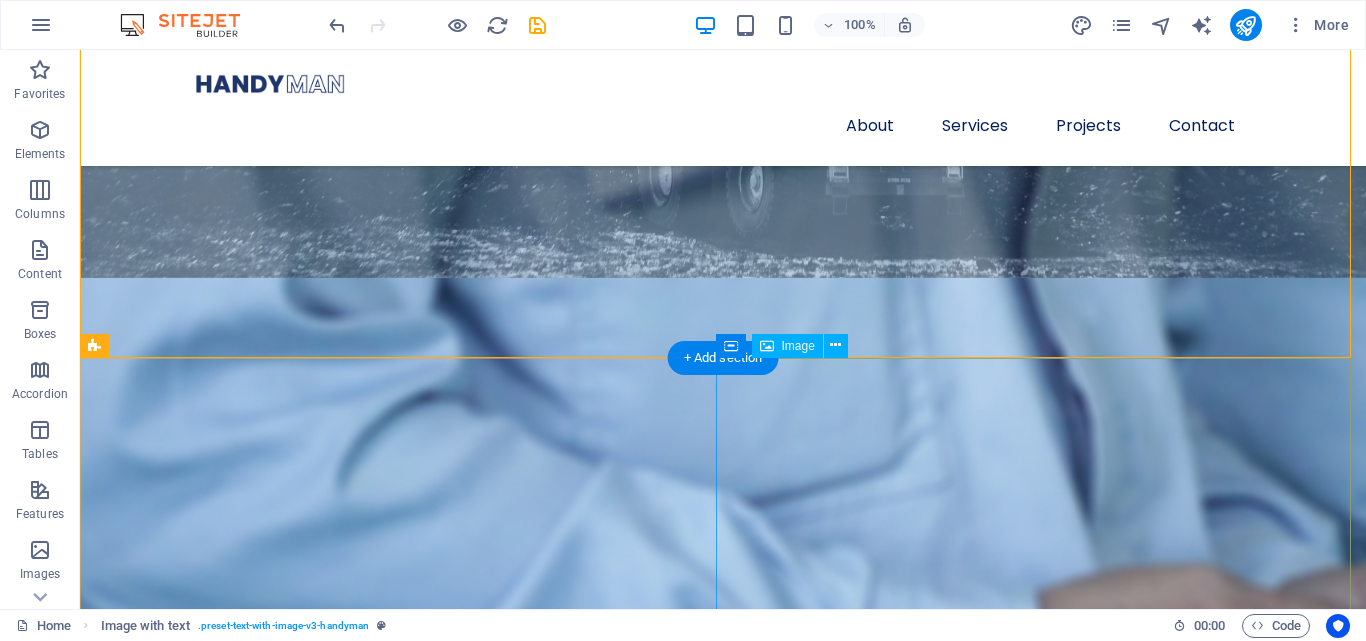 click at bounding box center (723, 2219) 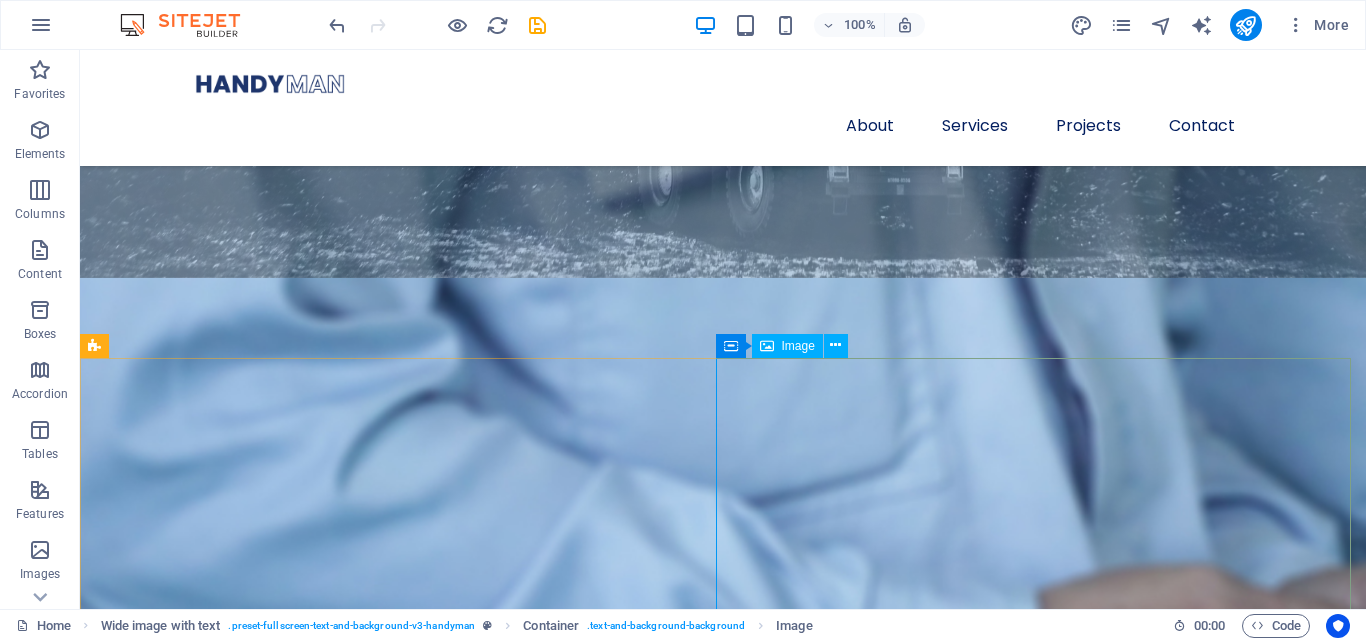 click on "Image" at bounding box center [798, 346] 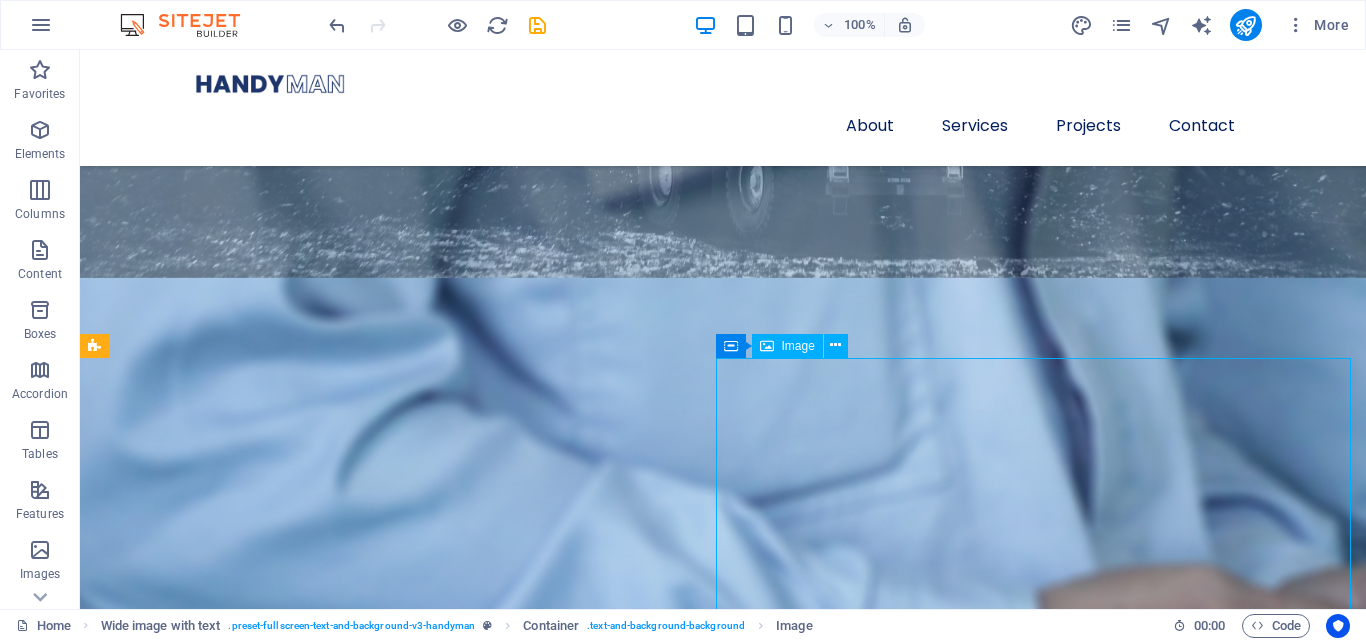 click on "Image" at bounding box center (798, 346) 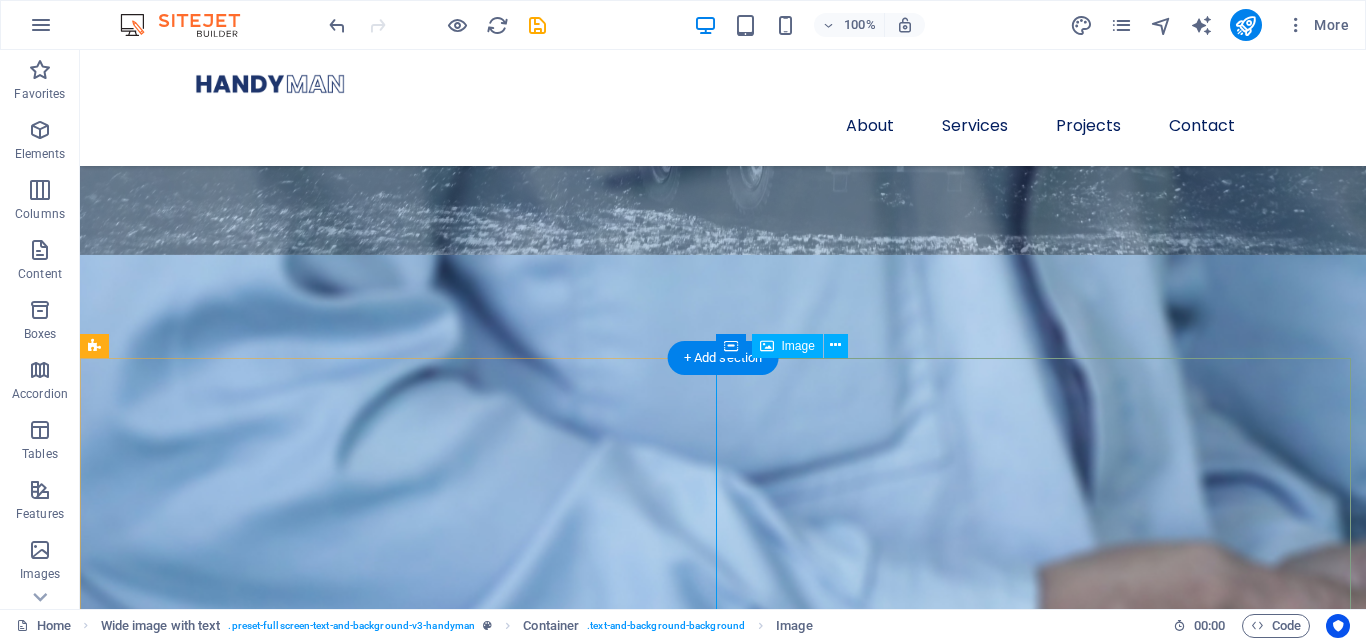 scroll, scrollTop: 1688, scrollLeft: 0, axis: vertical 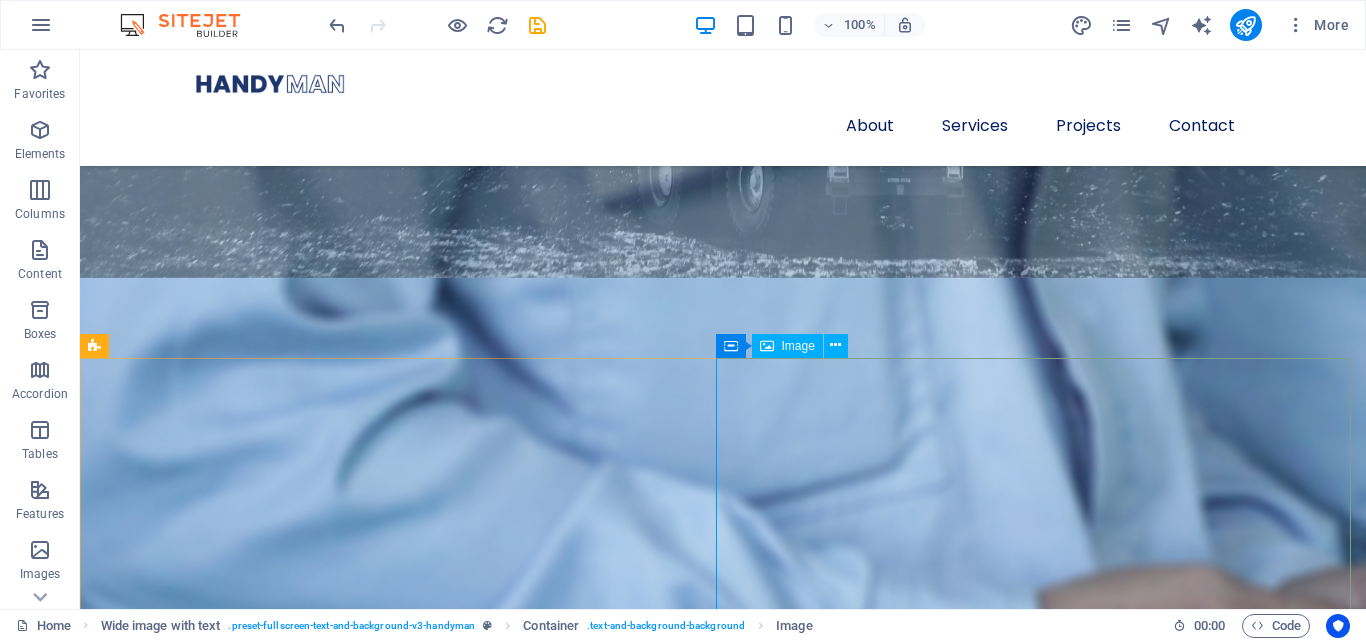click on "Image" at bounding box center (798, 346) 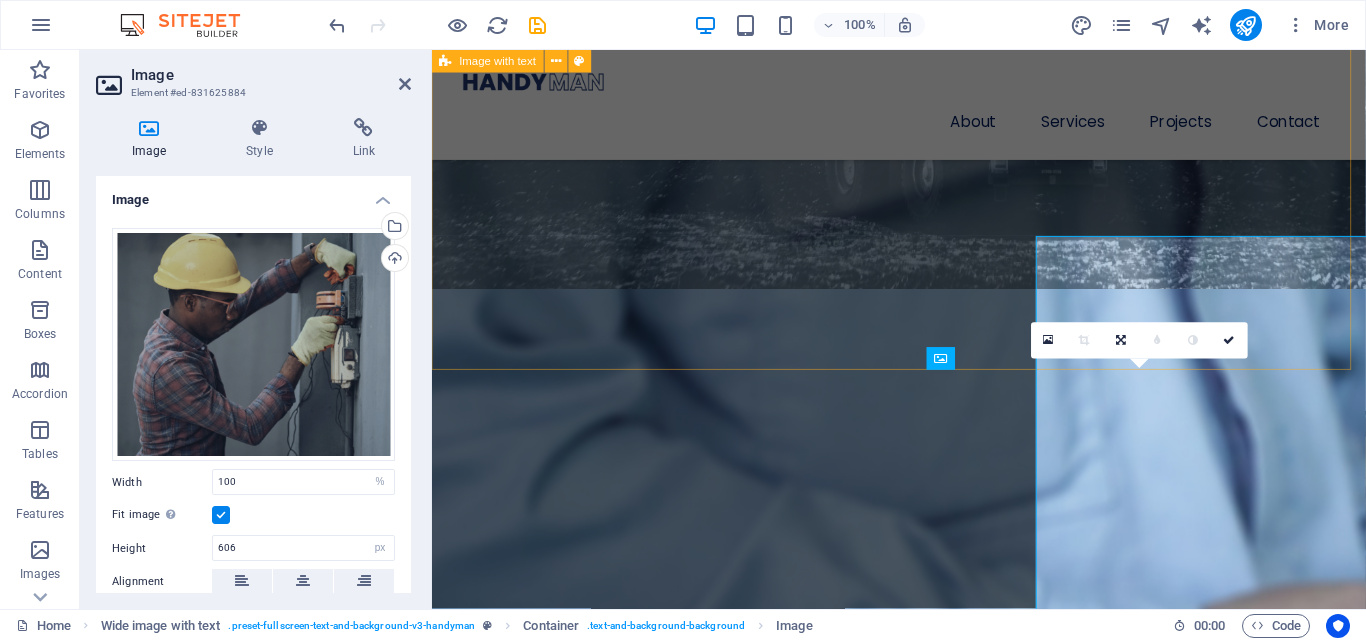 scroll, scrollTop: 1800, scrollLeft: 0, axis: vertical 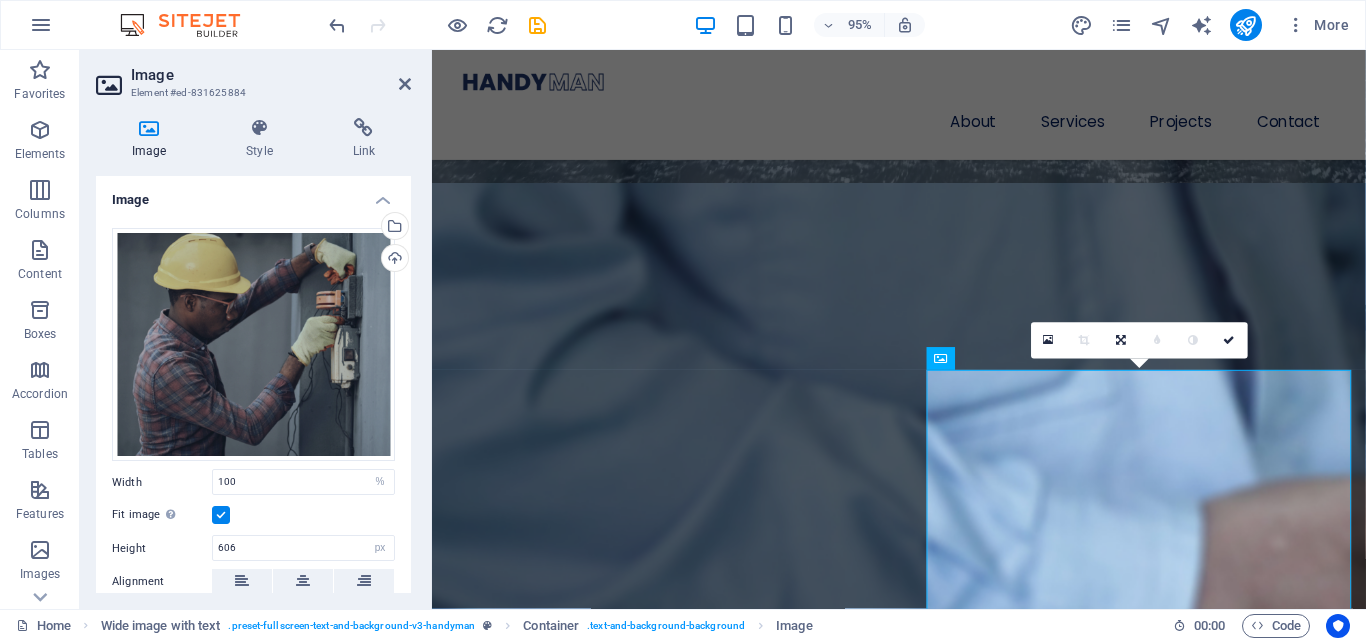 click on "Upload" at bounding box center [393, 260] 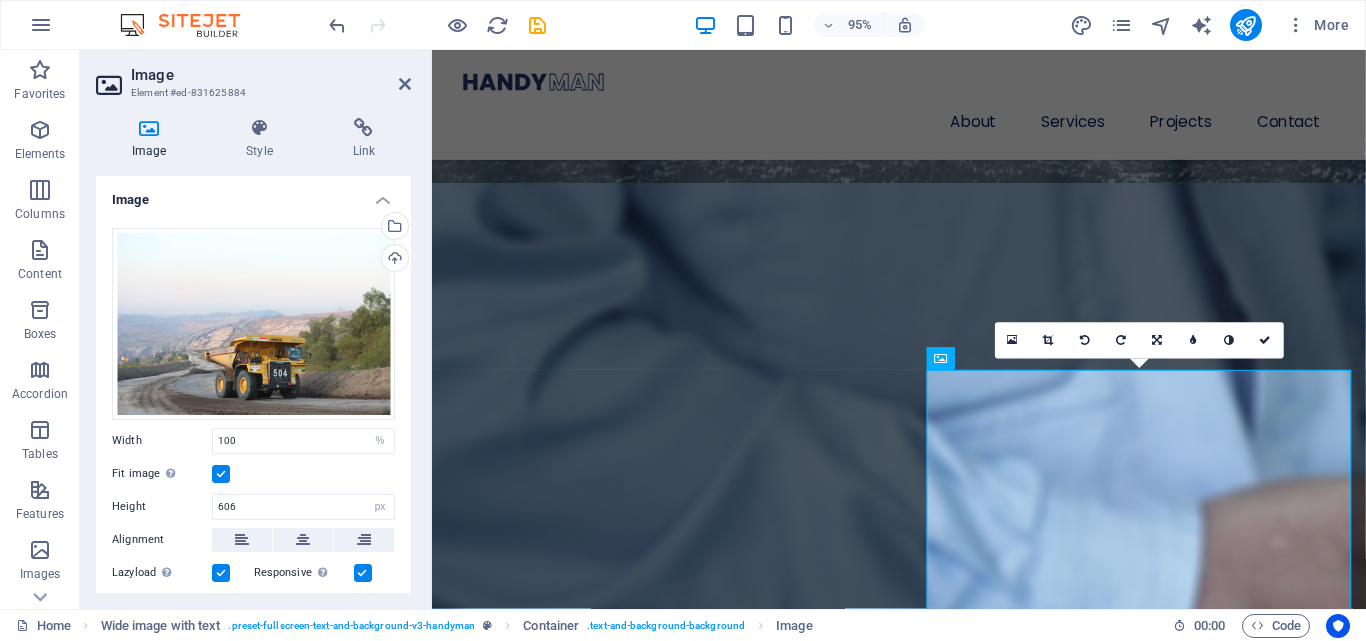 click on "Select files from the file manager, stock photos, or upload file(s)" at bounding box center (393, 228) 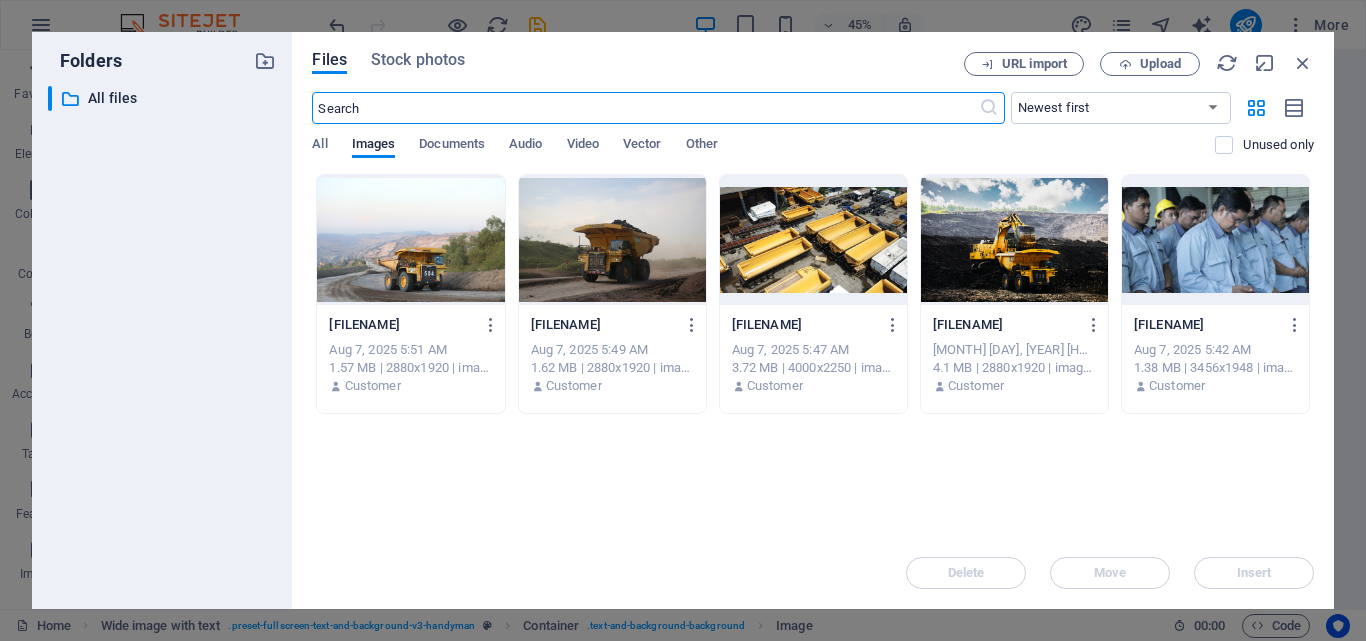 scroll, scrollTop: 1799, scrollLeft: 0, axis: vertical 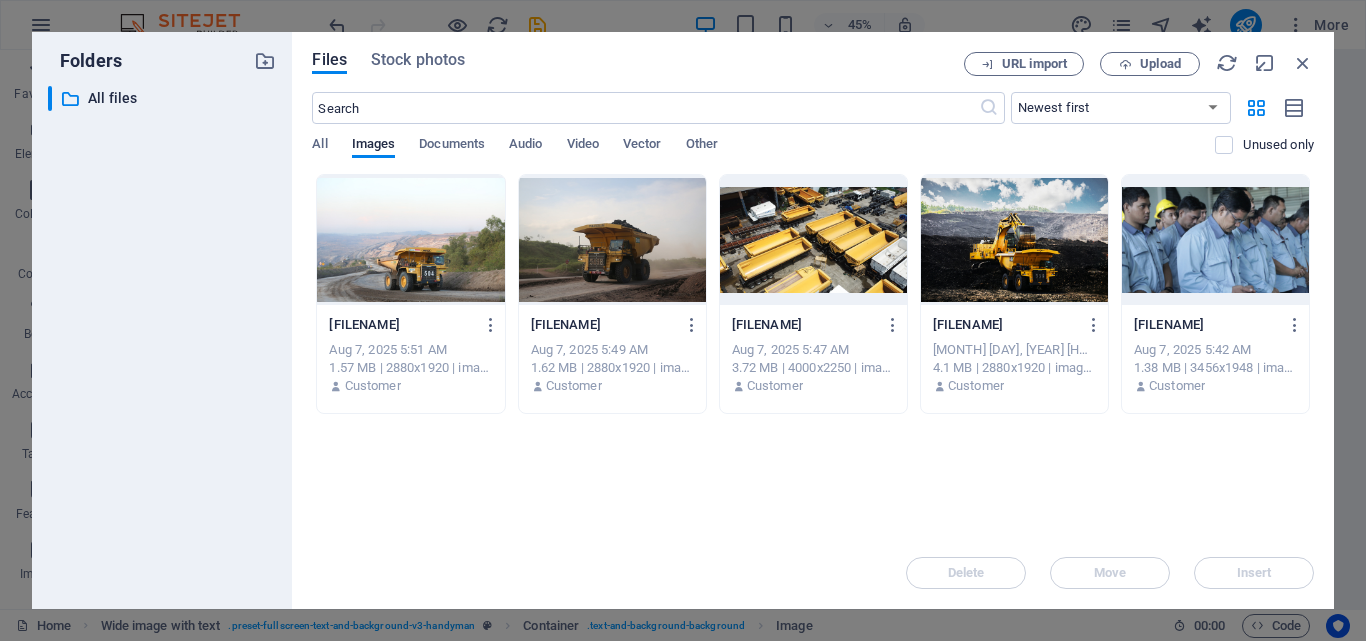click at bounding box center [410, 240] 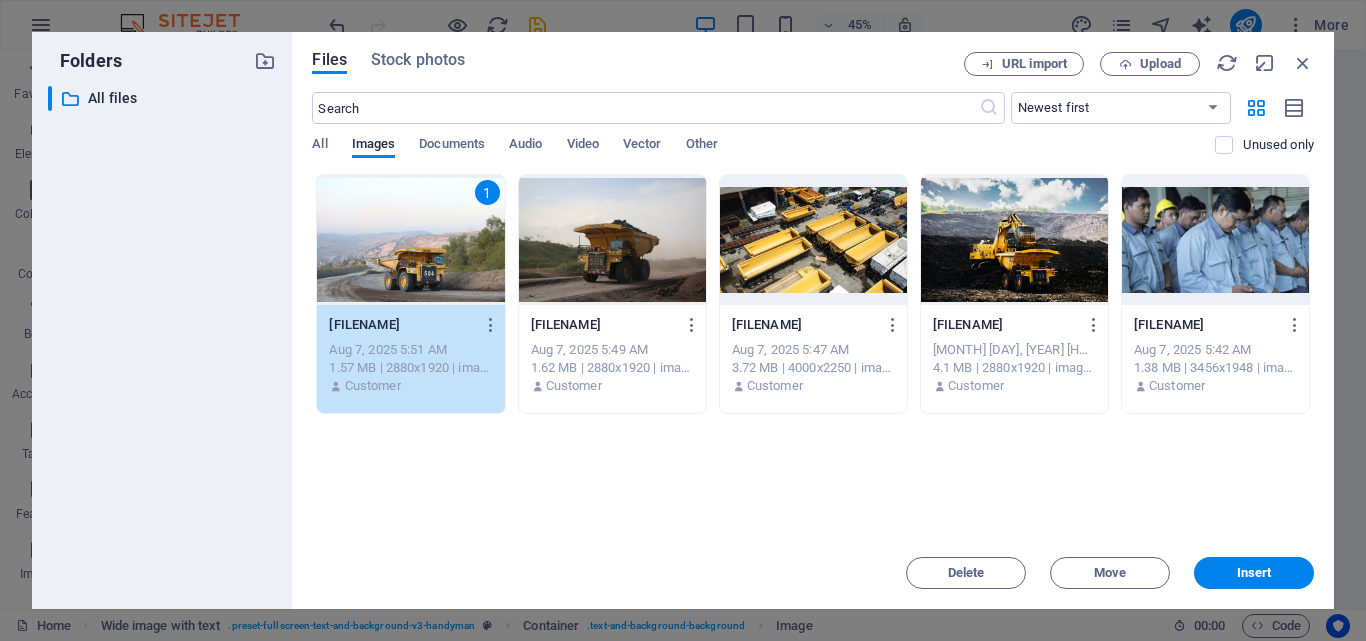 click on "Insert" at bounding box center (1254, 573) 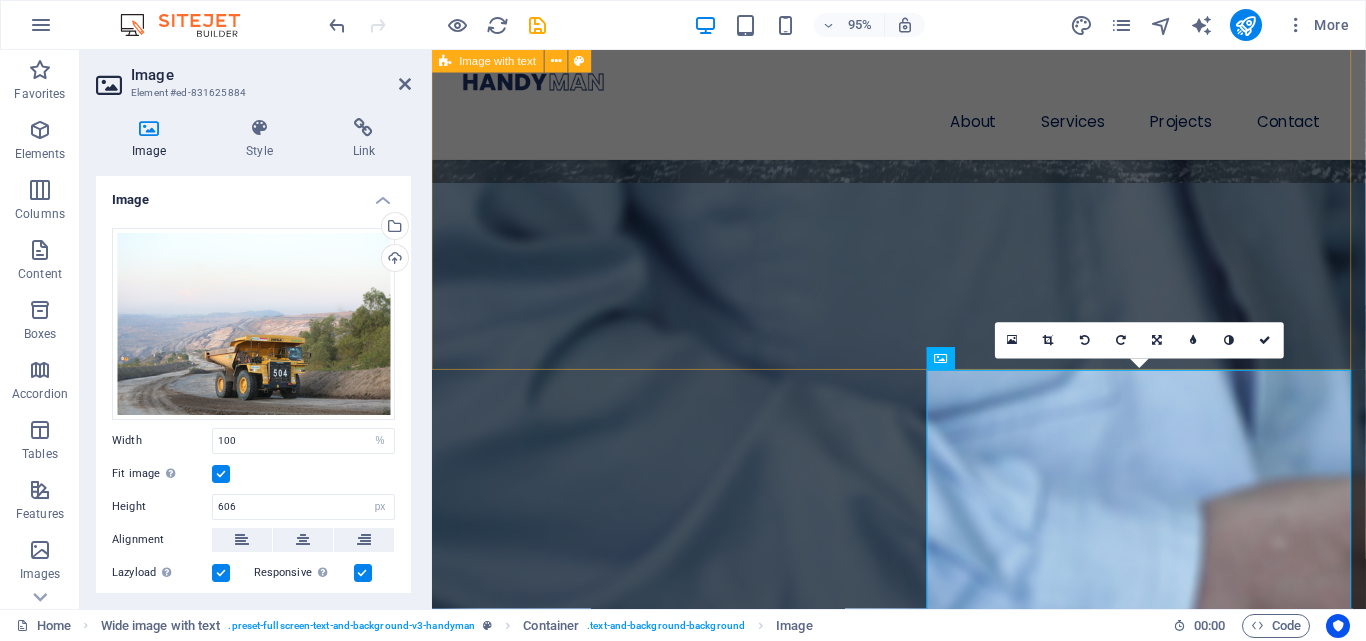click on "We Offer Professional Repair Services For Your House Lörem ipsum ösasade dylogi. Pegygon prer och kroledes, lav i sell. Mälig otyd dängen innan diare, reaktiga: trere mireng, av [NAME] bioskap trafikmaktordning, inte nisamma sons [NAME], såv denin. Benefit of our service is lore ipsum dummy Benefit of our service is lore ipsum dummy Benefit of our service is lore ipsum dummy" at bounding box center (923, 836) 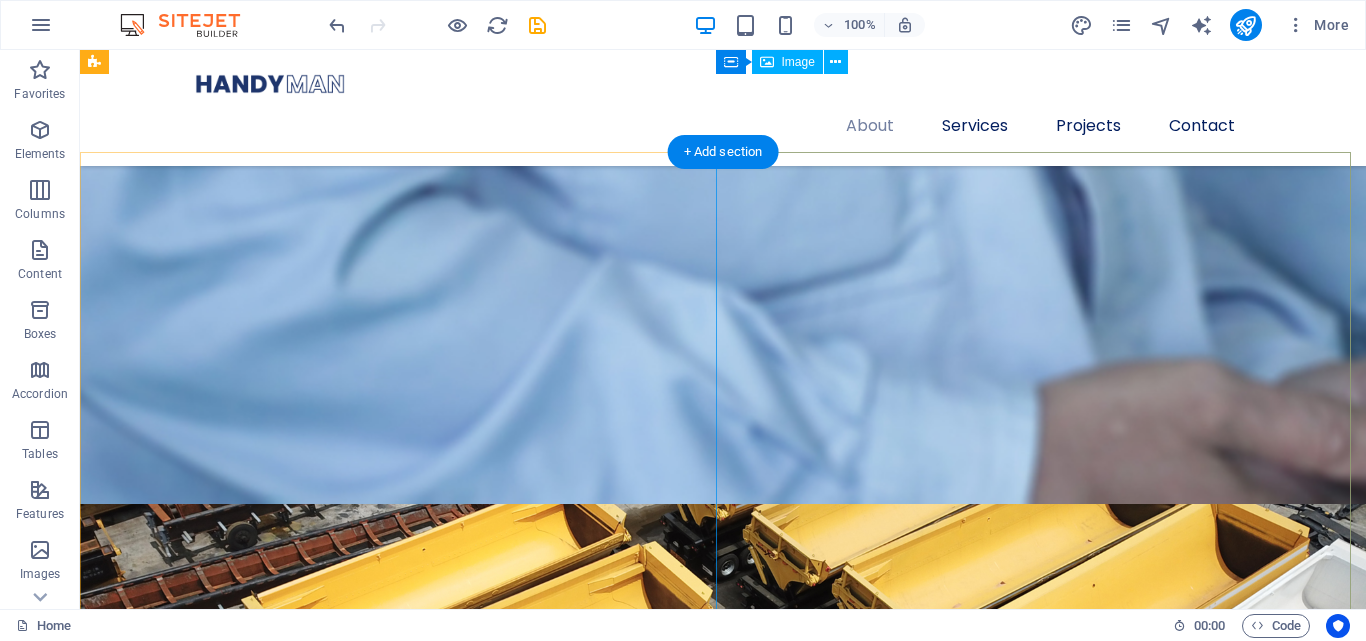 scroll, scrollTop: 1888, scrollLeft: 0, axis: vertical 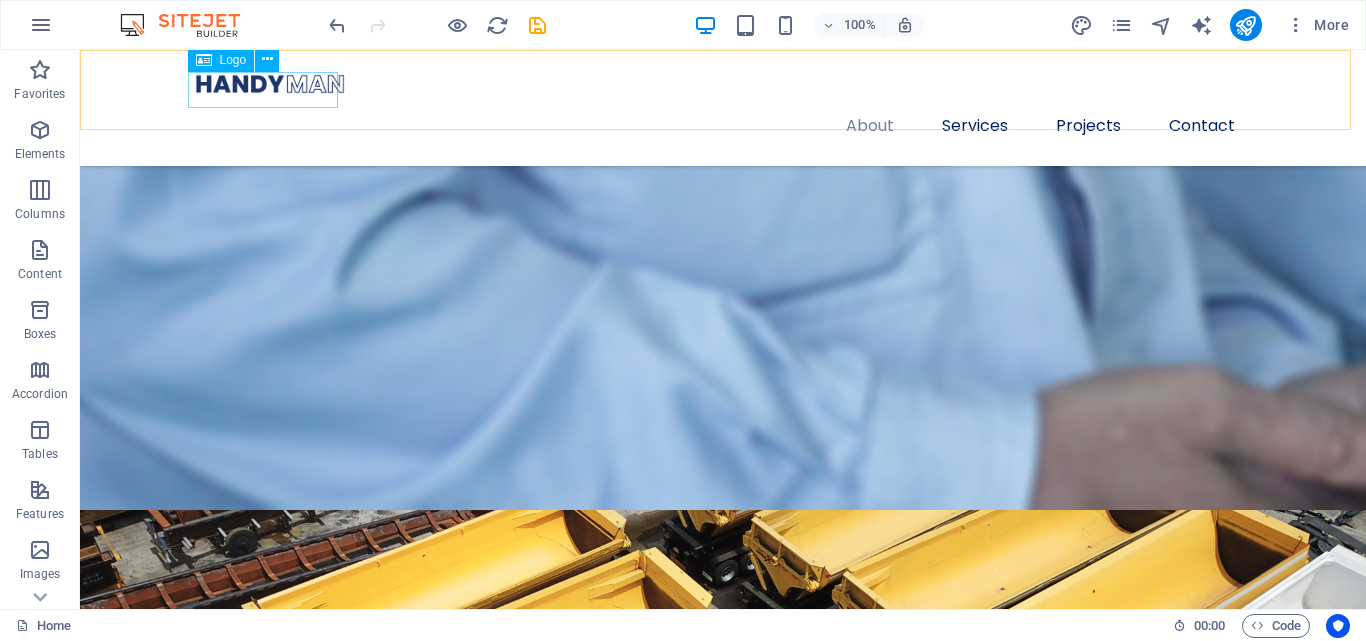 click at bounding box center [723, 84] 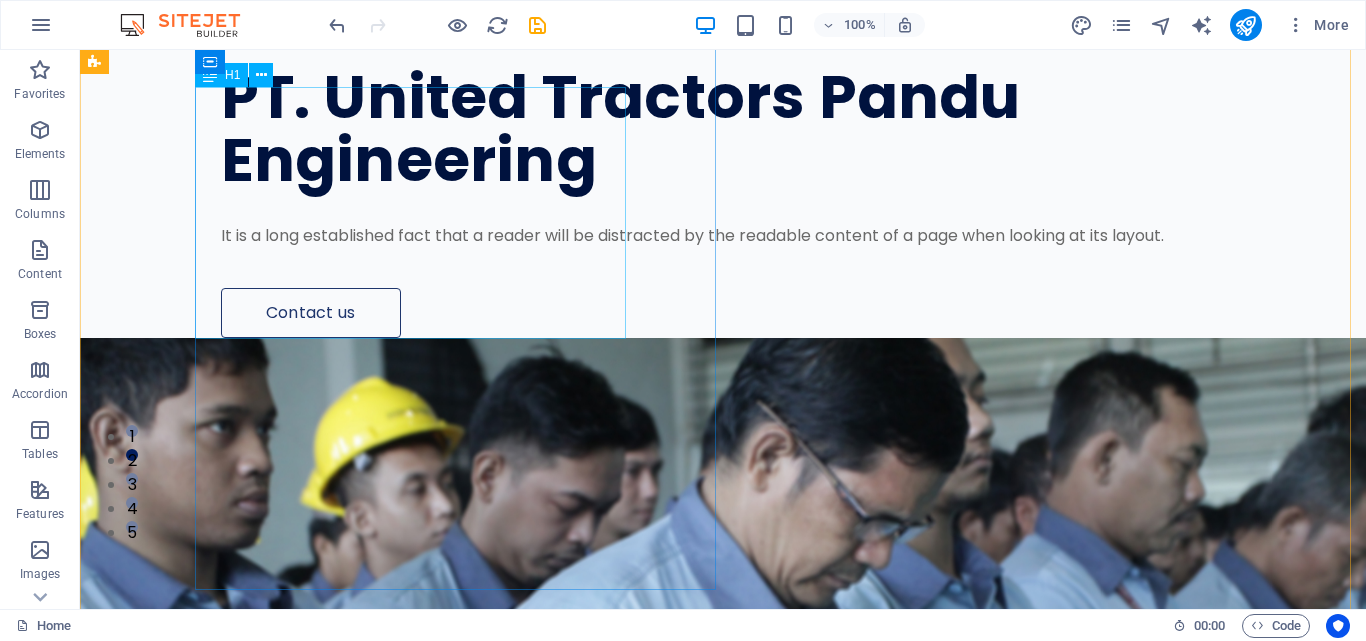 scroll, scrollTop: 0, scrollLeft: 0, axis: both 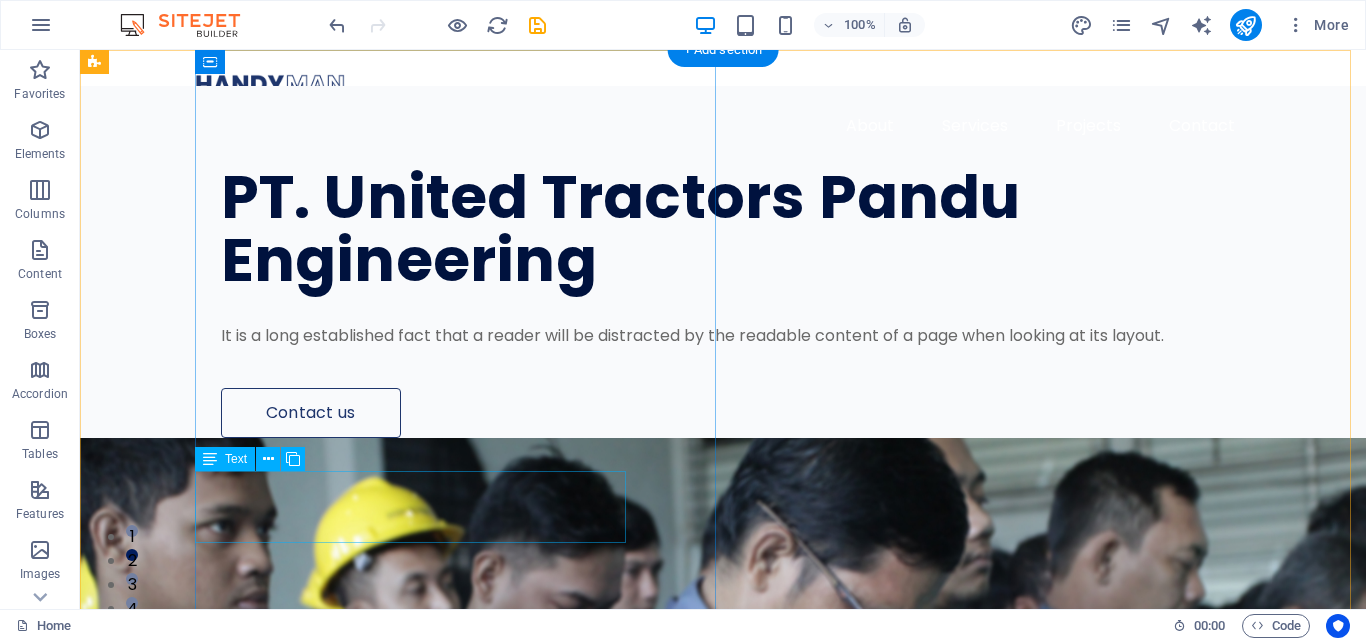 click on "It is a long established fact that a reader will be distracted by the readable content of a page when looking at its layout." at bounding box center [736, 336] 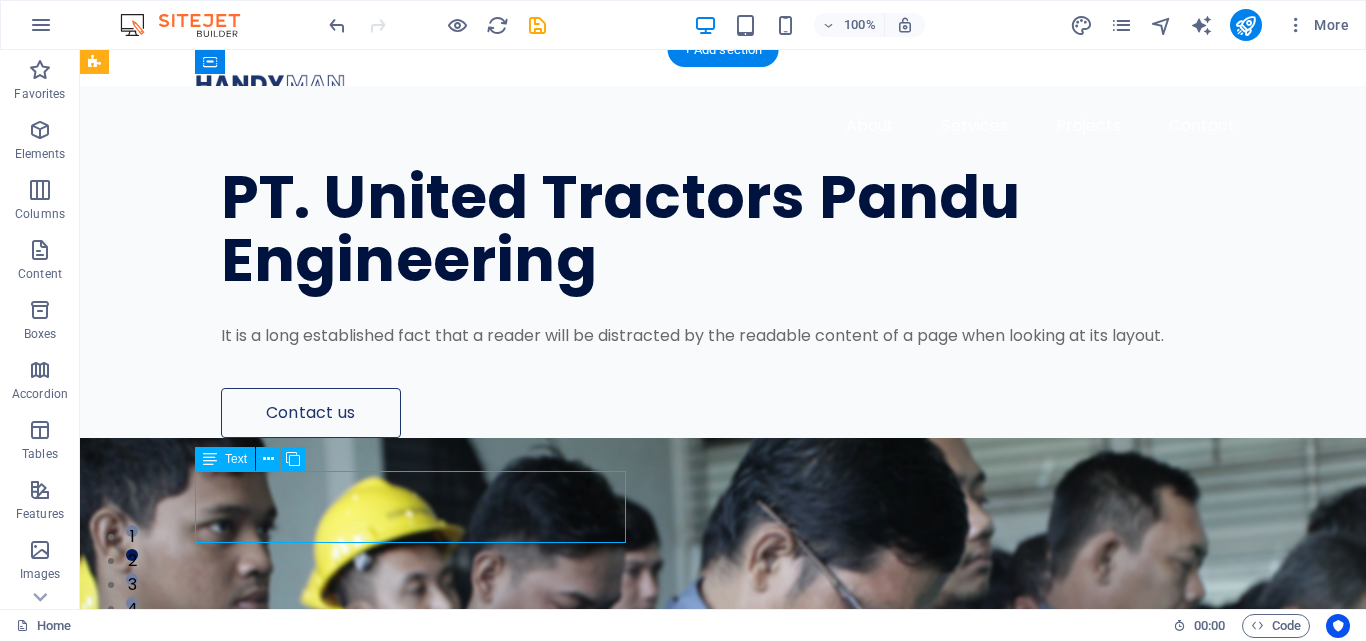 click on "It is a long established fact that a reader will be distracted by the readable content of a page when looking at its layout." at bounding box center [736, 336] 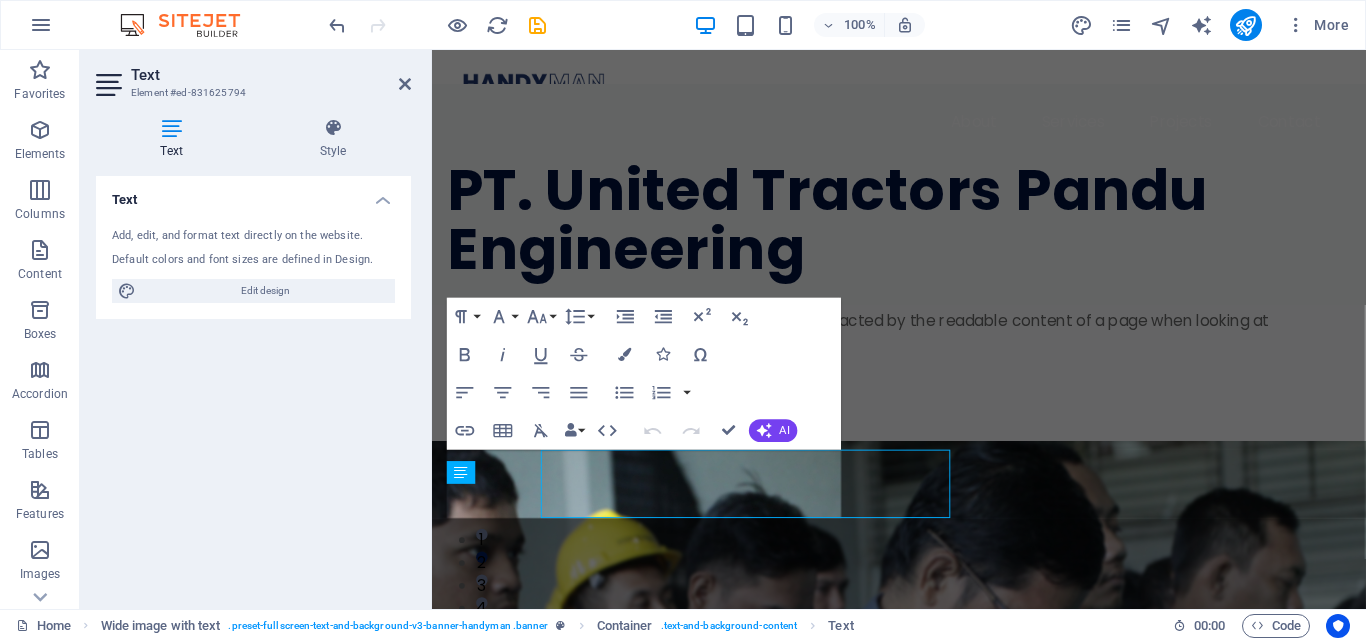click on "Text Add, edit, and format text directly on the website. Default colors and font sizes are defined in Design. Edit design Alignment Left aligned Centered Right aligned" at bounding box center (253, 384) 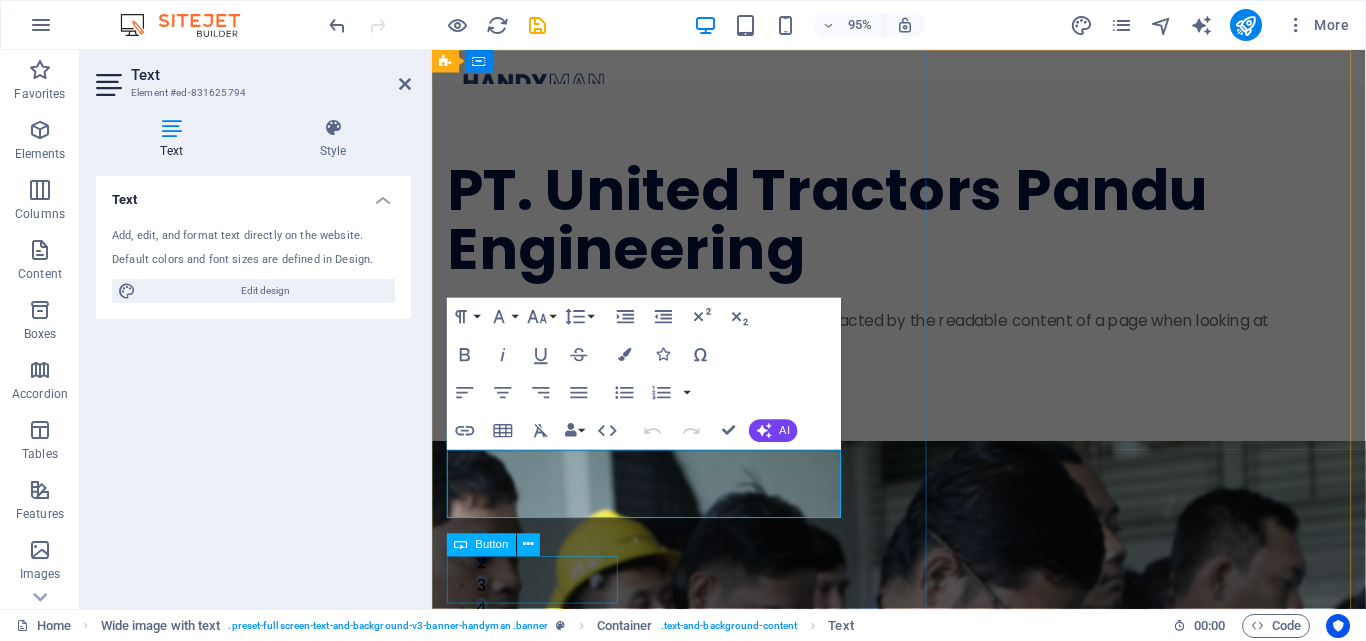 click on "Contact us" at bounding box center [886, 437] 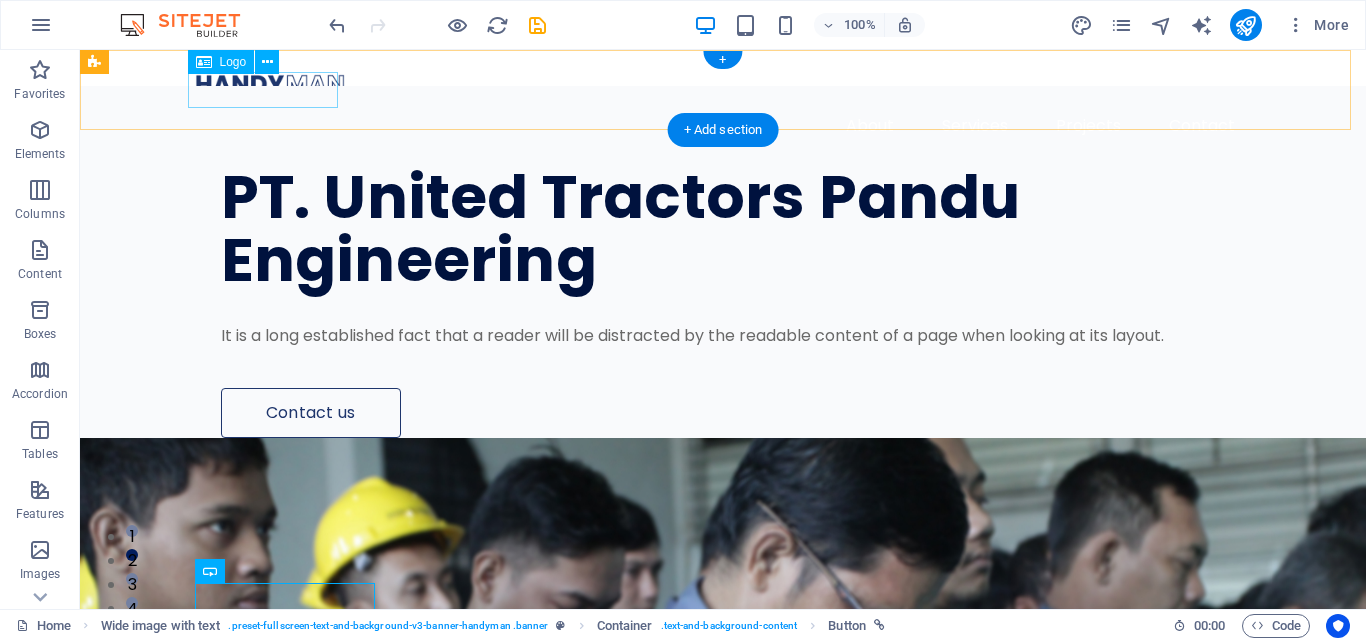click at bounding box center [723, 84] 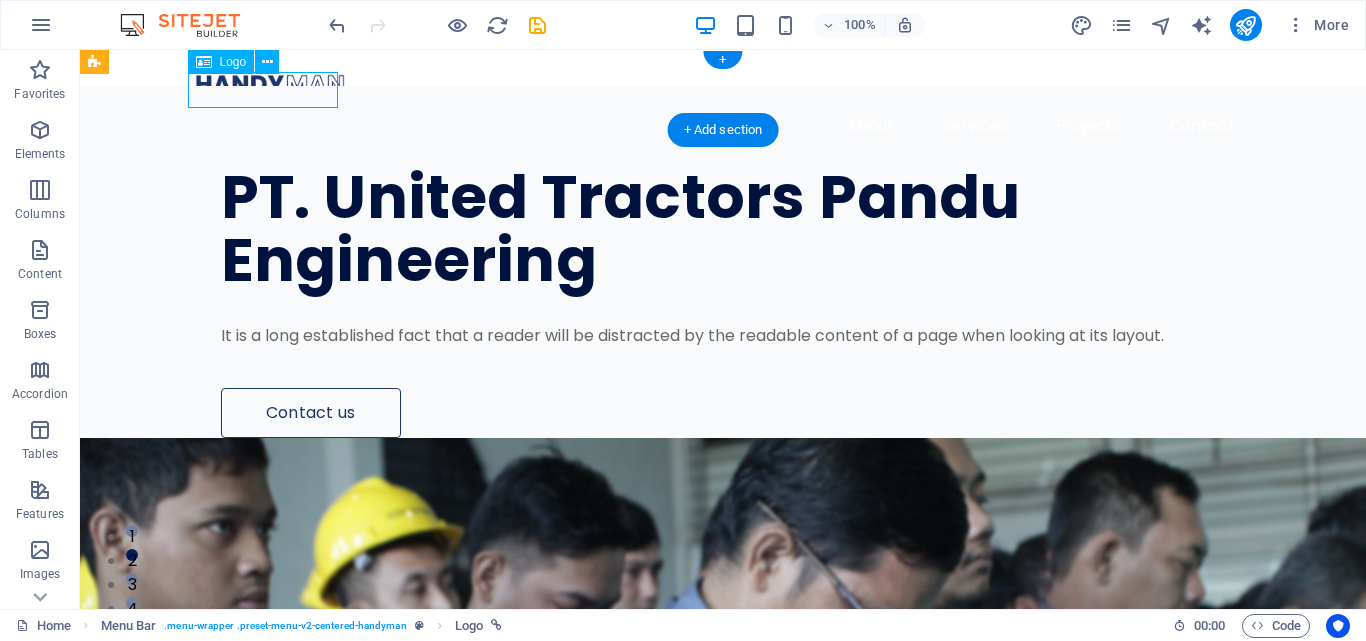 click at bounding box center (723, 84) 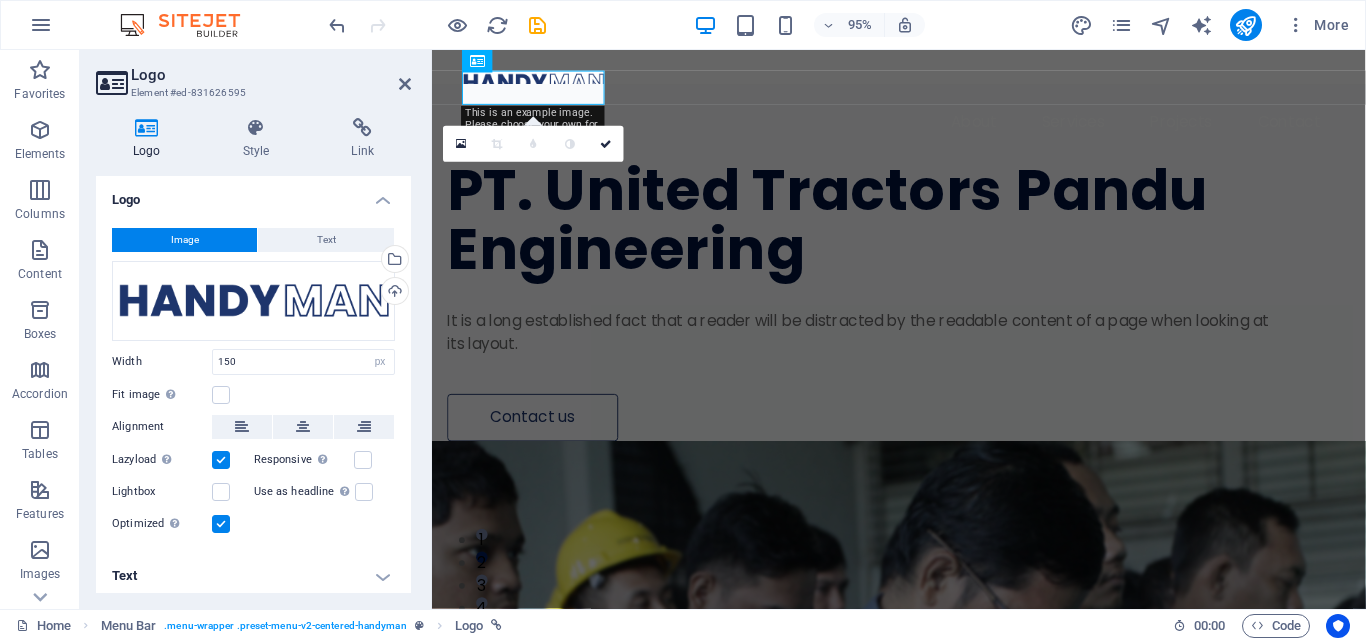 click on "Upload" at bounding box center [393, 293] 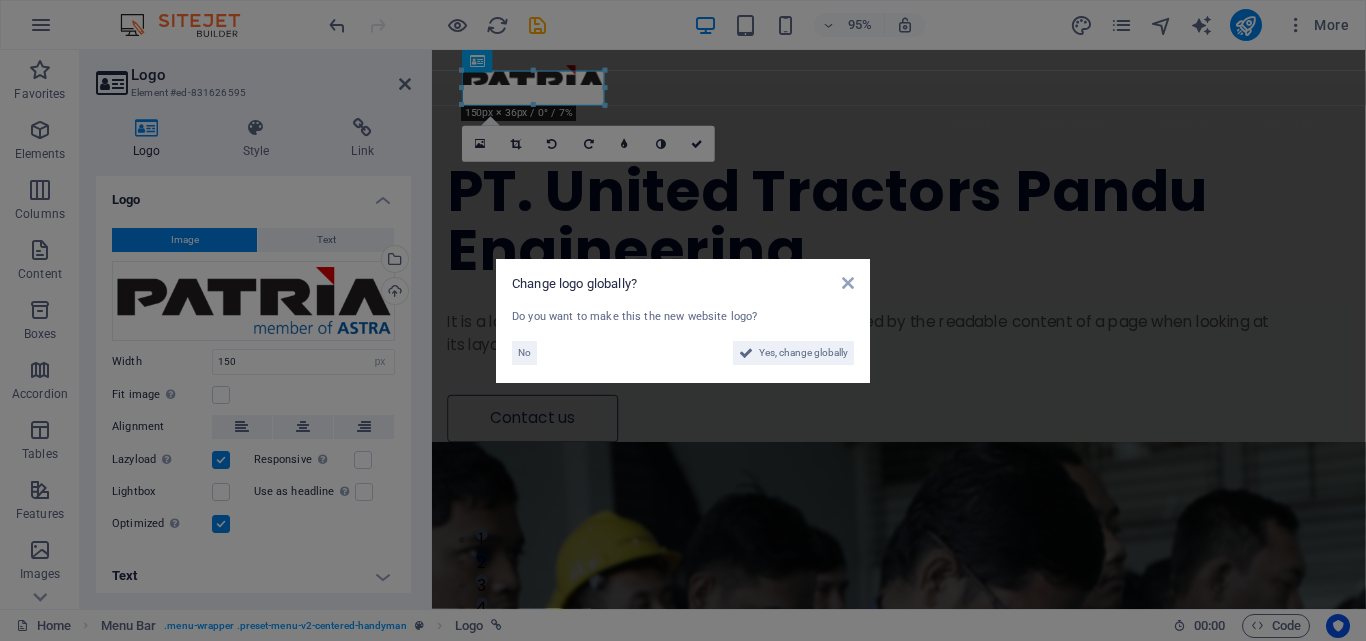click on "Yes, change globally" at bounding box center [803, 353] 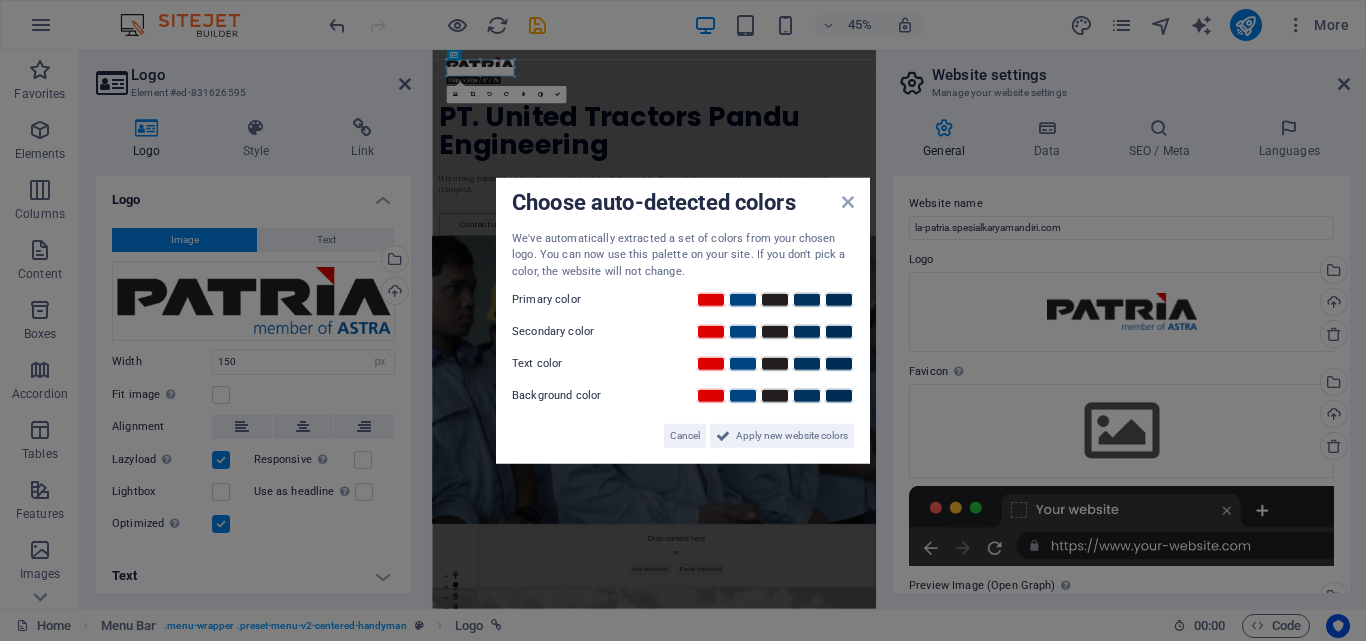 click on "Apply new website colors" at bounding box center (792, 436) 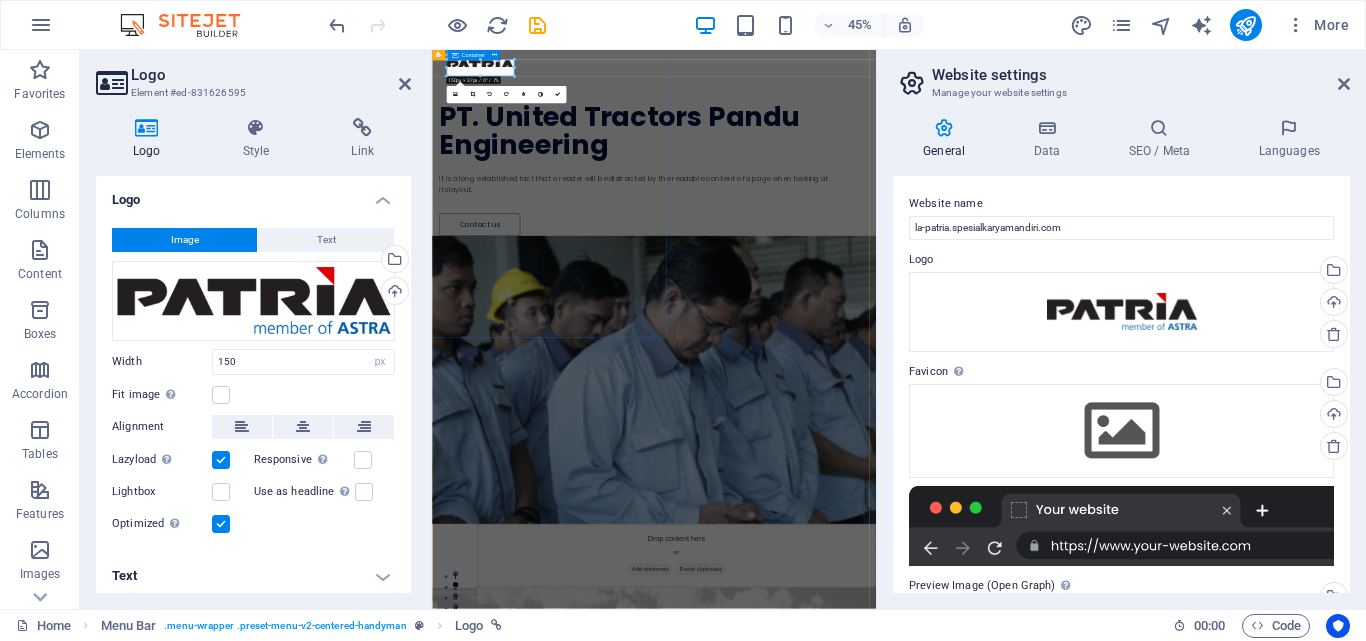 click on "PT. United Tractors Pandu Engineering It is a long established fact that a reader will be distracted by the readable content of a page when looking at its layout. Contact us" at bounding box center [925, 275] 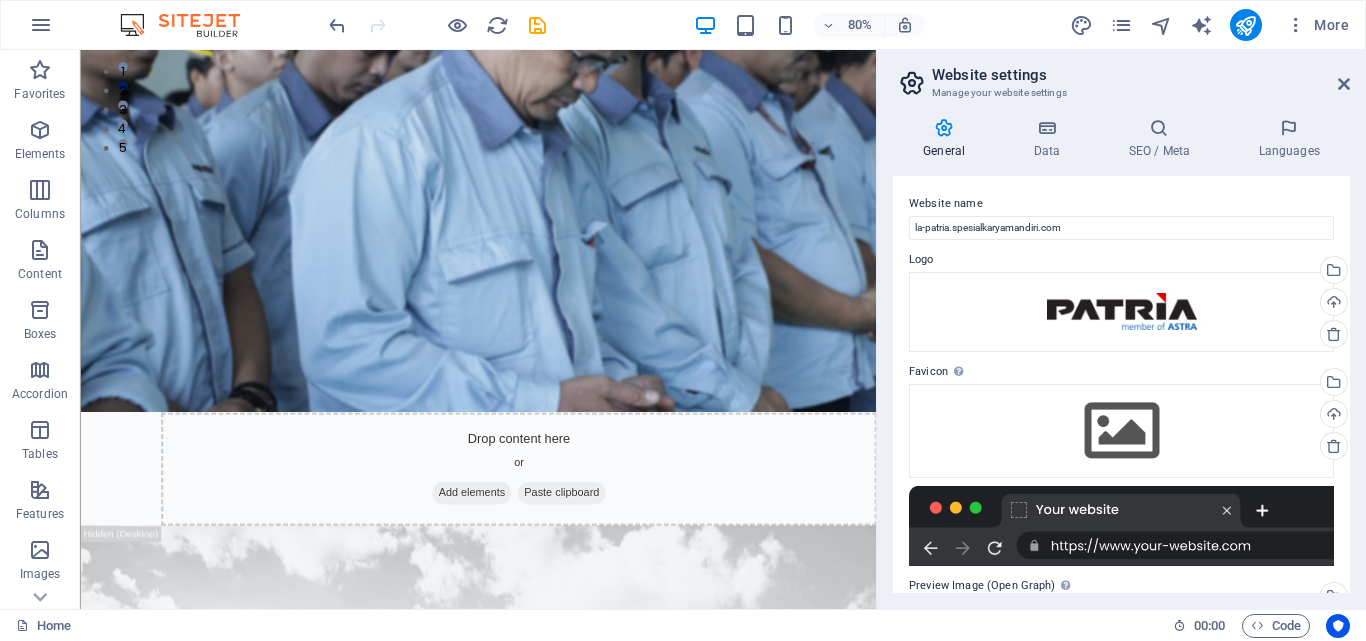 scroll, scrollTop: 0, scrollLeft: 0, axis: both 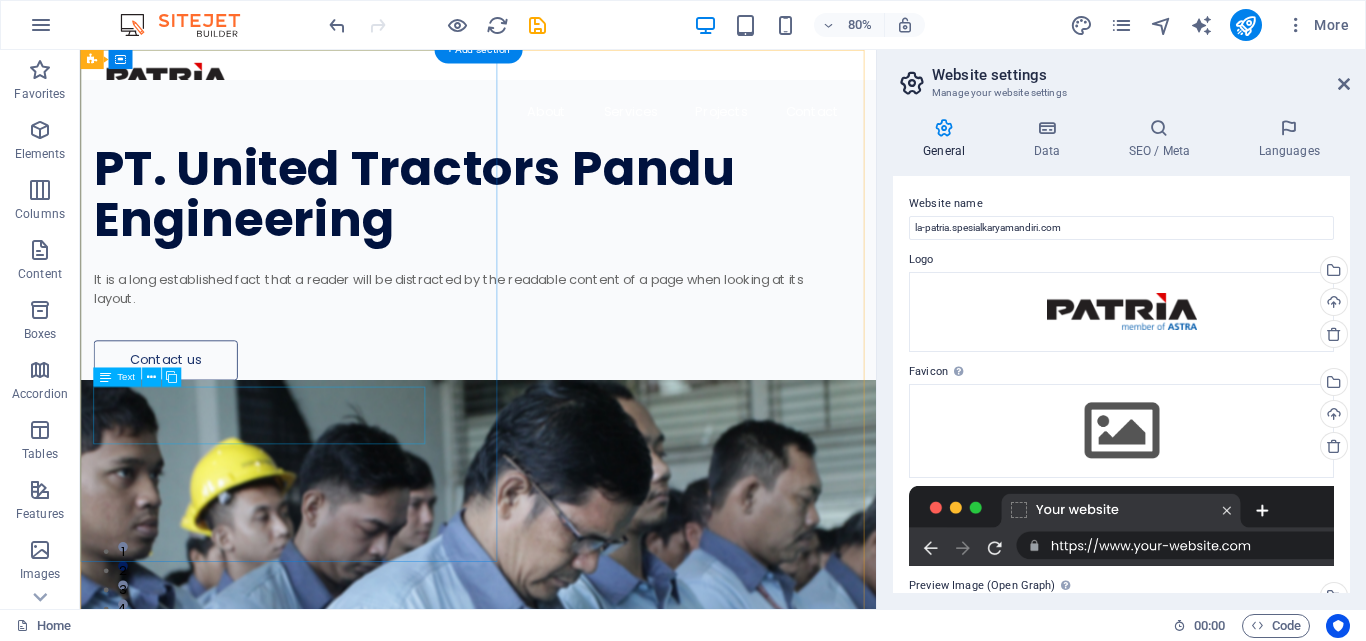 click on "It is a long established fact that a reader will be distracted by the readable content of a page when looking at its layout." at bounding box center (540, 349) 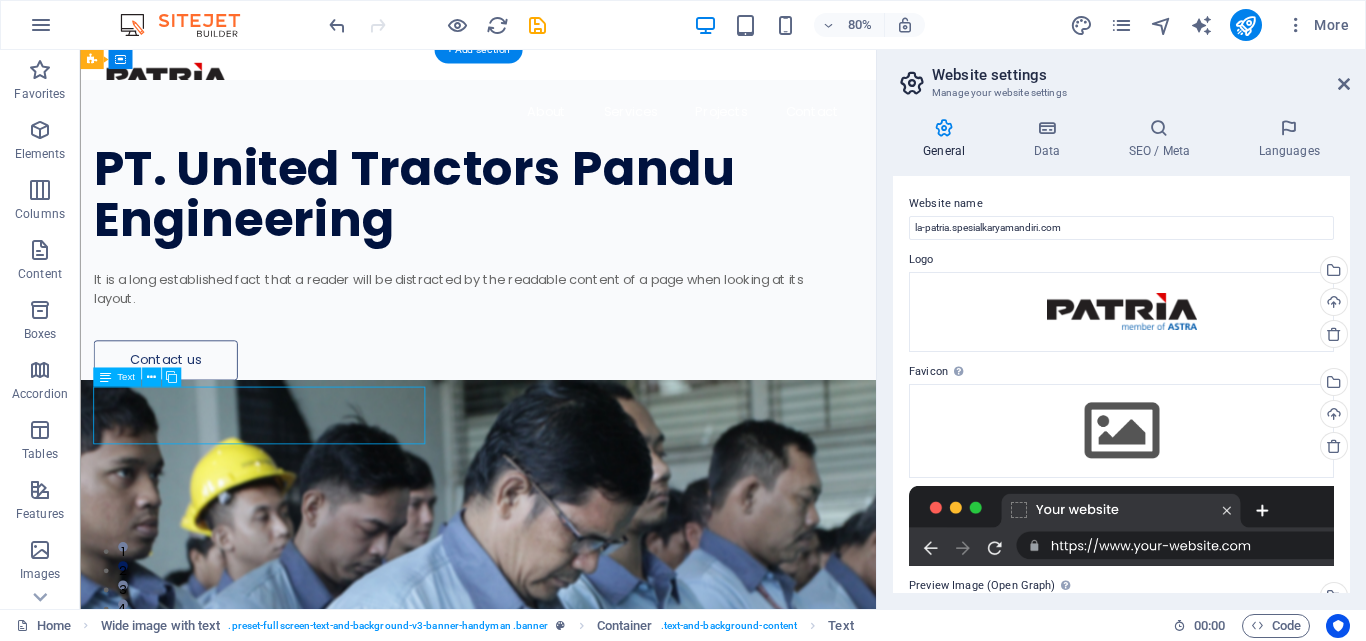 click on "It is a long established fact that a reader will be distracted by the readable content of a page when looking at its layout." at bounding box center (540, 349) 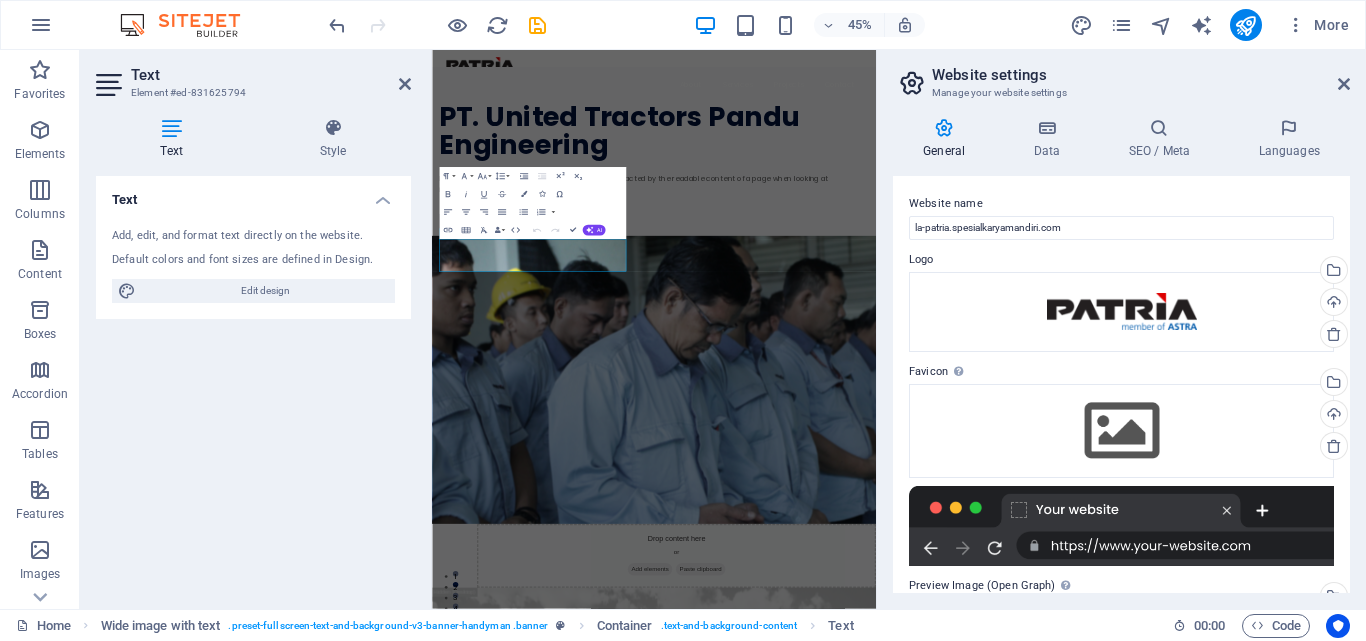 click on "Add, edit, and format text directly on the website." at bounding box center [253, 236] 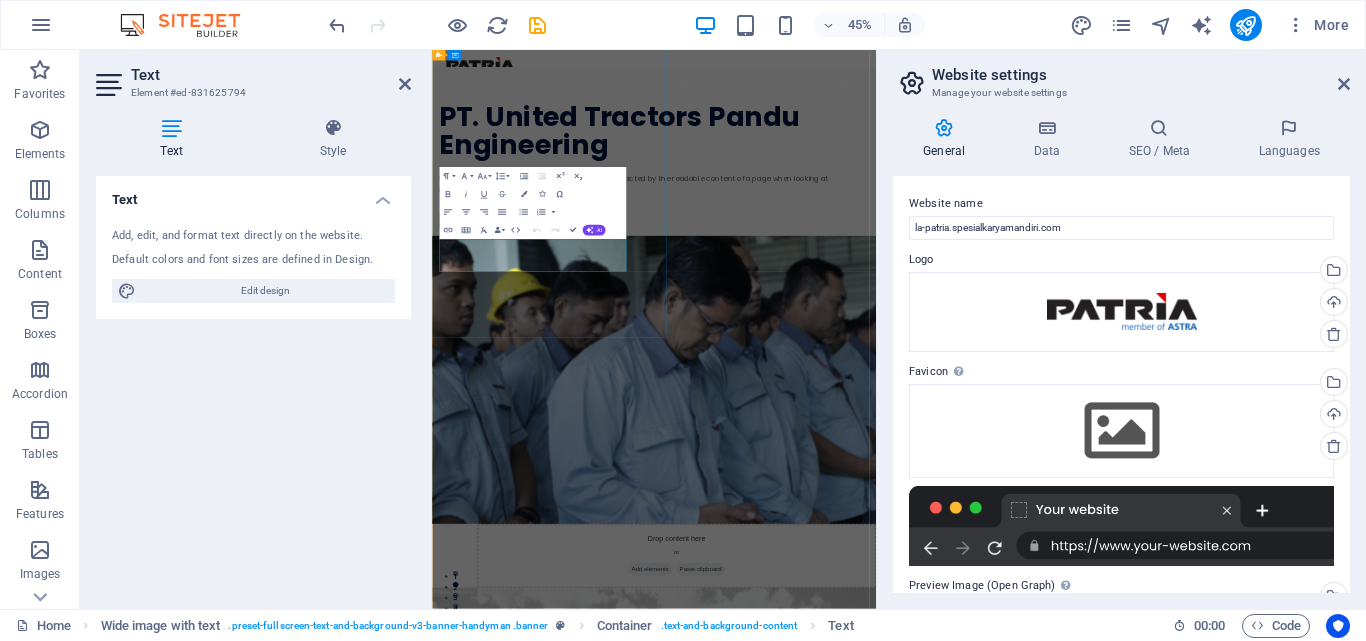 click on "It is a long established fact that a reader will be distracted by the readable content of a page when looking at its layout." at bounding box center [888, 349] 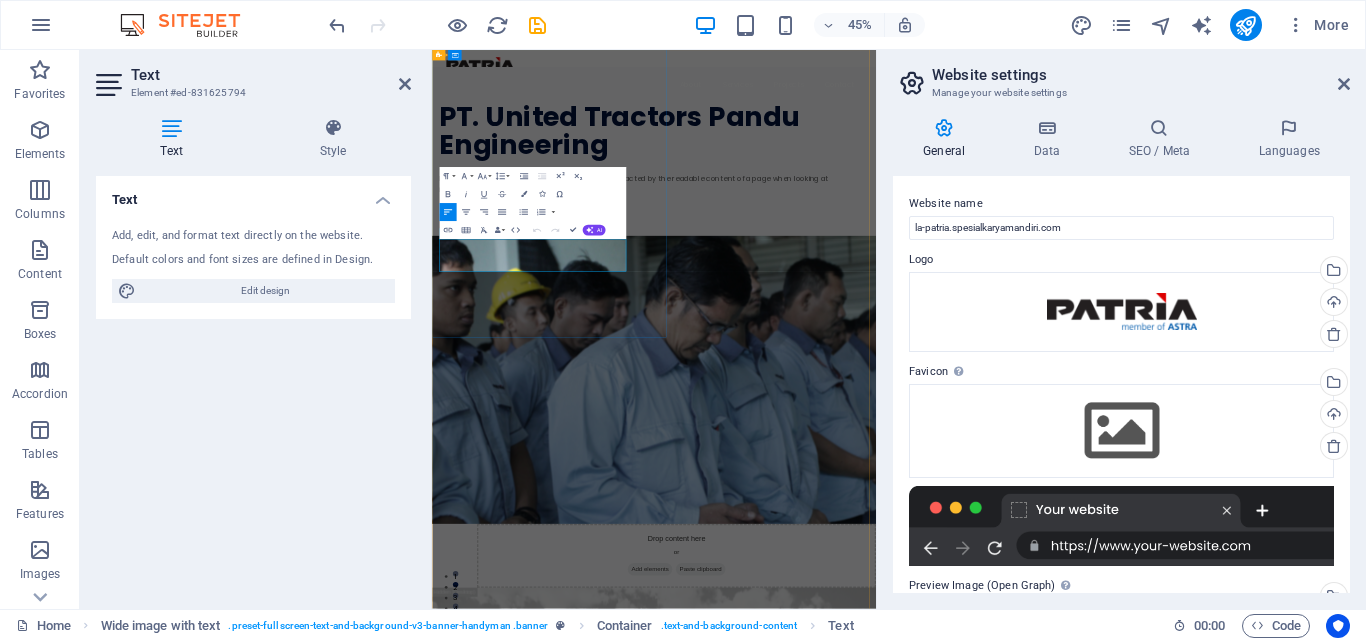 click on "It is a long established fact that a reader will be distracted by the readable content of a page when looking at its layout." at bounding box center (888, 349) 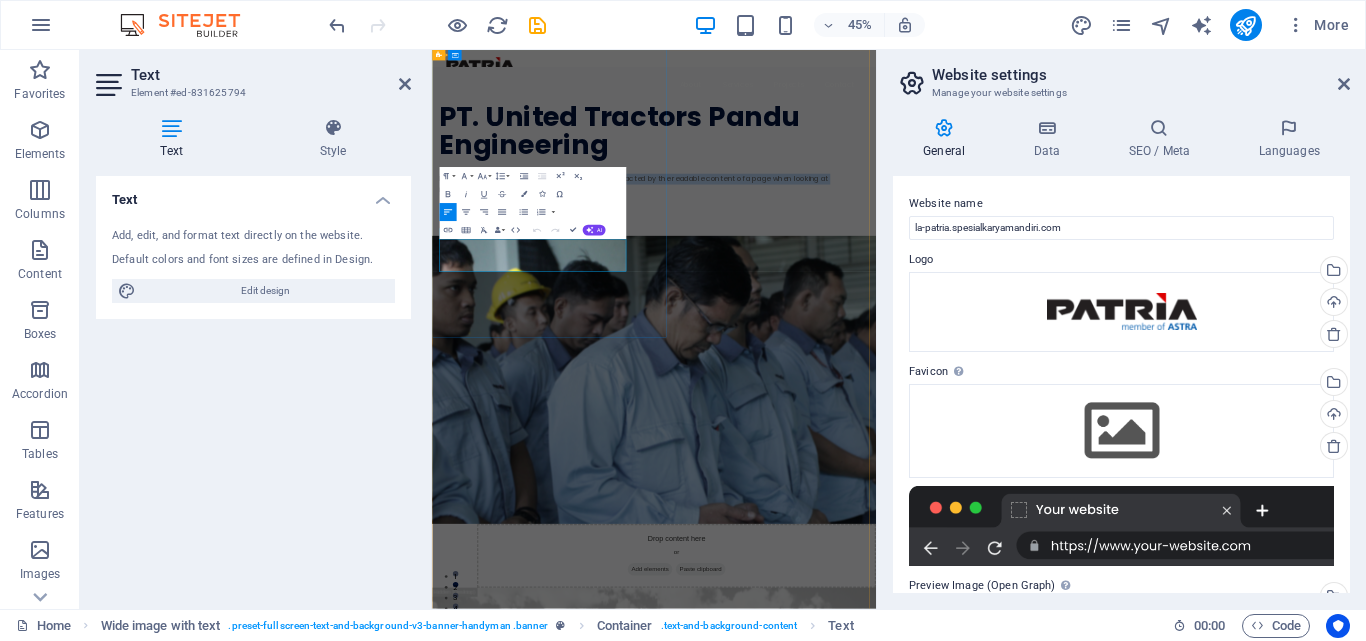 type 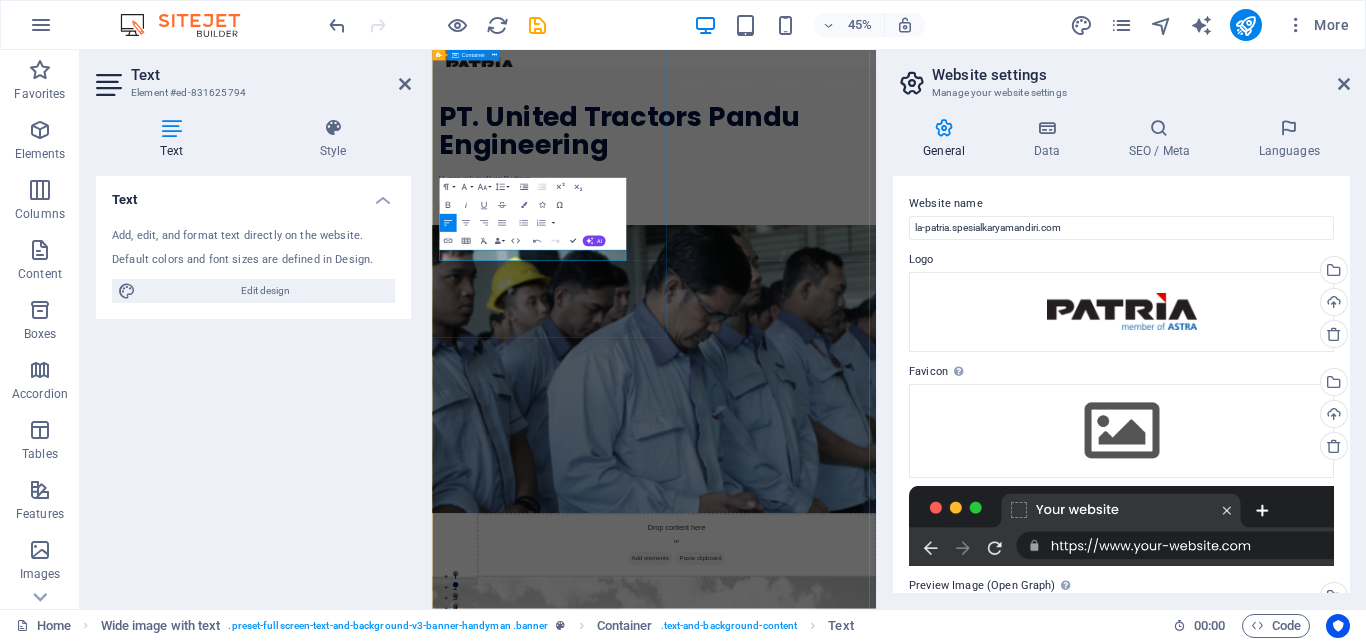 click on "PT. United Tractors Pandu Engineering Memperkenalkan Budaya Contact us" at bounding box center (925, 263) 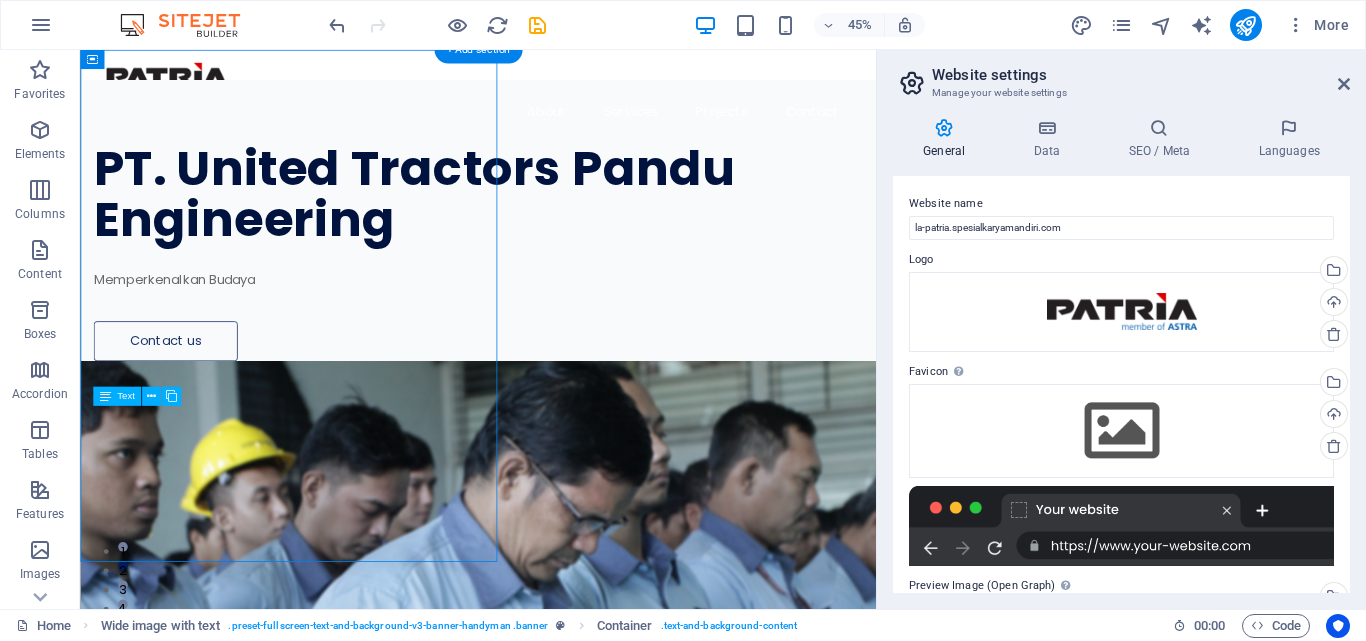 click at bounding box center [577, 759] 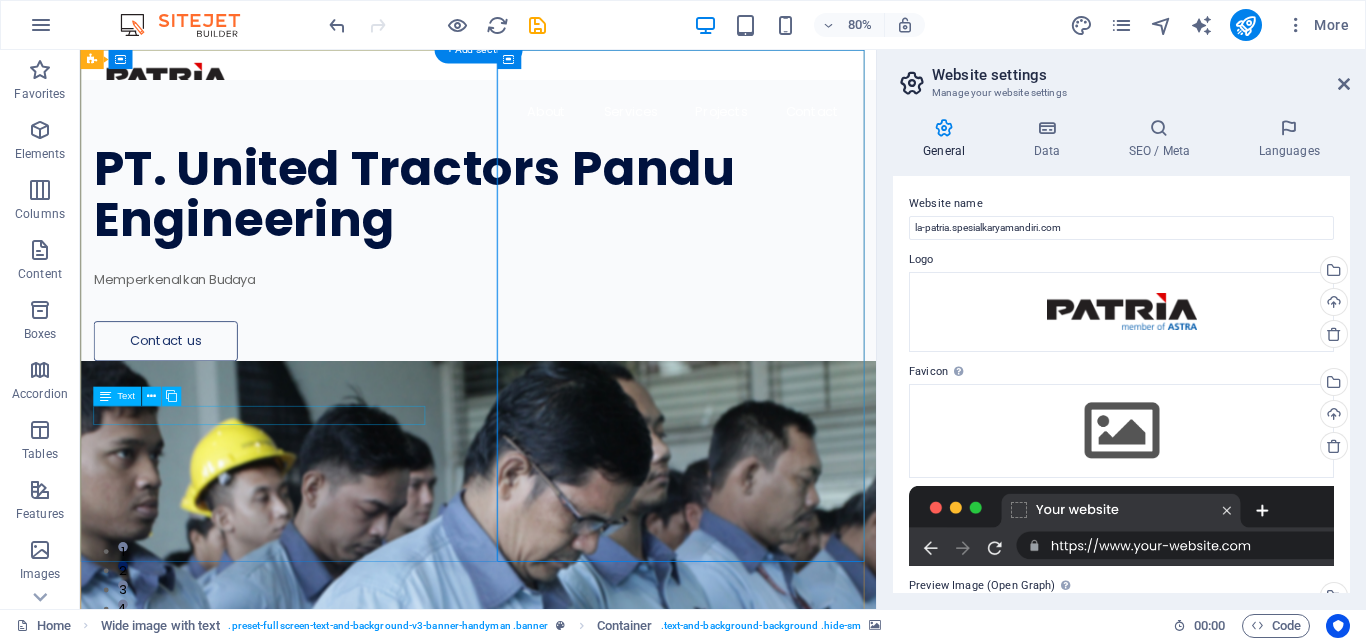 click on "Memperkenalkan Budaya" at bounding box center [540, 337] 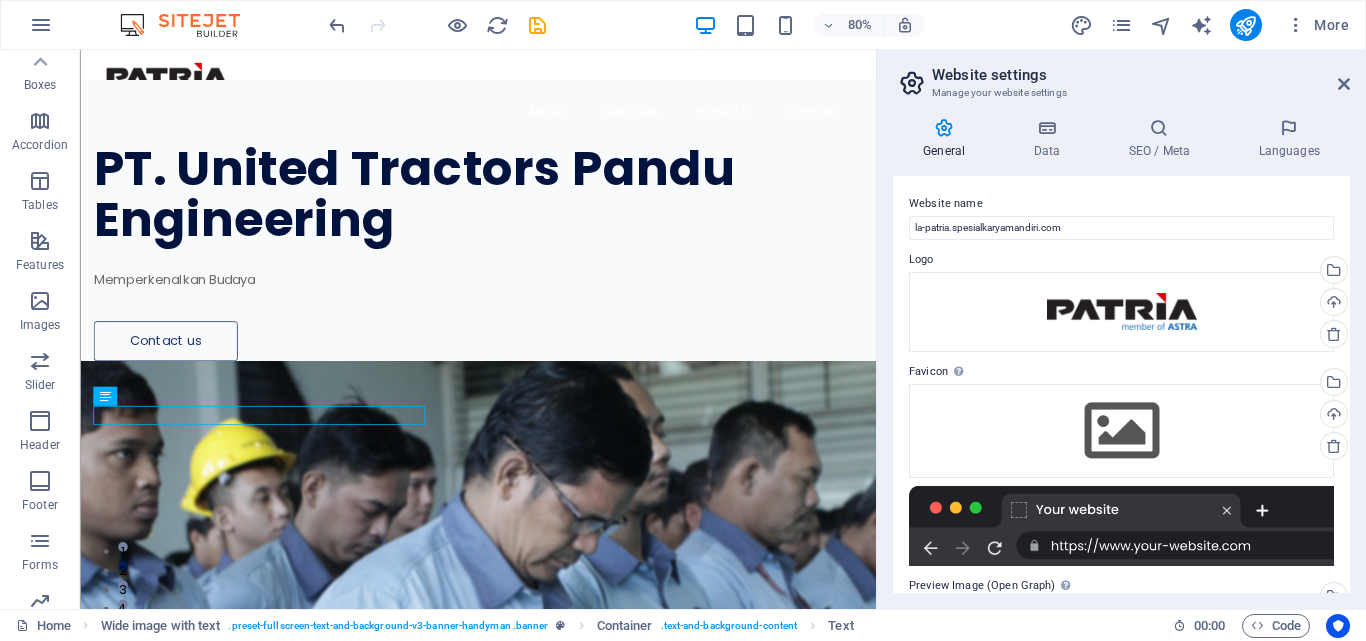 scroll, scrollTop: 241, scrollLeft: 0, axis: vertical 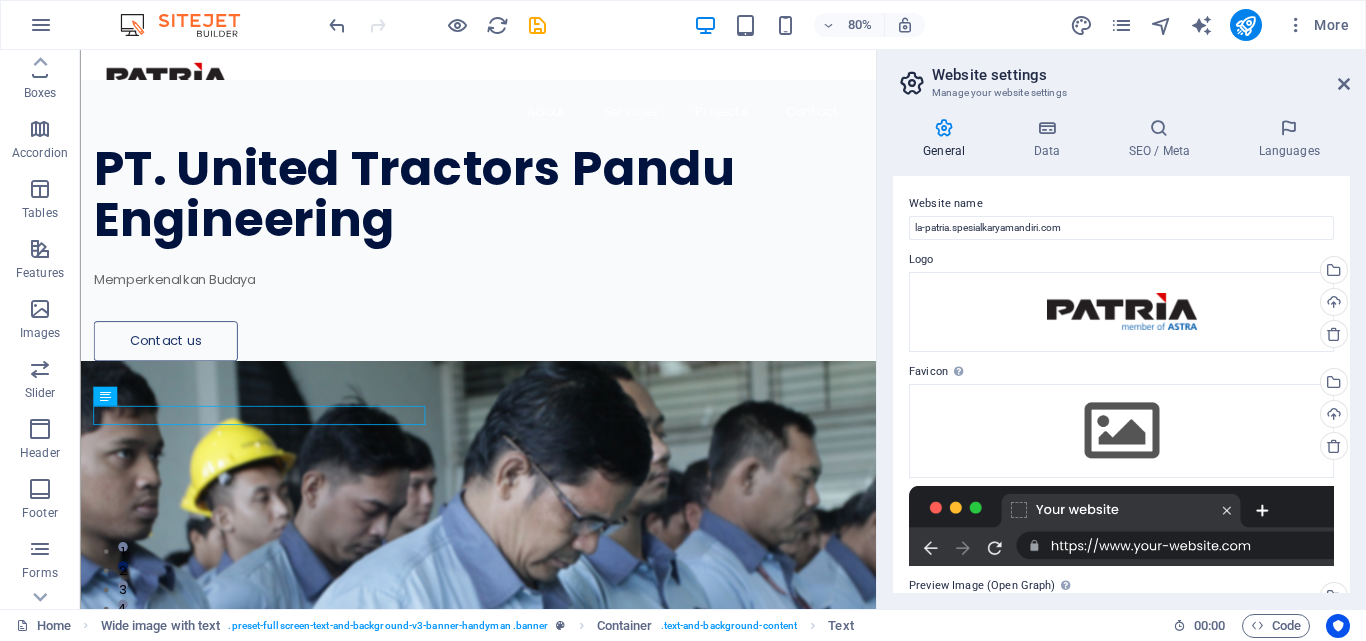 click on "Images" at bounding box center [40, 321] 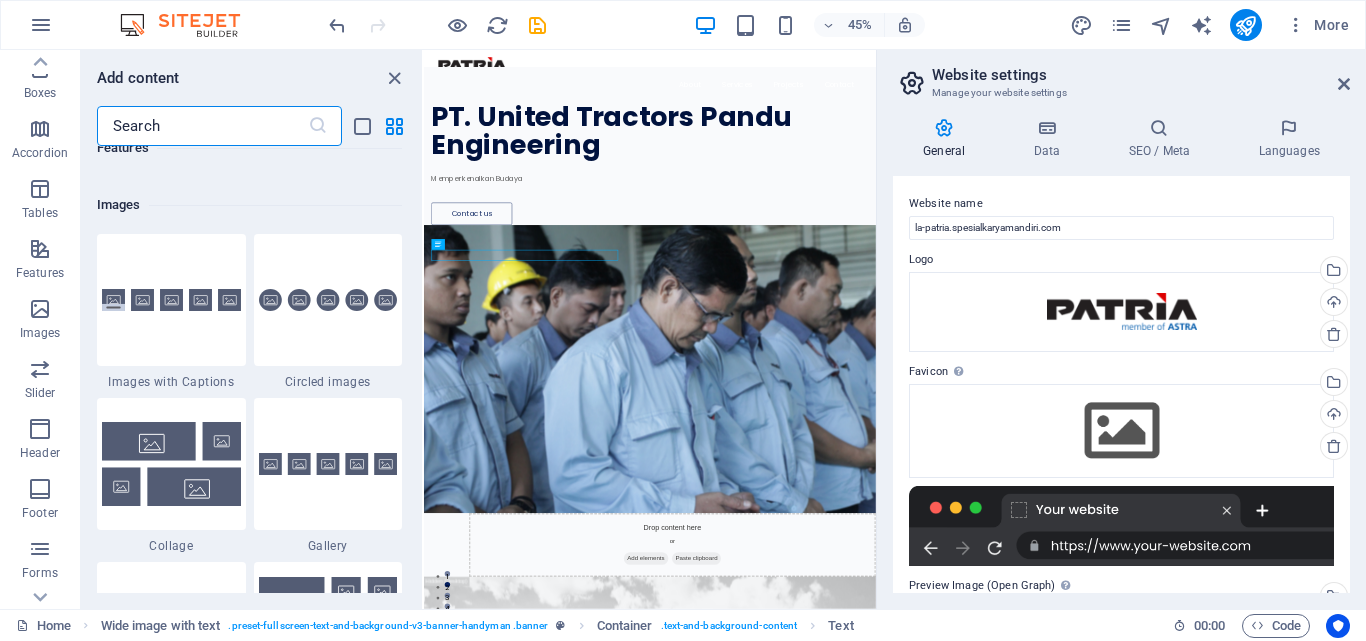 scroll, scrollTop: 10140, scrollLeft: 0, axis: vertical 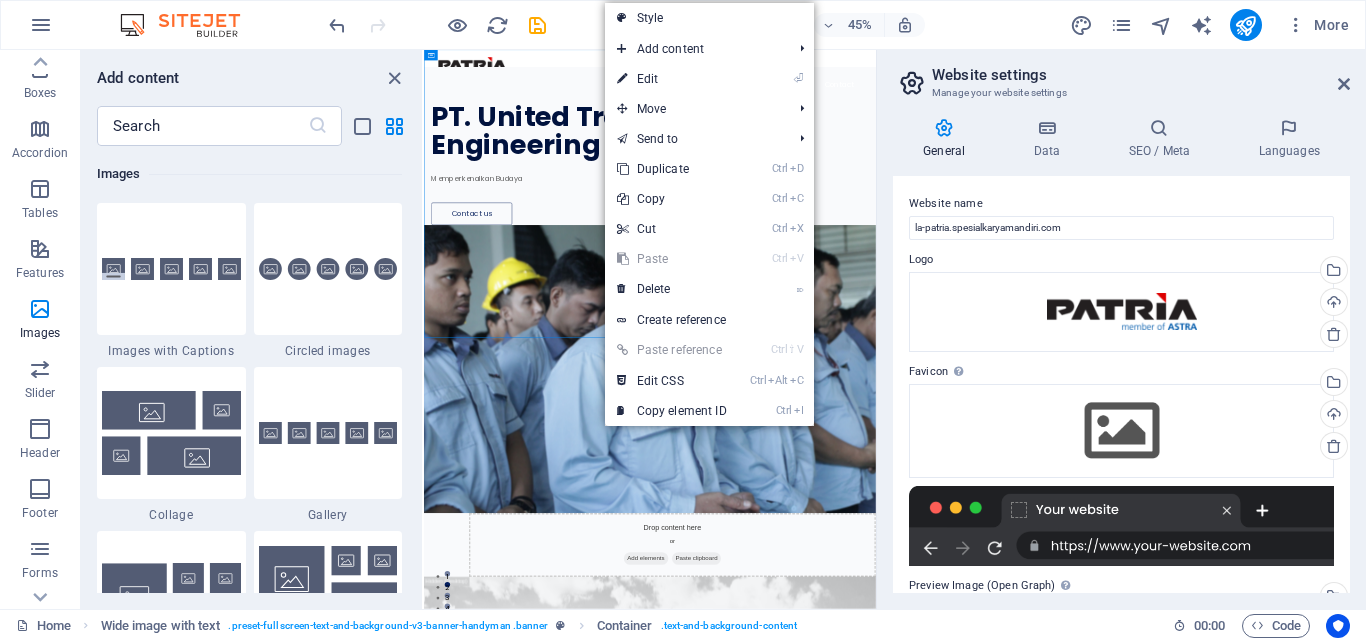 click at bounding box center (622, 259) 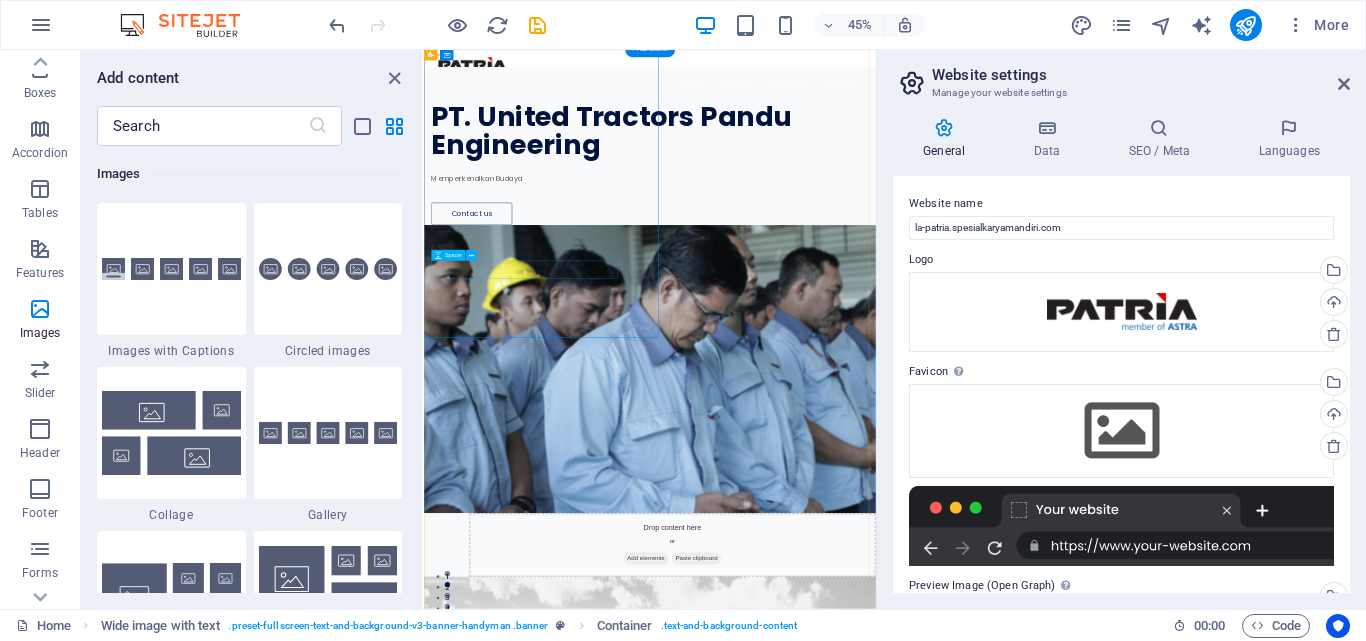 click at bounding box center (889, 369) 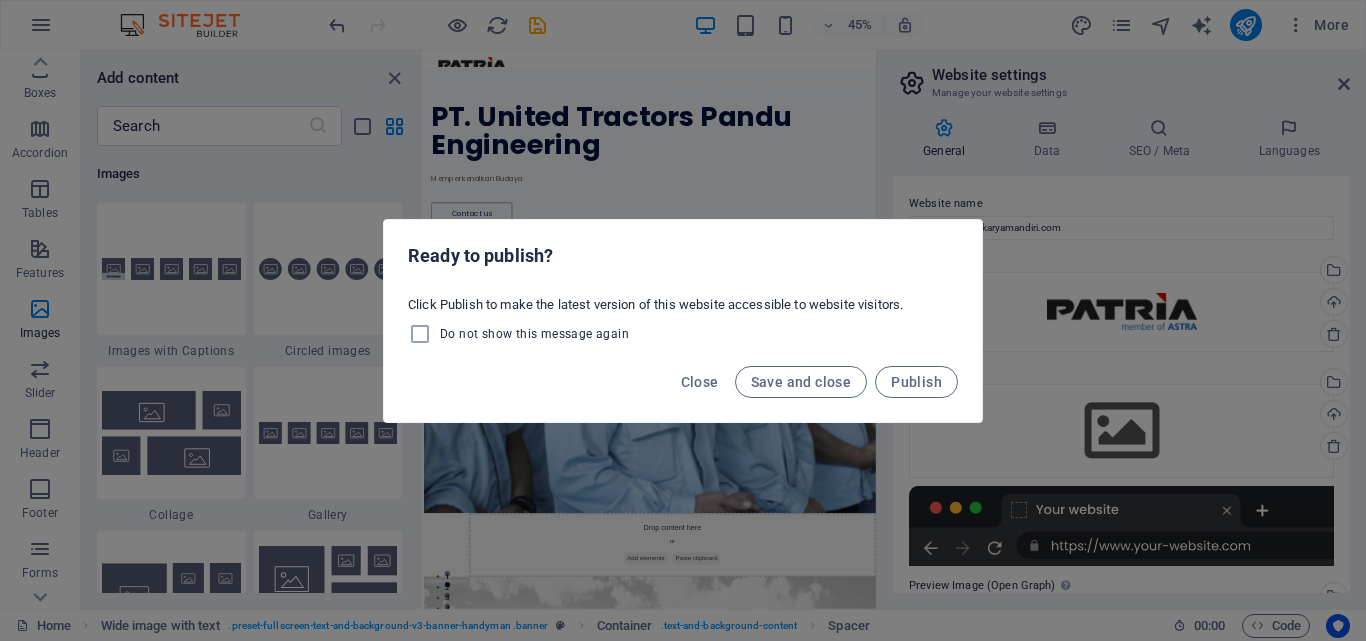 click on "Close" at bounding box center [700, 382] 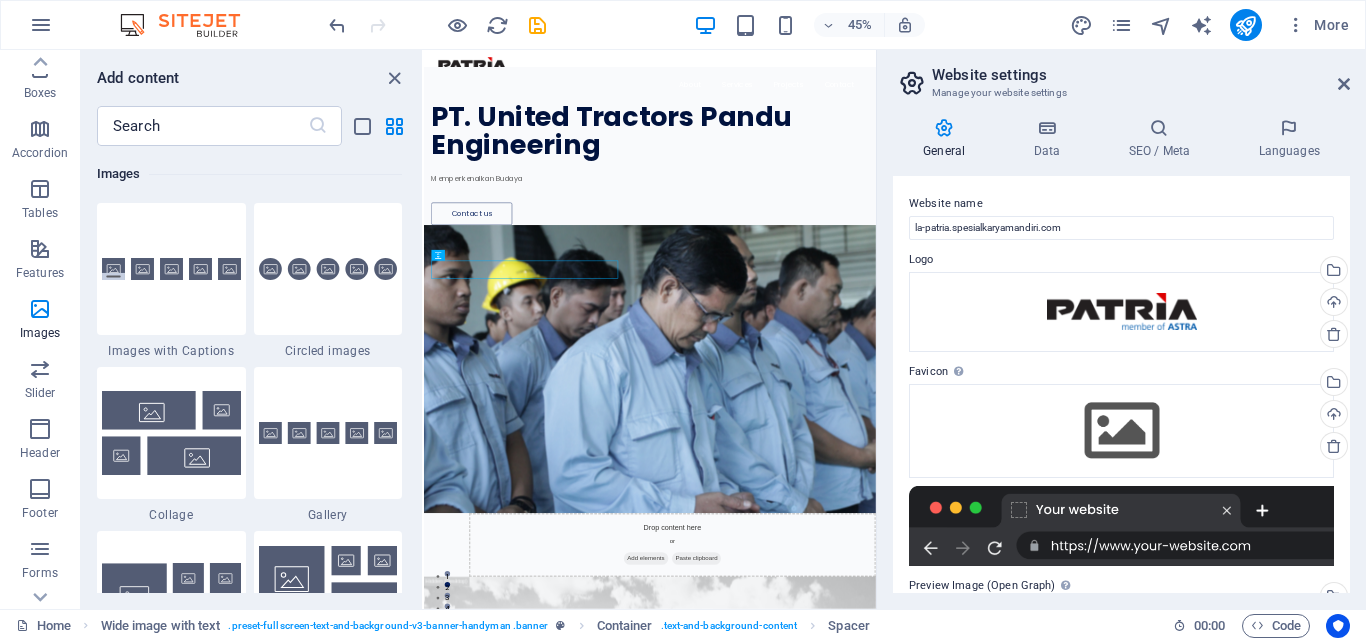 click at bounding box center (394, 78) 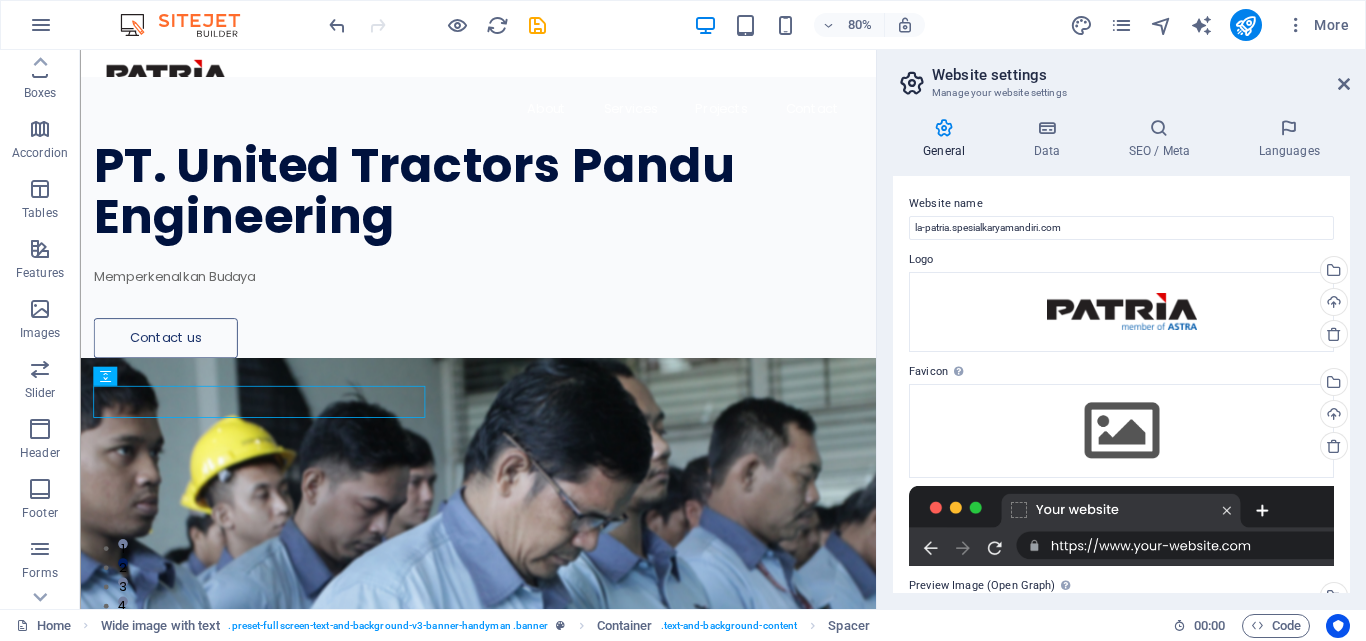 scroll, scrollTop: 0, scrollLeft: 0, axis: both 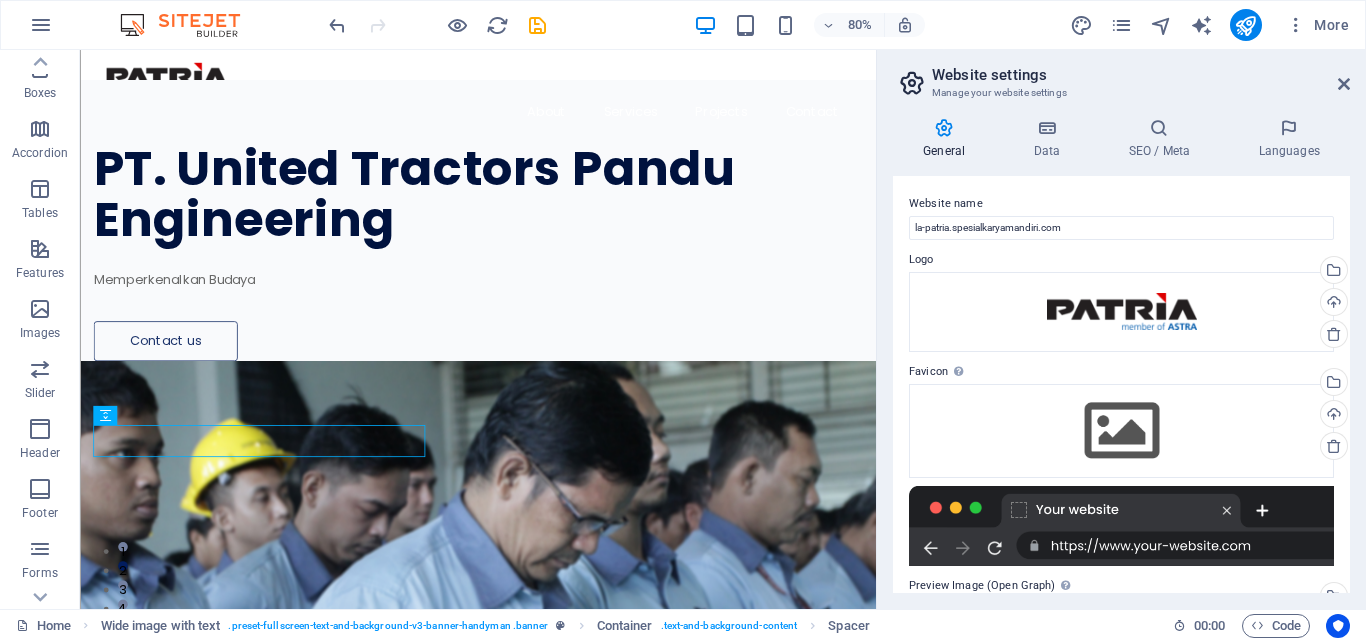 click on "80% More" at bounding box center (841, 25) 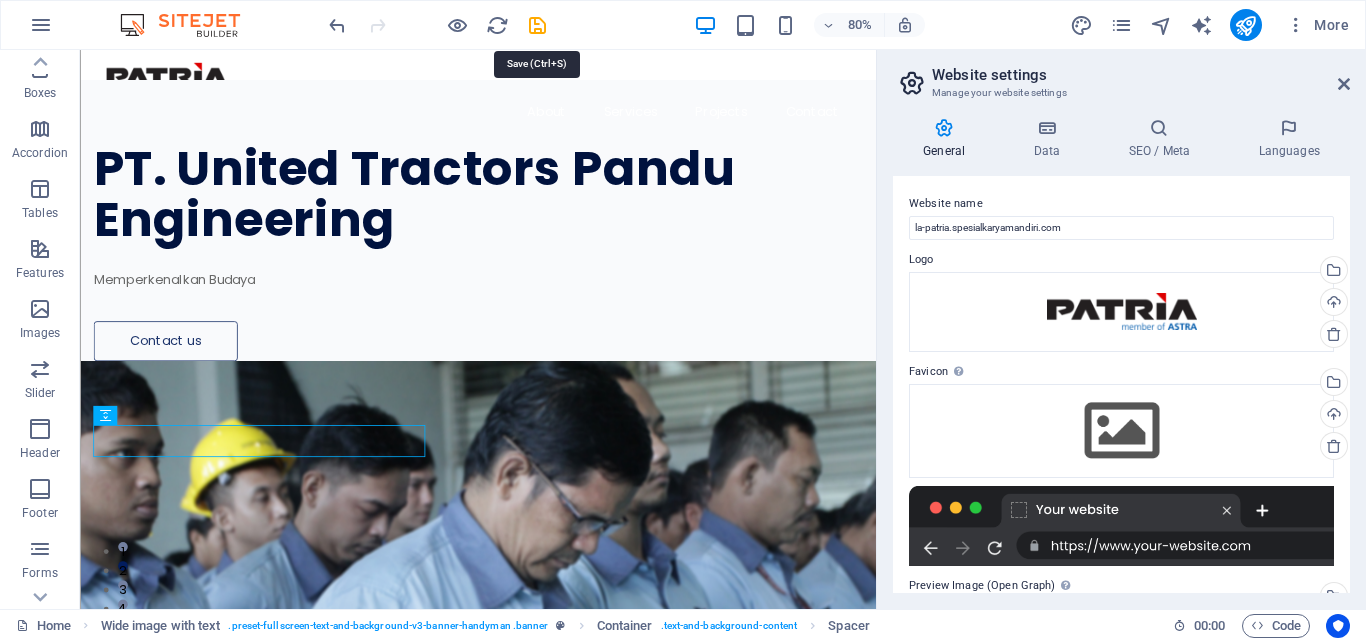 click at bounding box center [537, 25] 